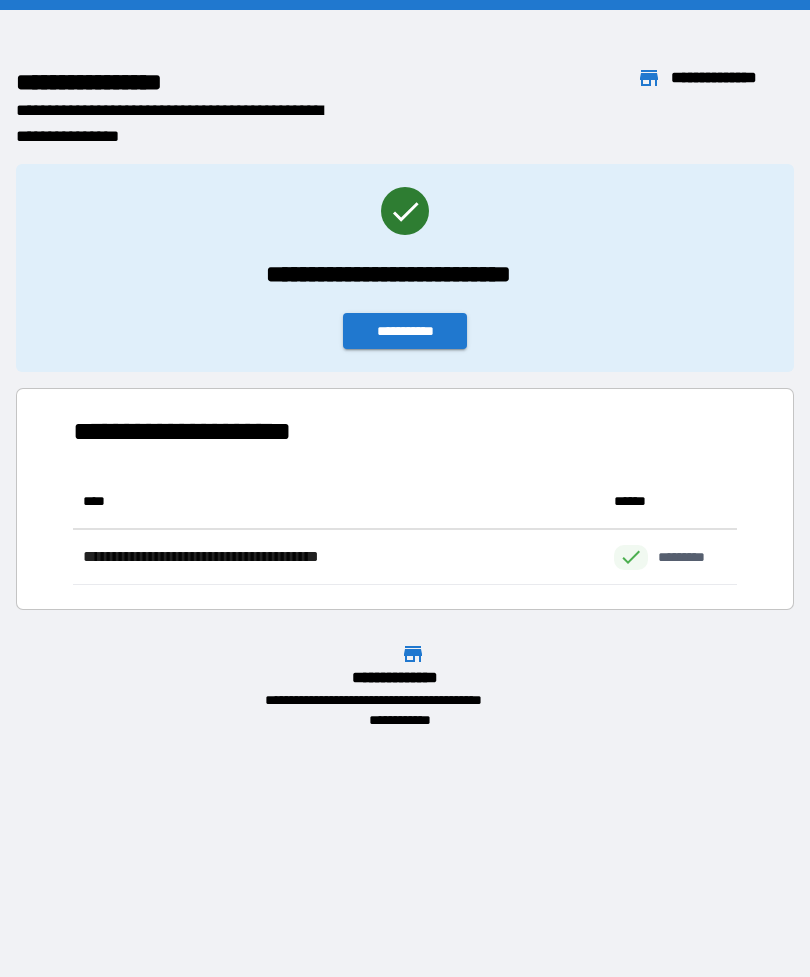 scroll, scrollTop: 0, scrollLeft: 0, axis: both 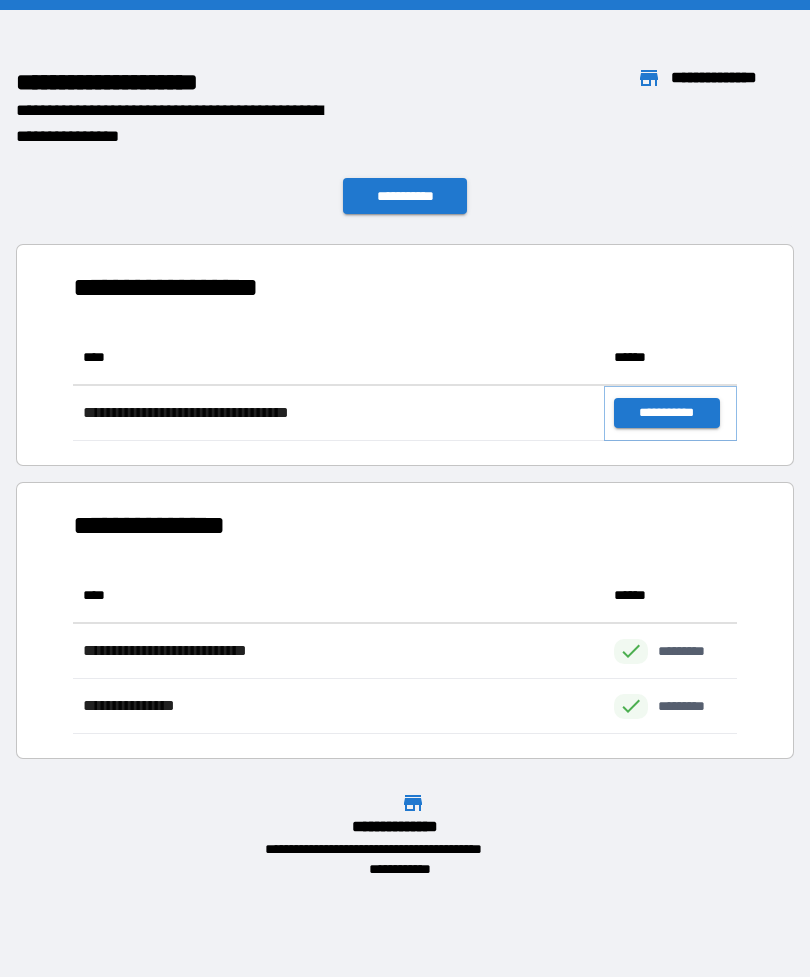 click on "**********" at bounding box center [666, 413] 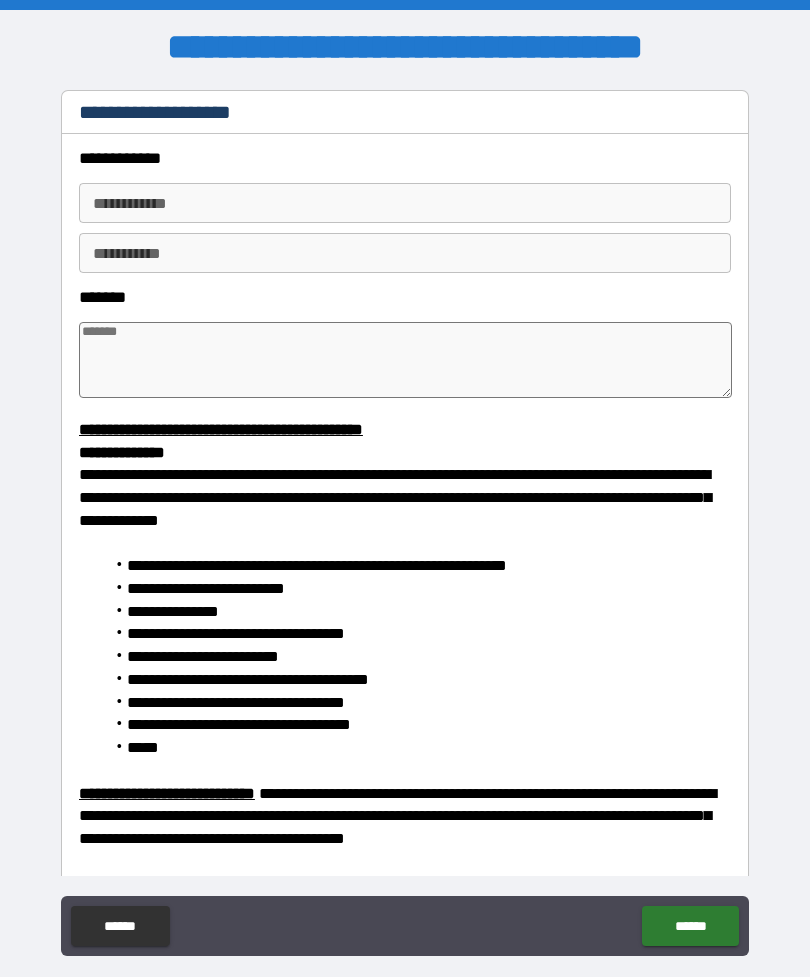 type on "*" 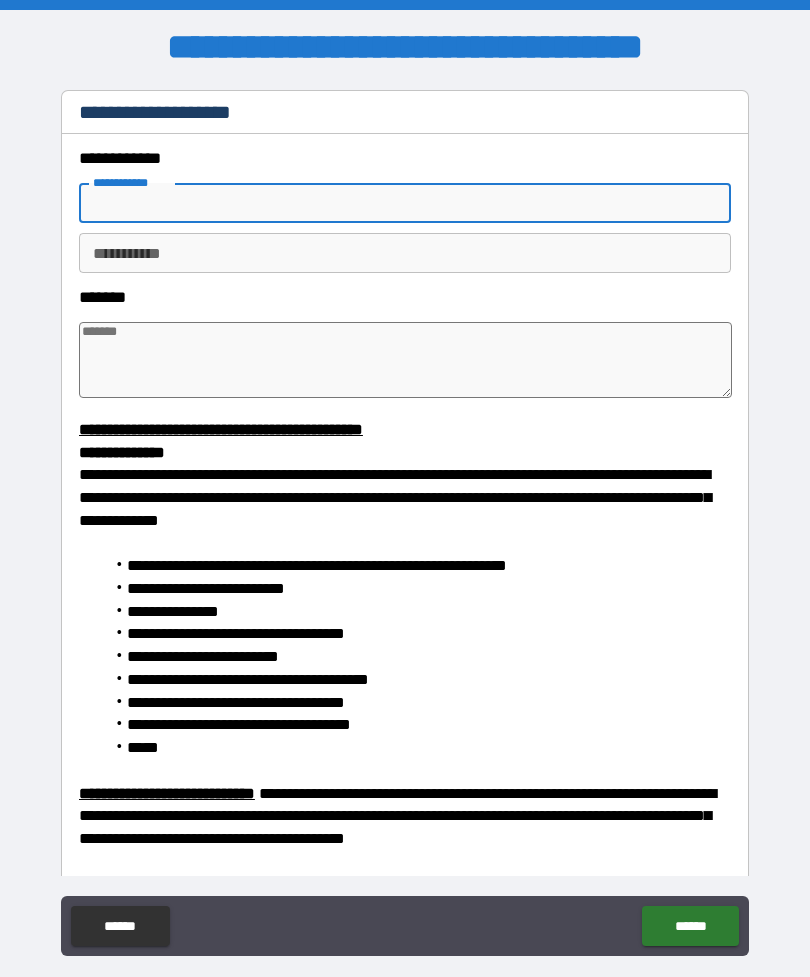 type on "*" 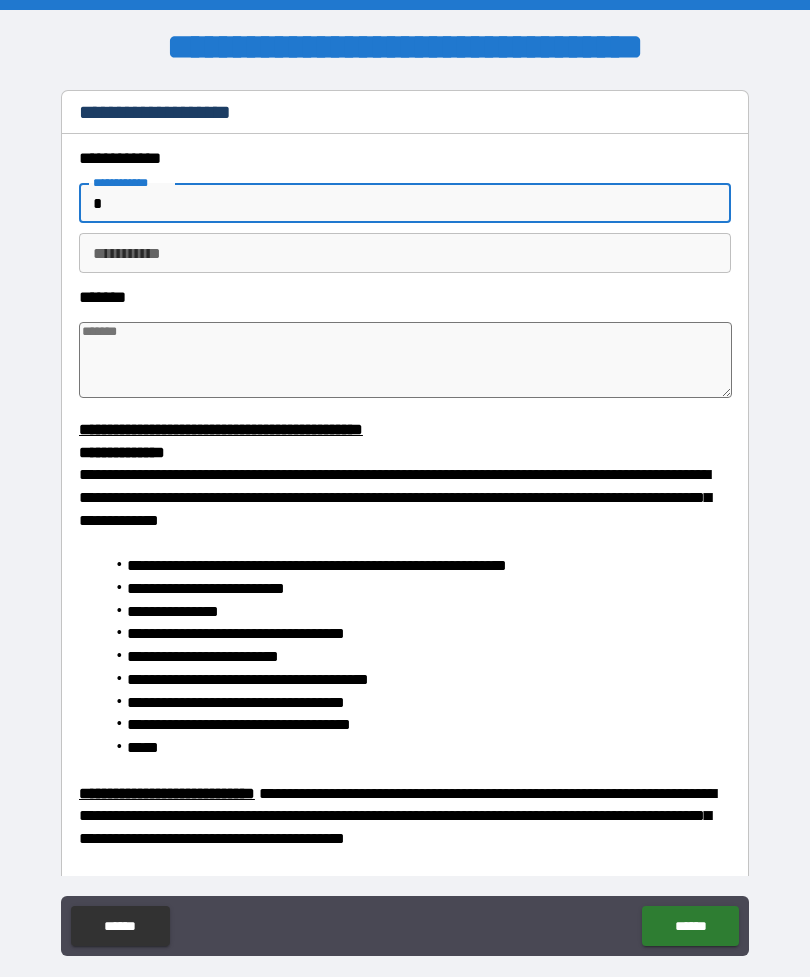 type on "*" 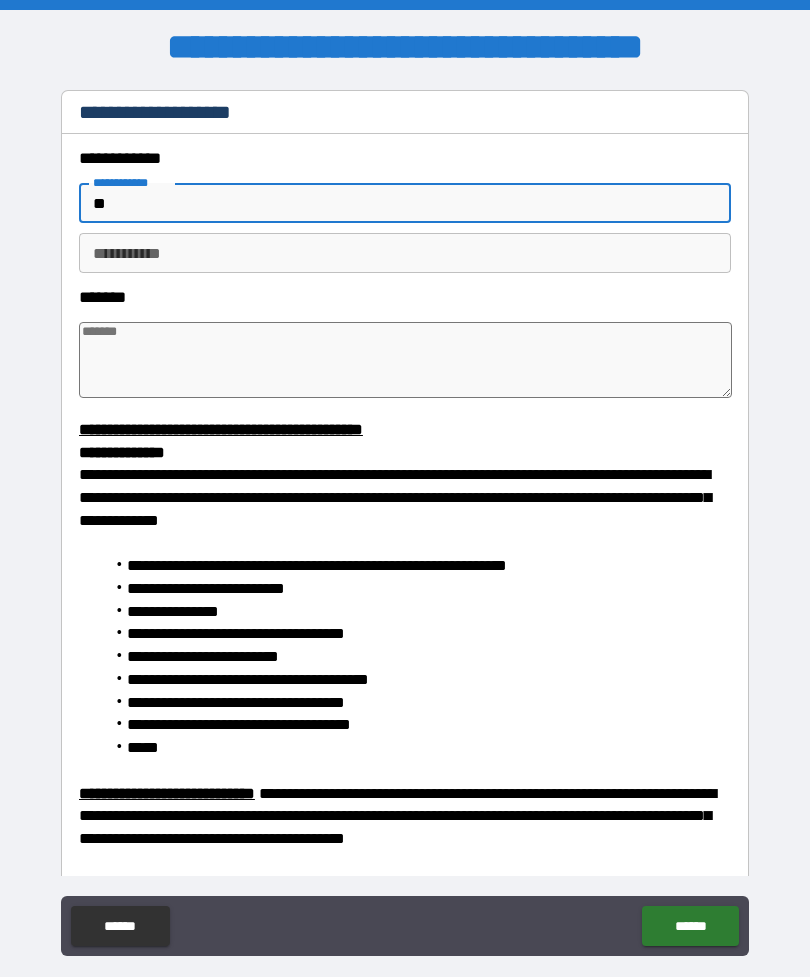 type on "***" 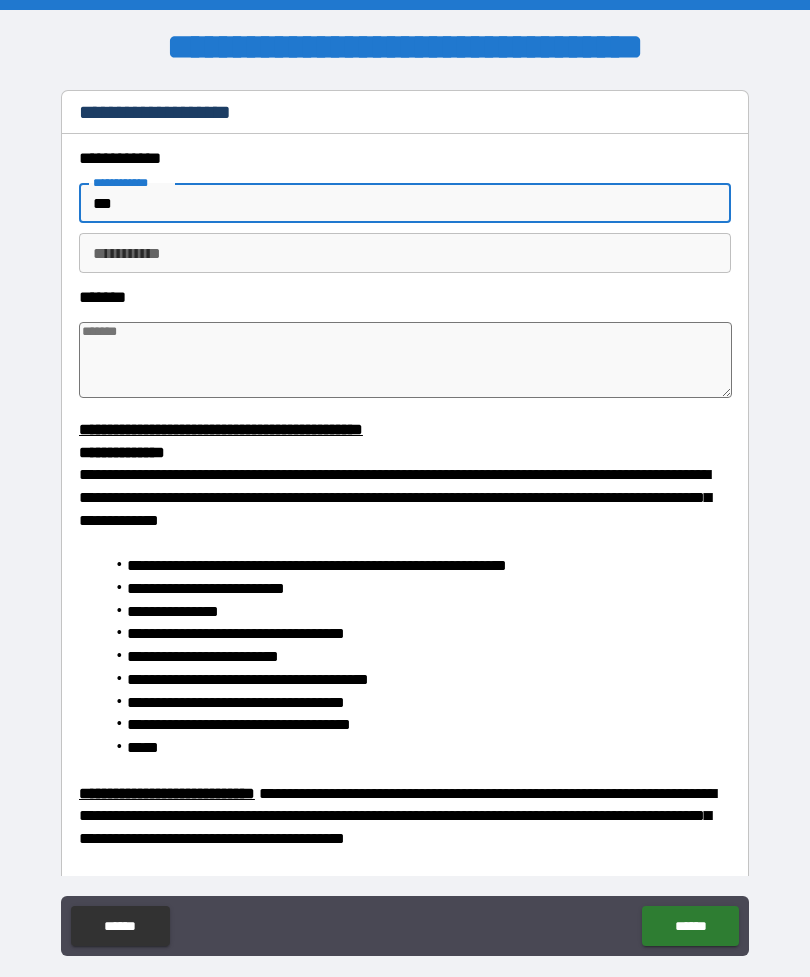 type on "*" 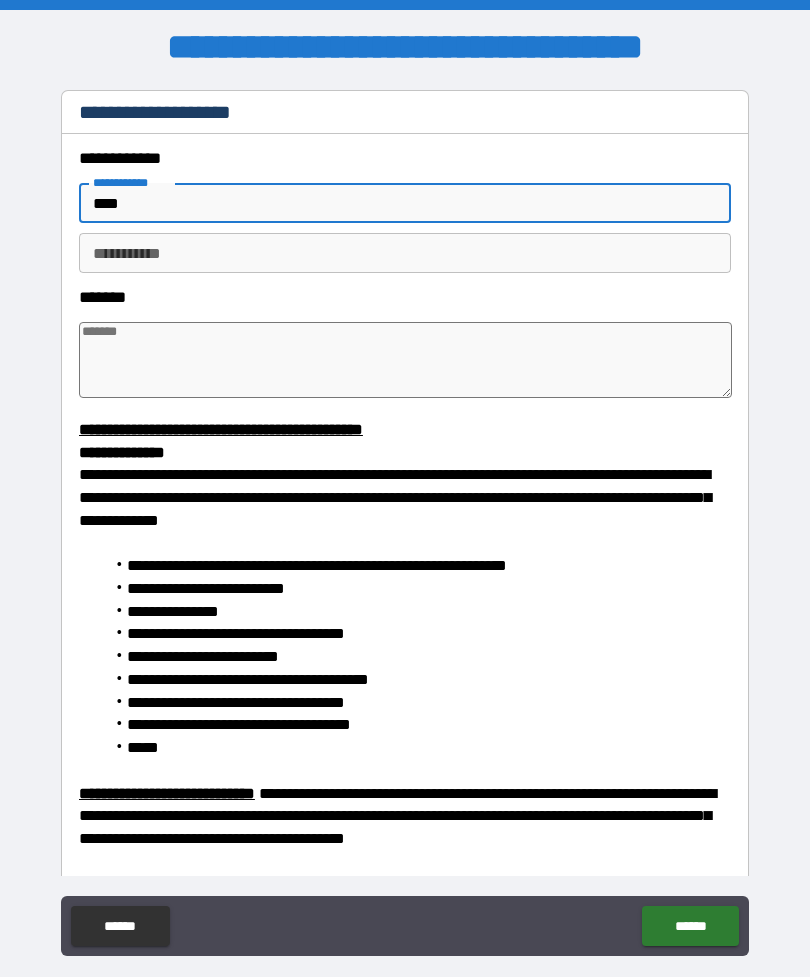 type on "*" 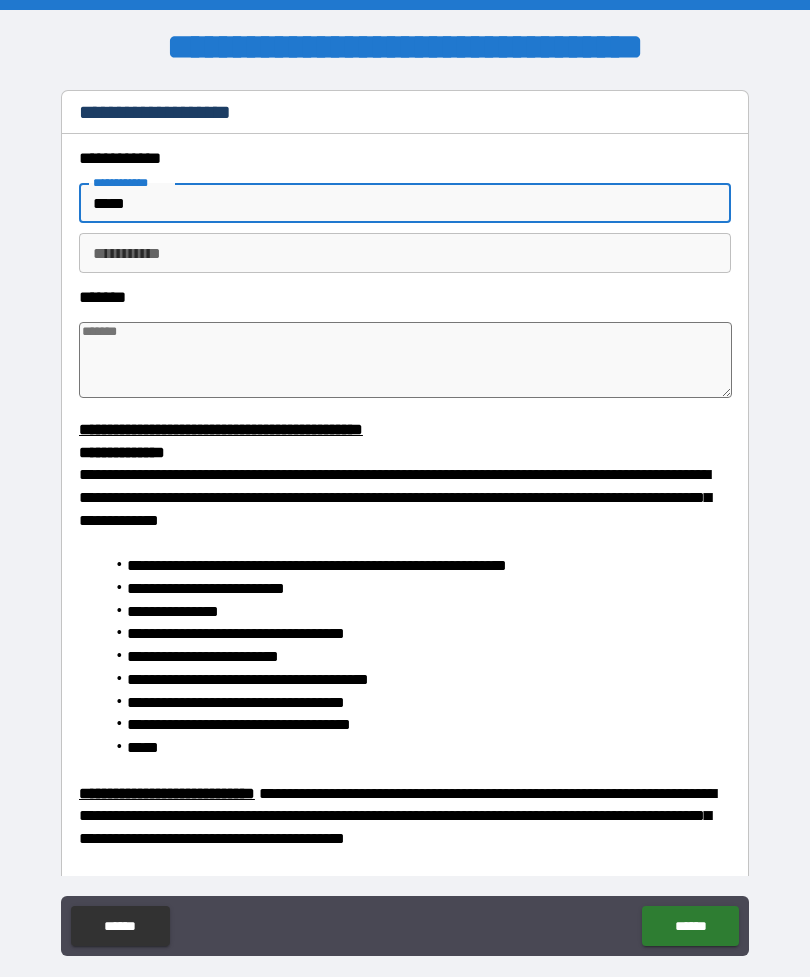 type on "*" 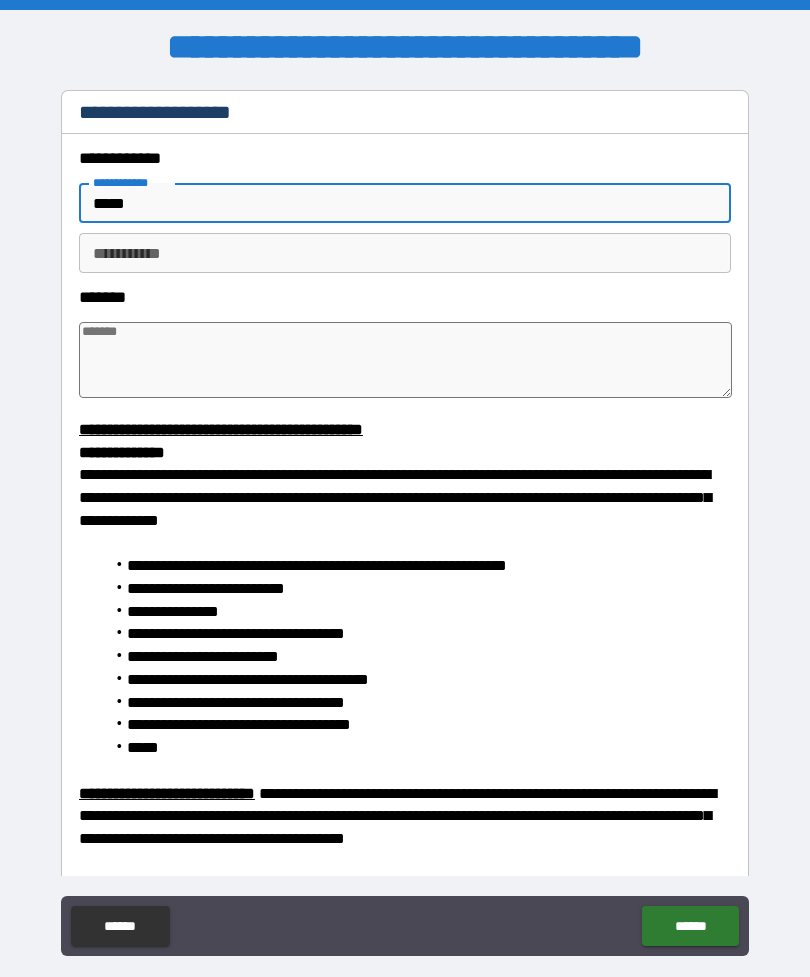 type on "****" 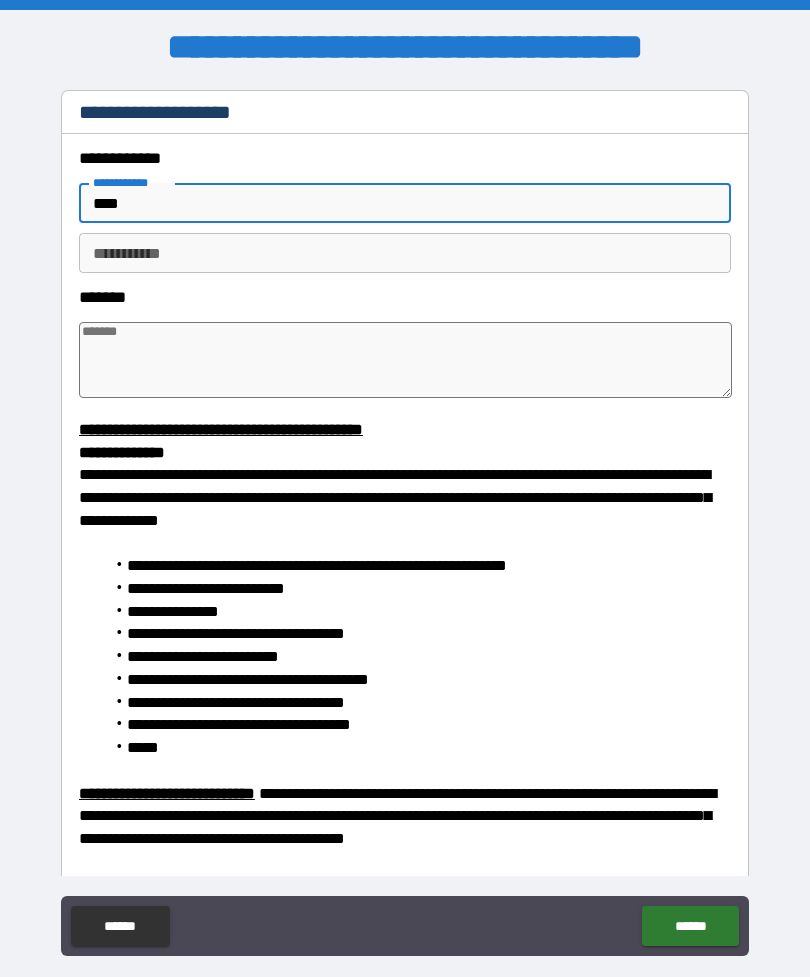 type on "*" 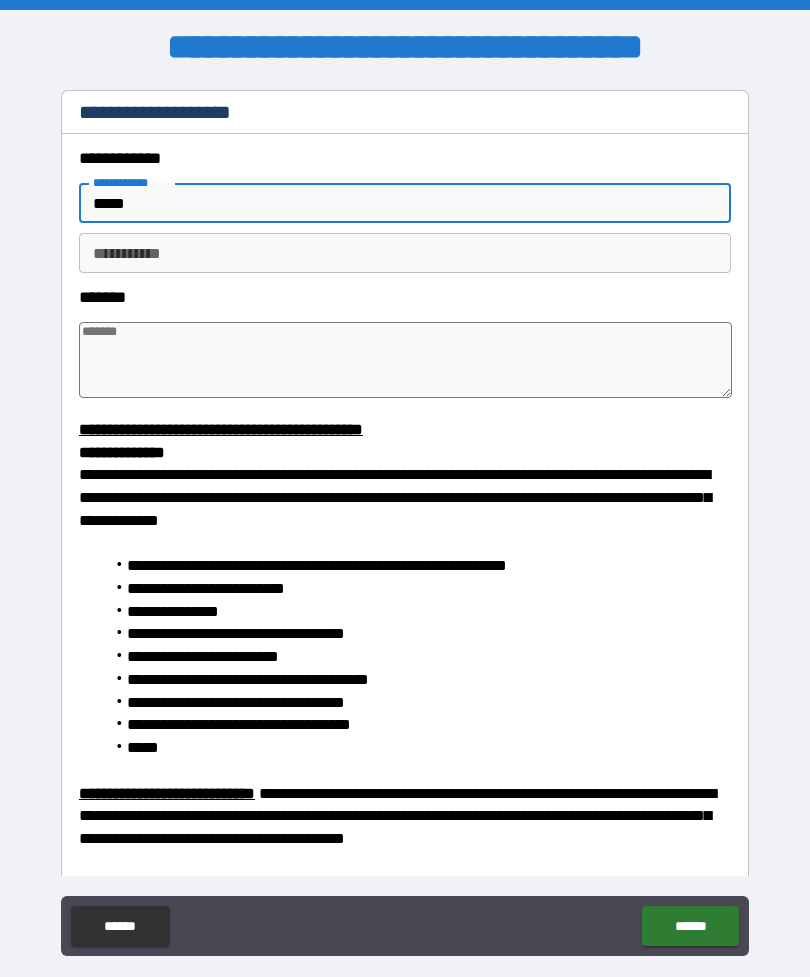 type on "*" 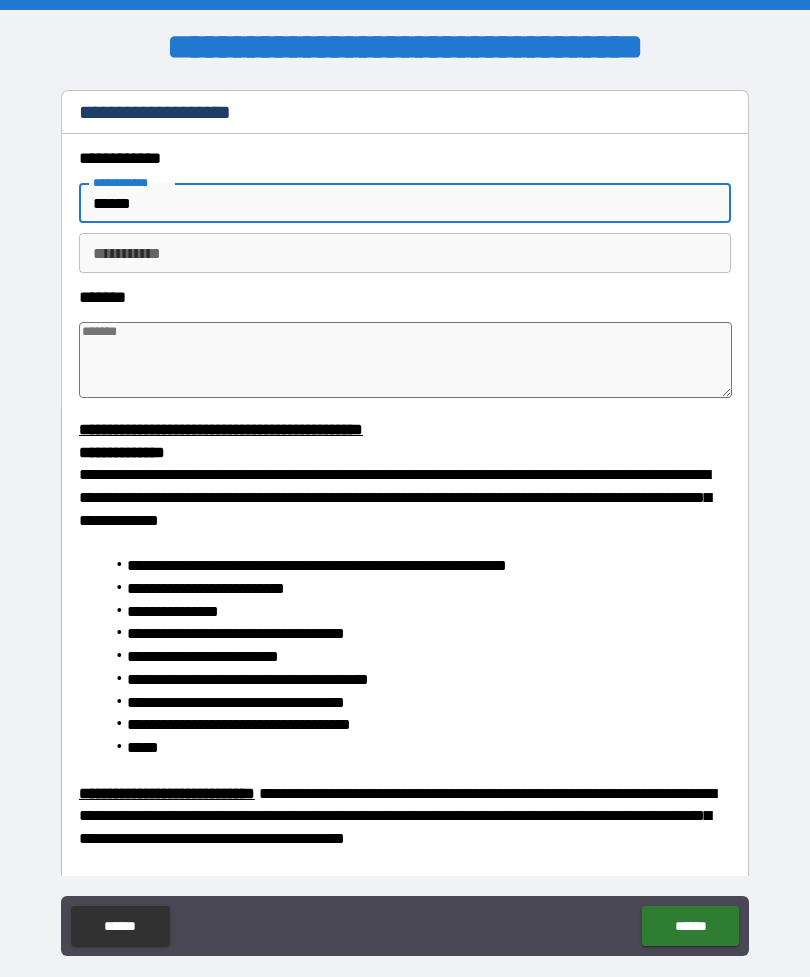 type on "*" 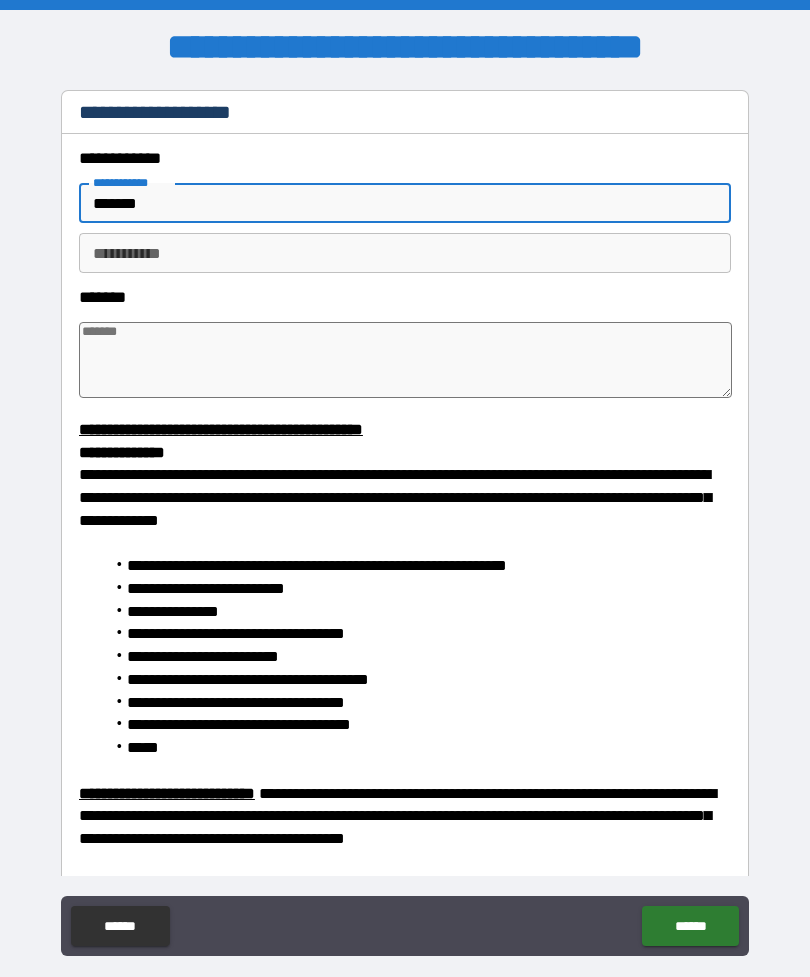 type on "*" 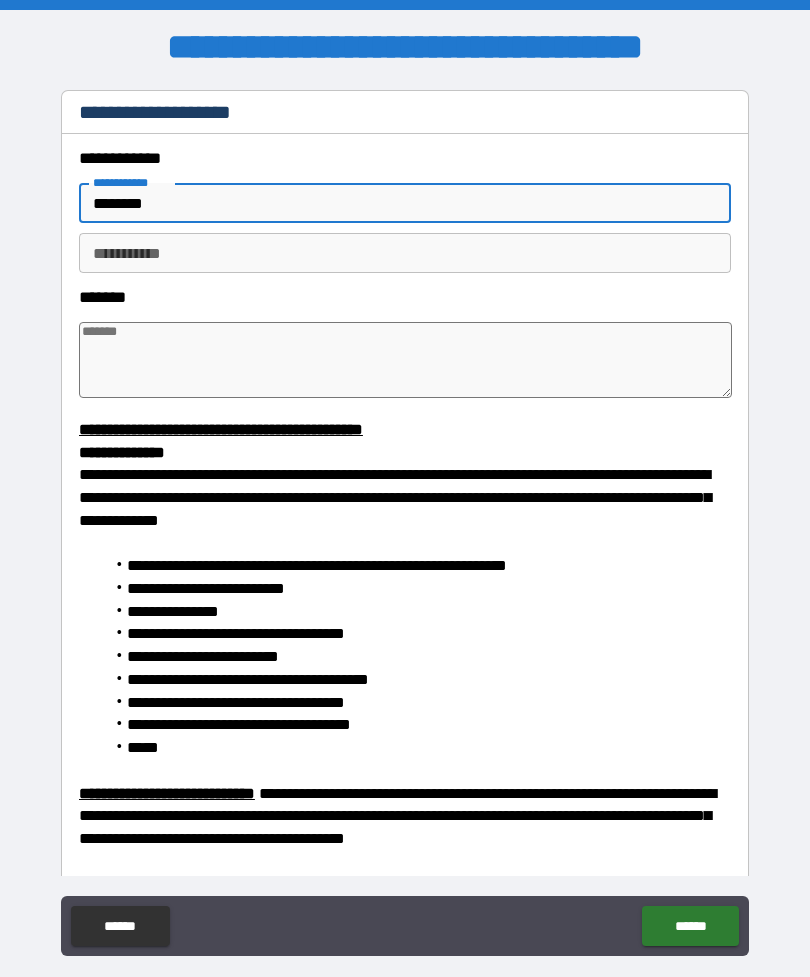 type on "*" 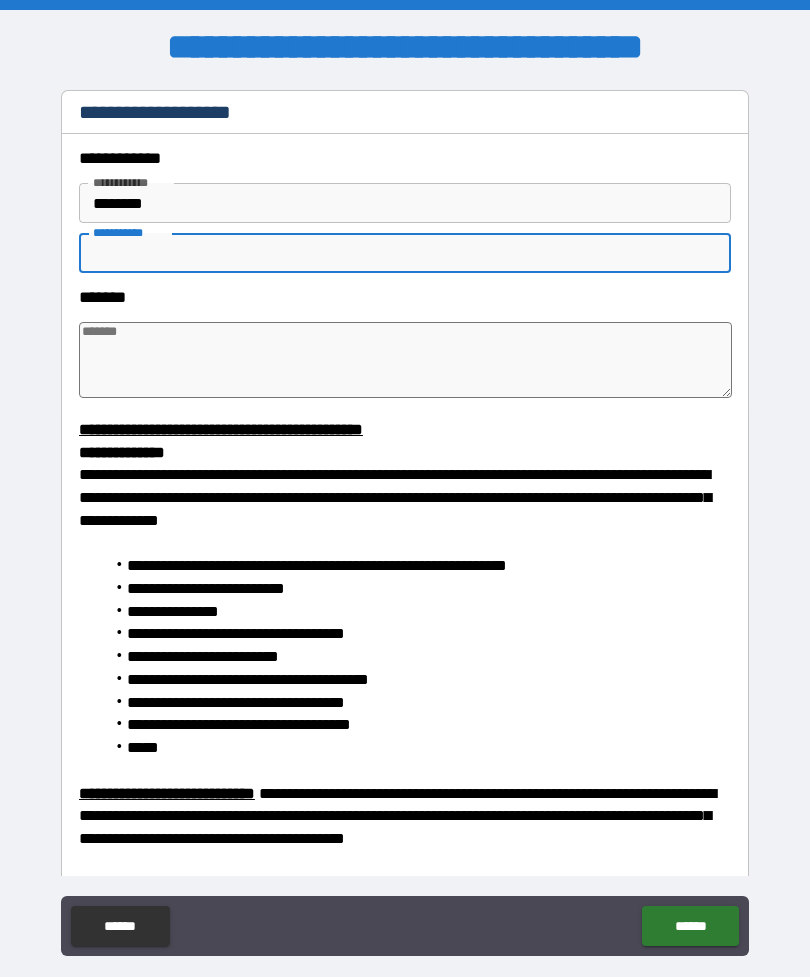 type on "*" 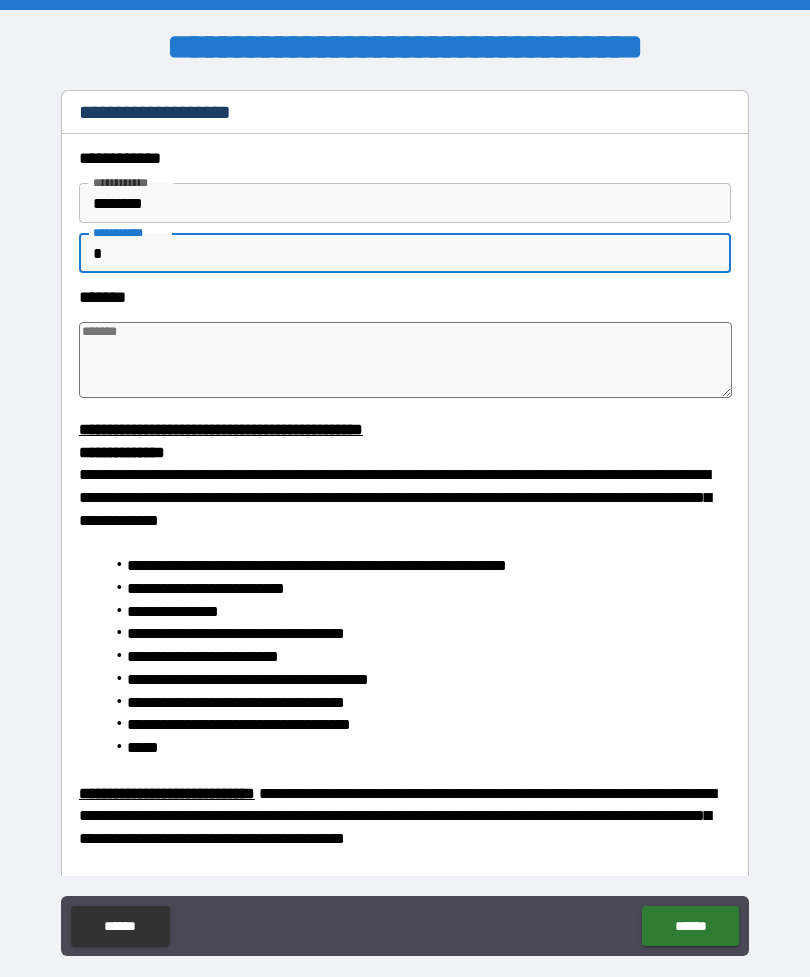 type on "*" 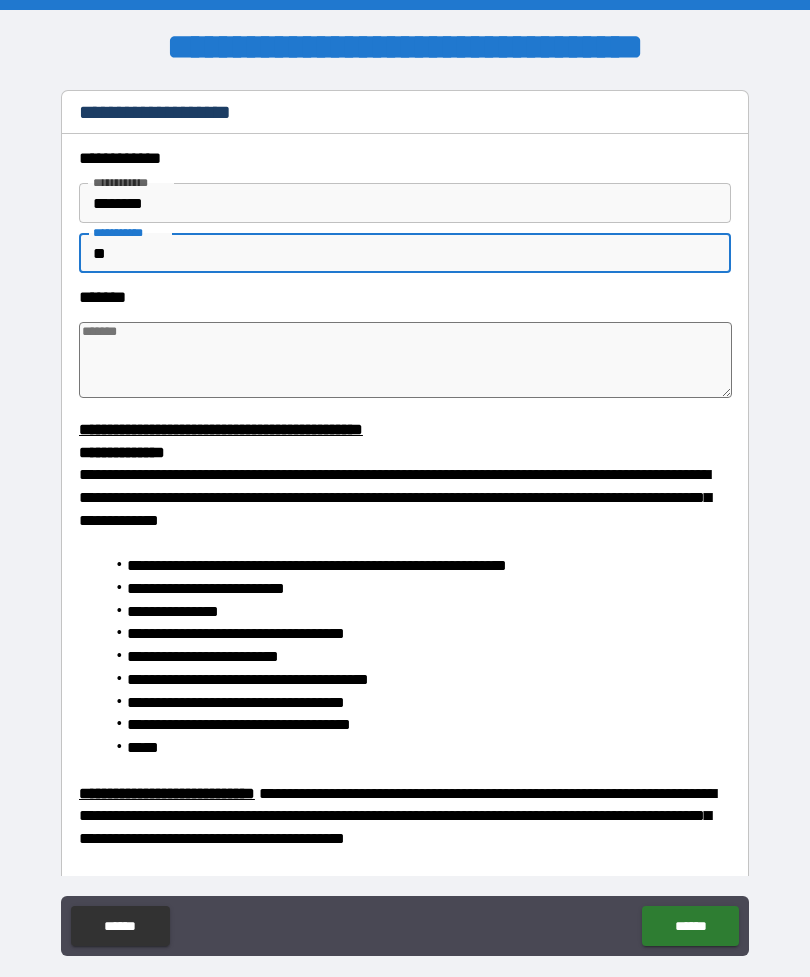 type on "*" 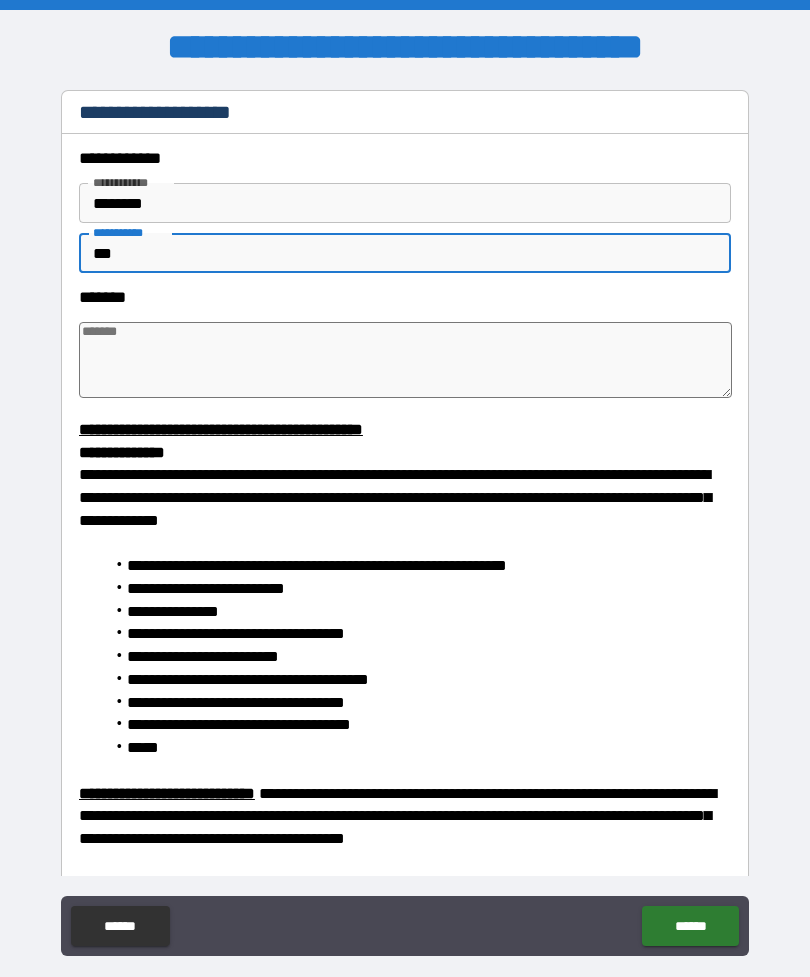 type on "*" 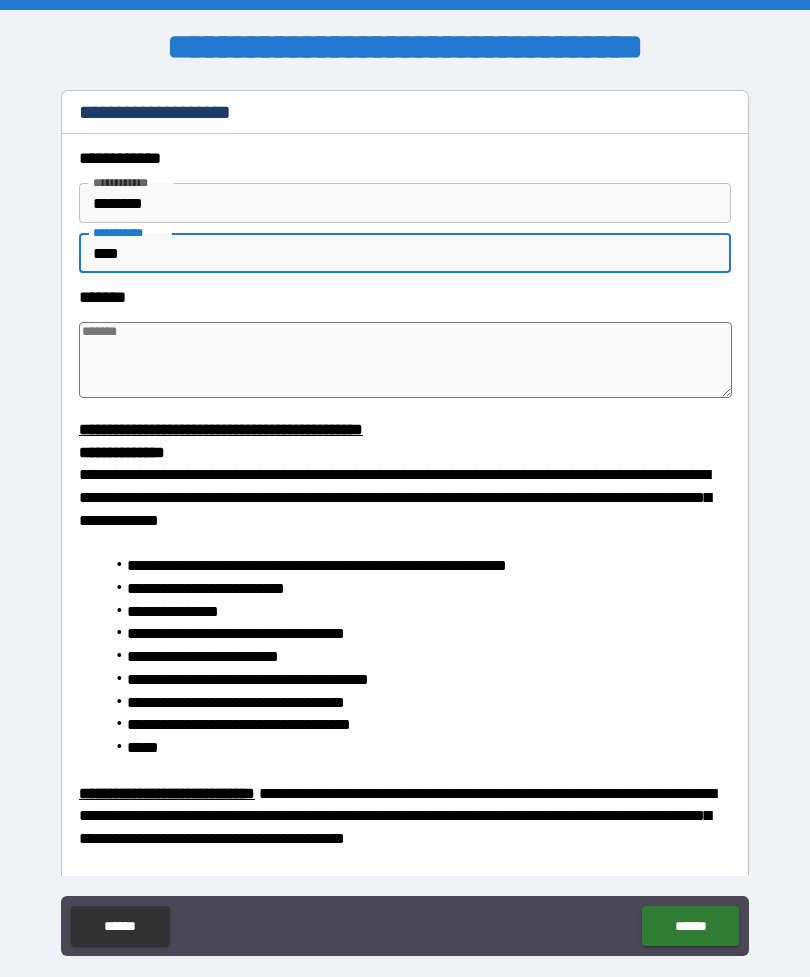 type on "*" 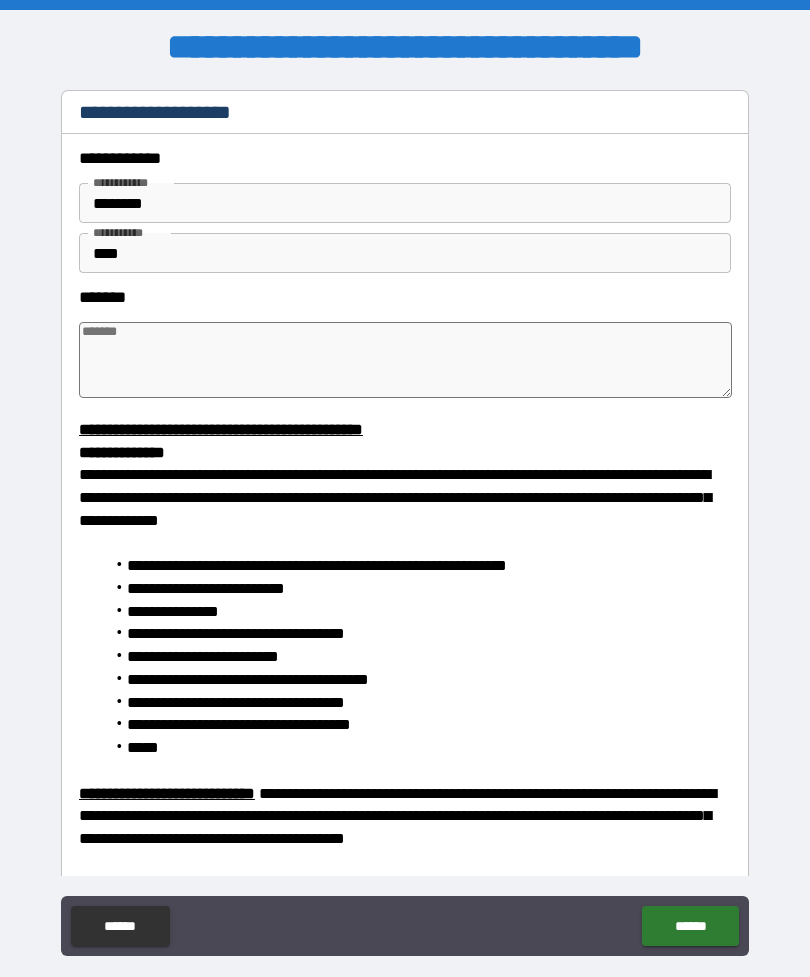 type on "*" 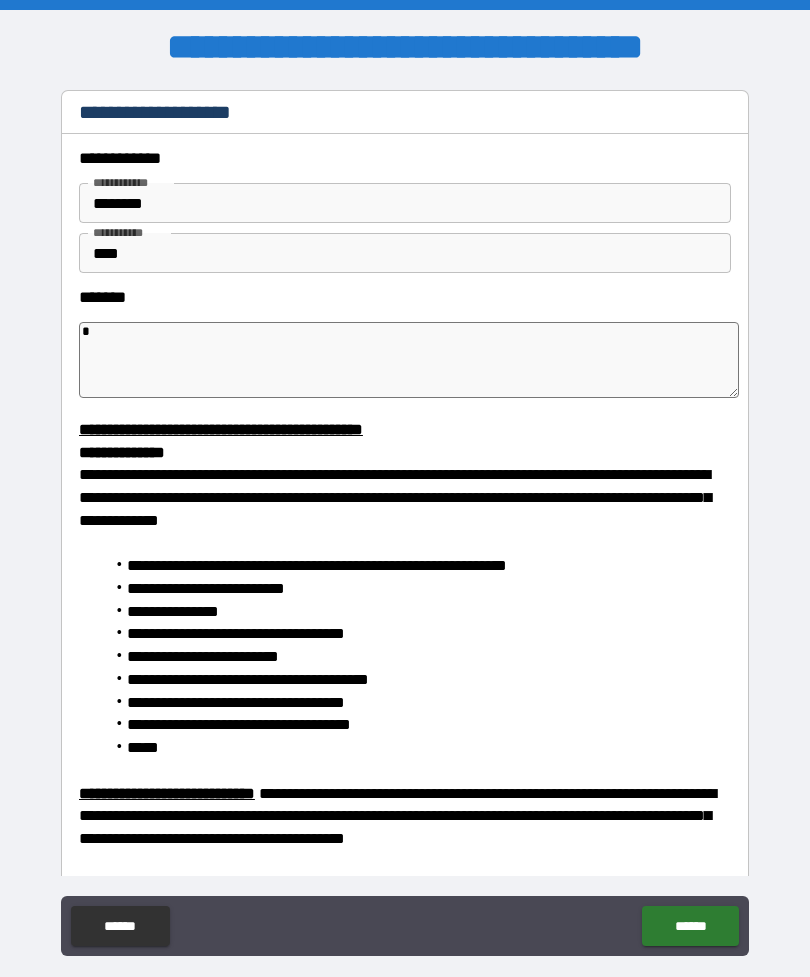 type on "*" 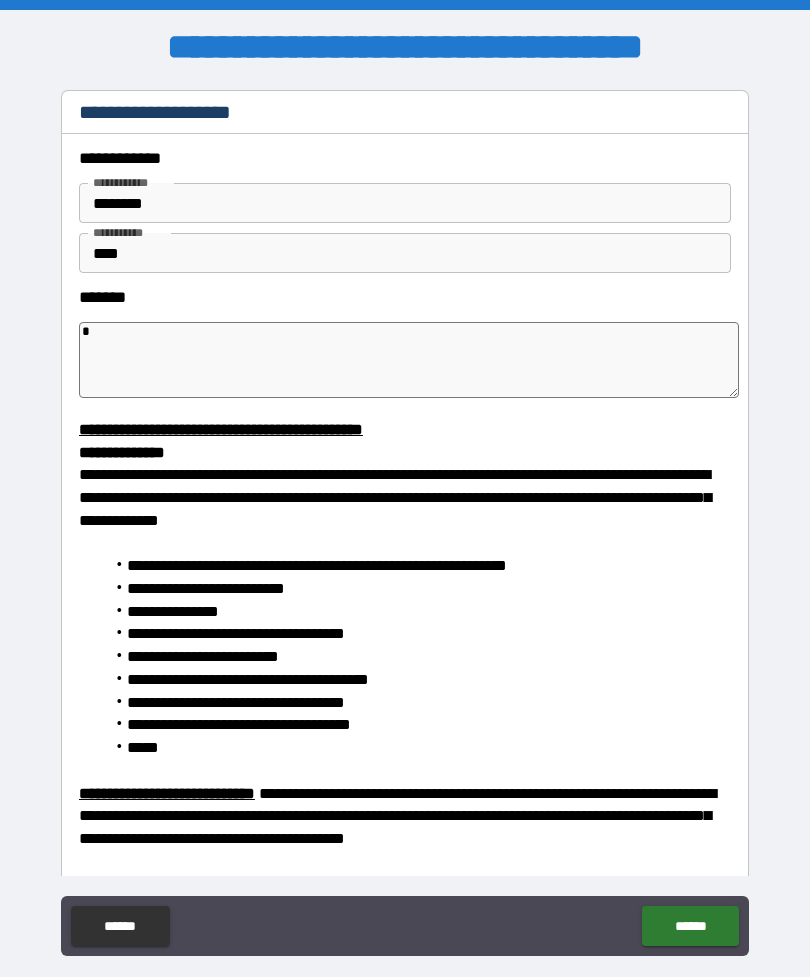 type on "**" 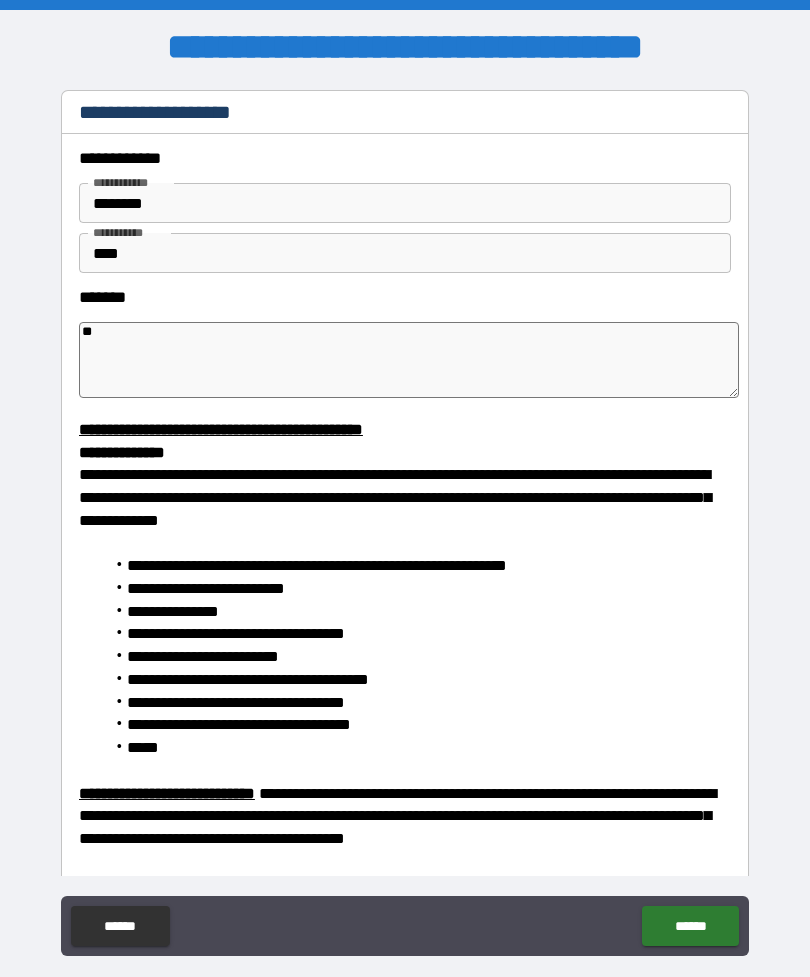 type on "*" 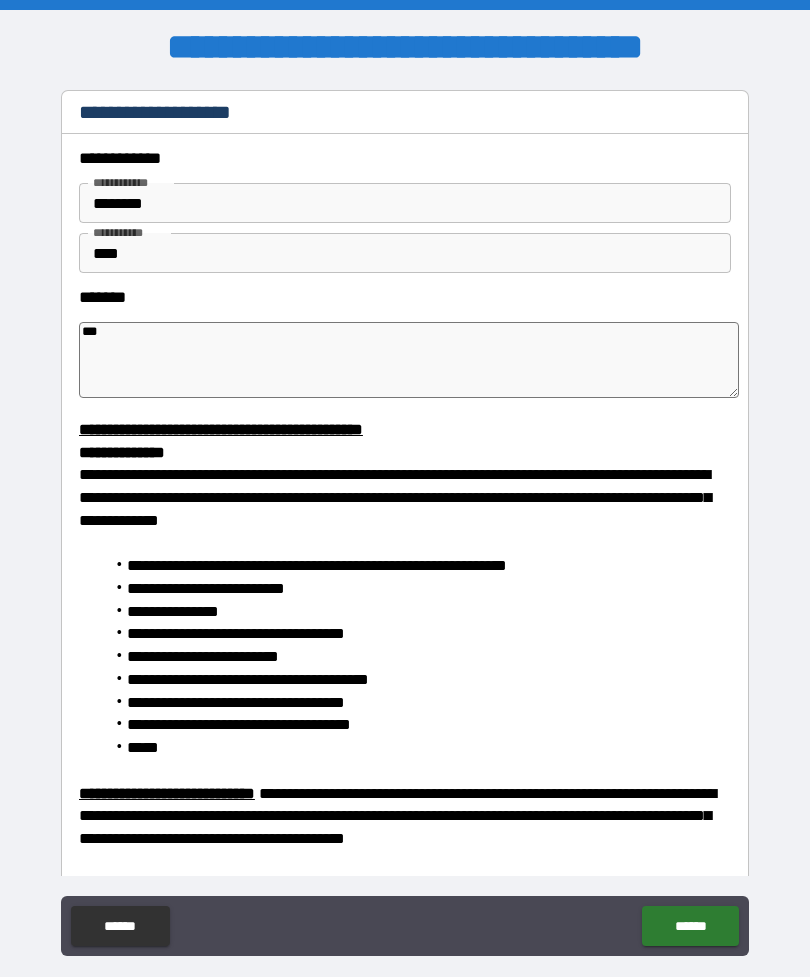 type on "*" 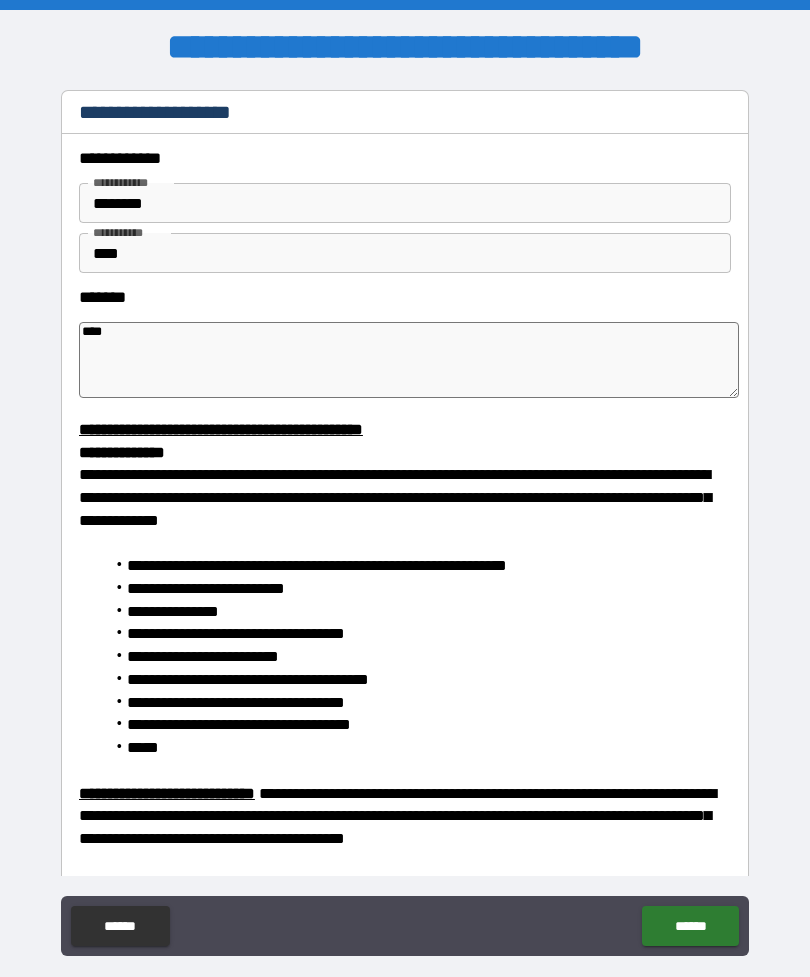 type on "*****" 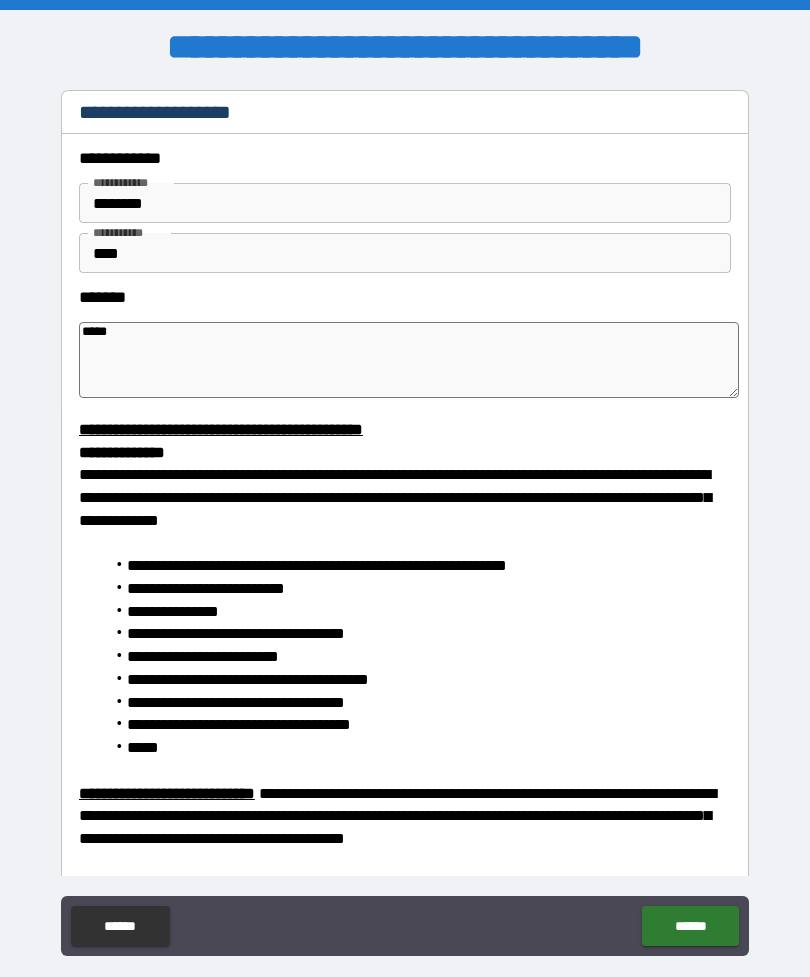 type on "*****" 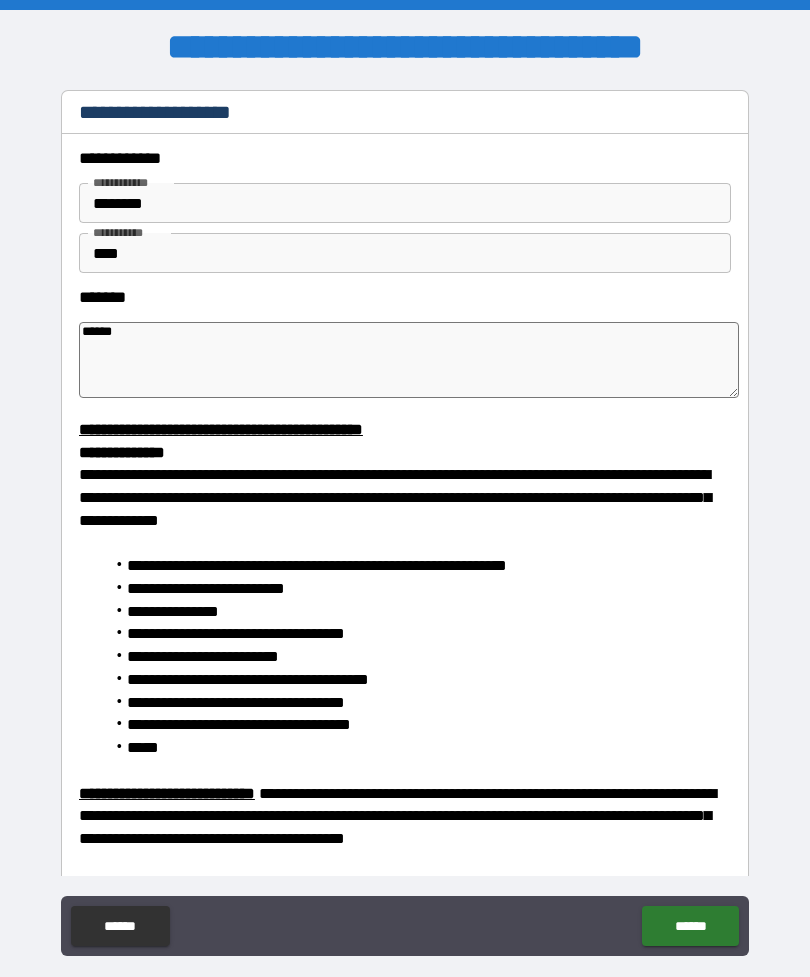 type on "*" 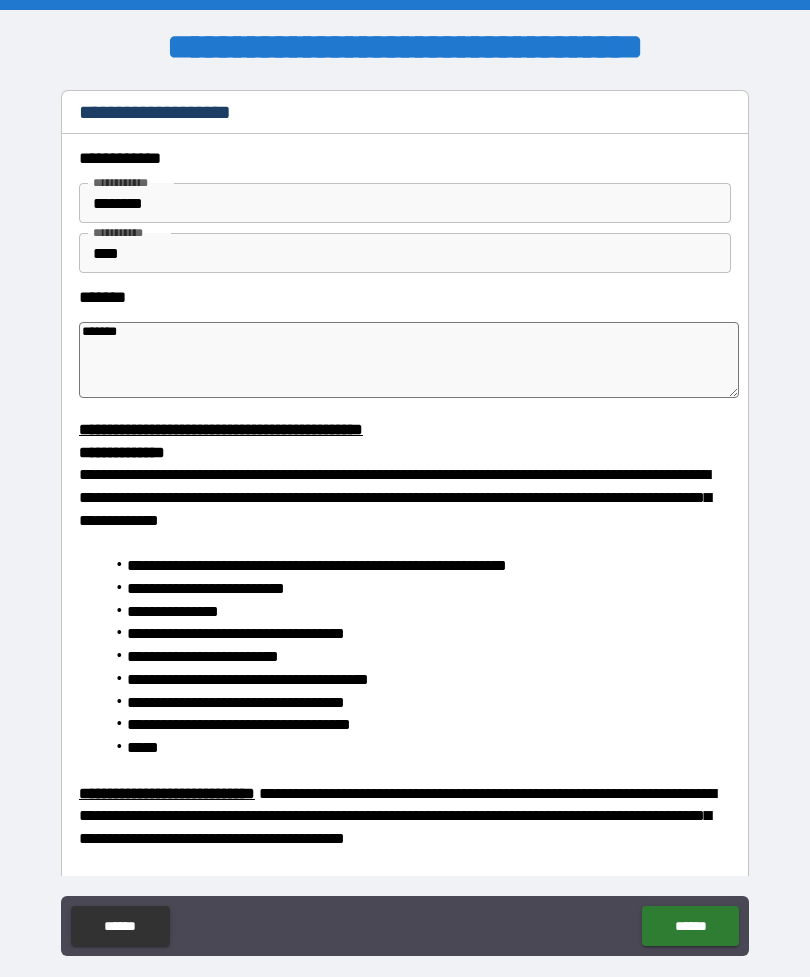 type on "*" 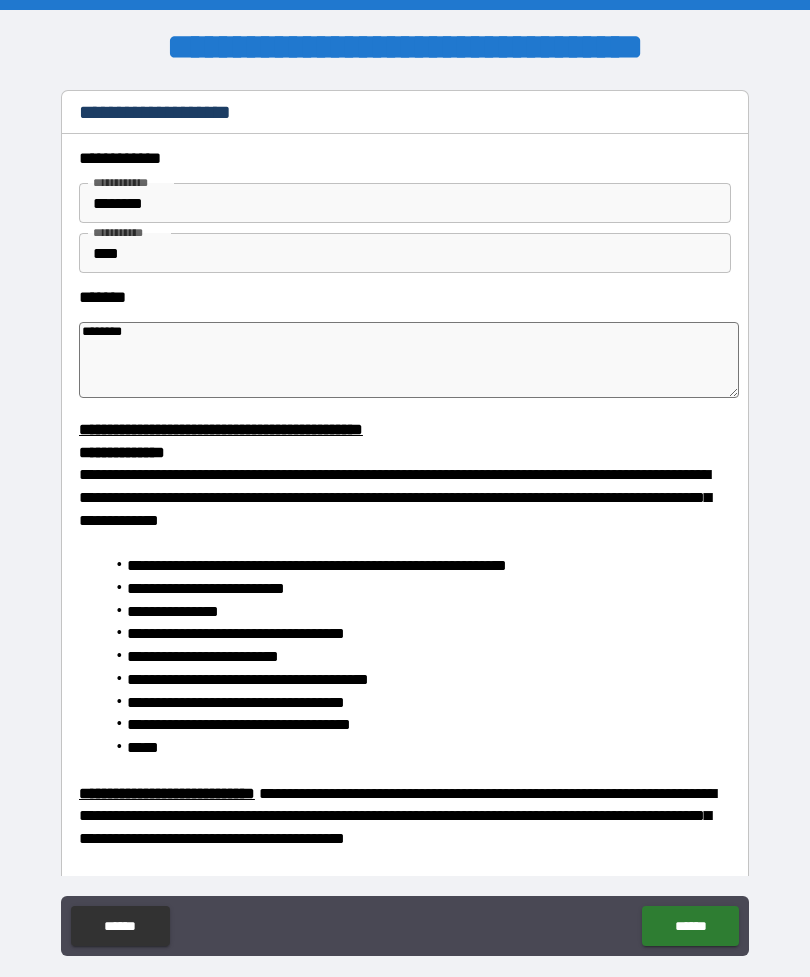 type on "*" 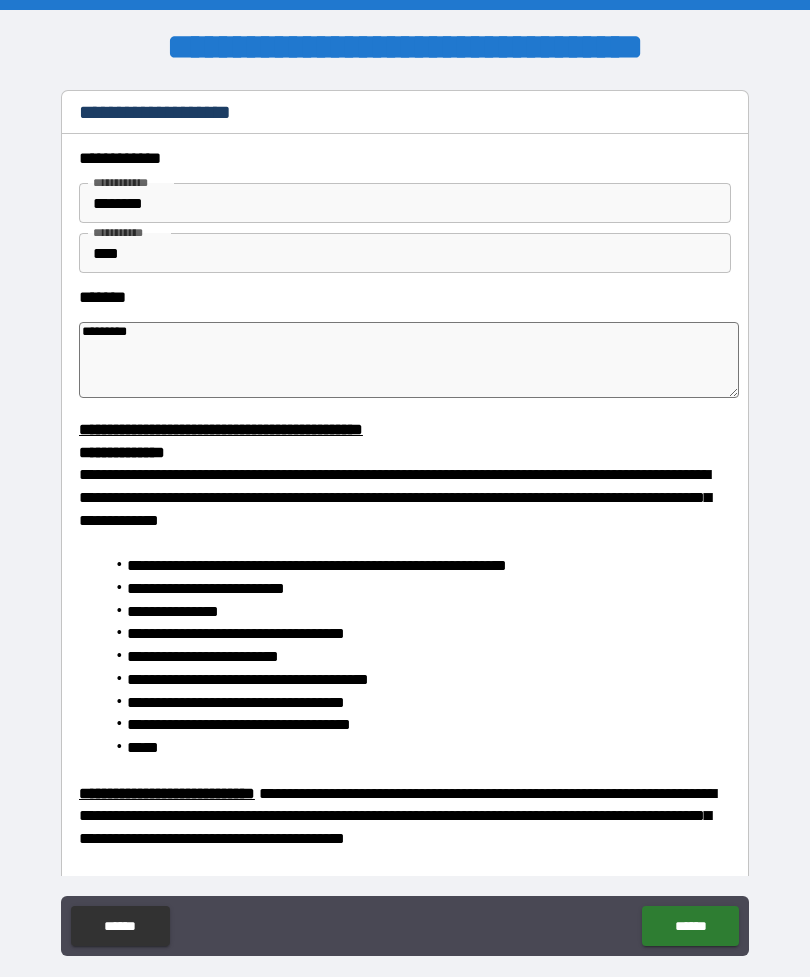 type on "*" 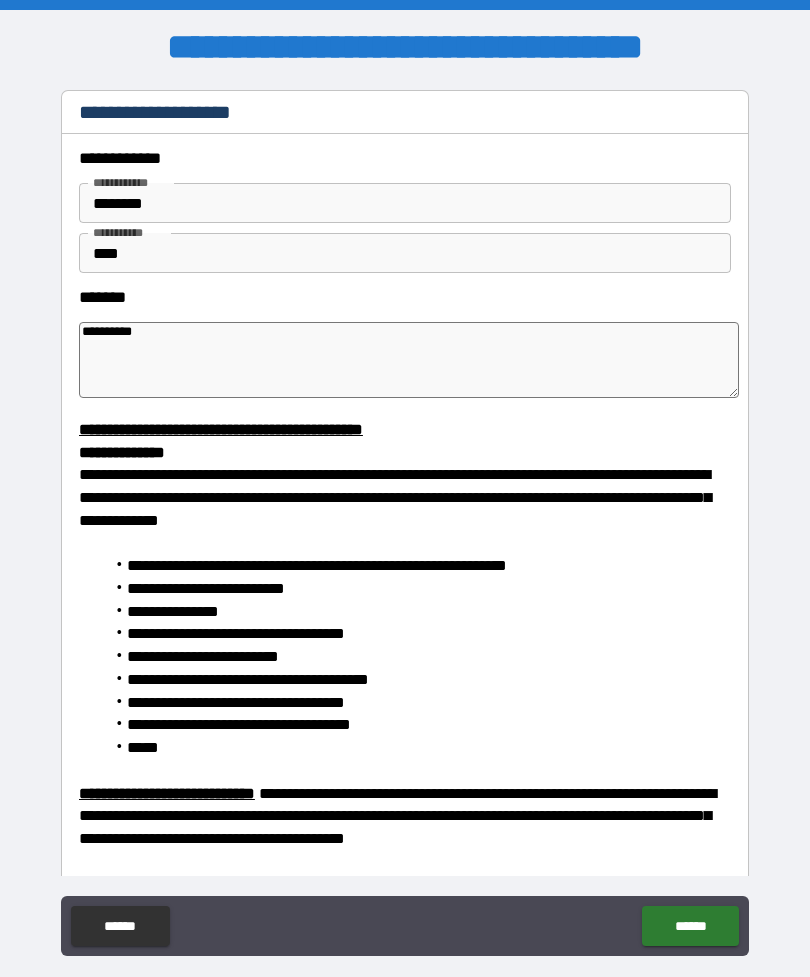 type on "*" 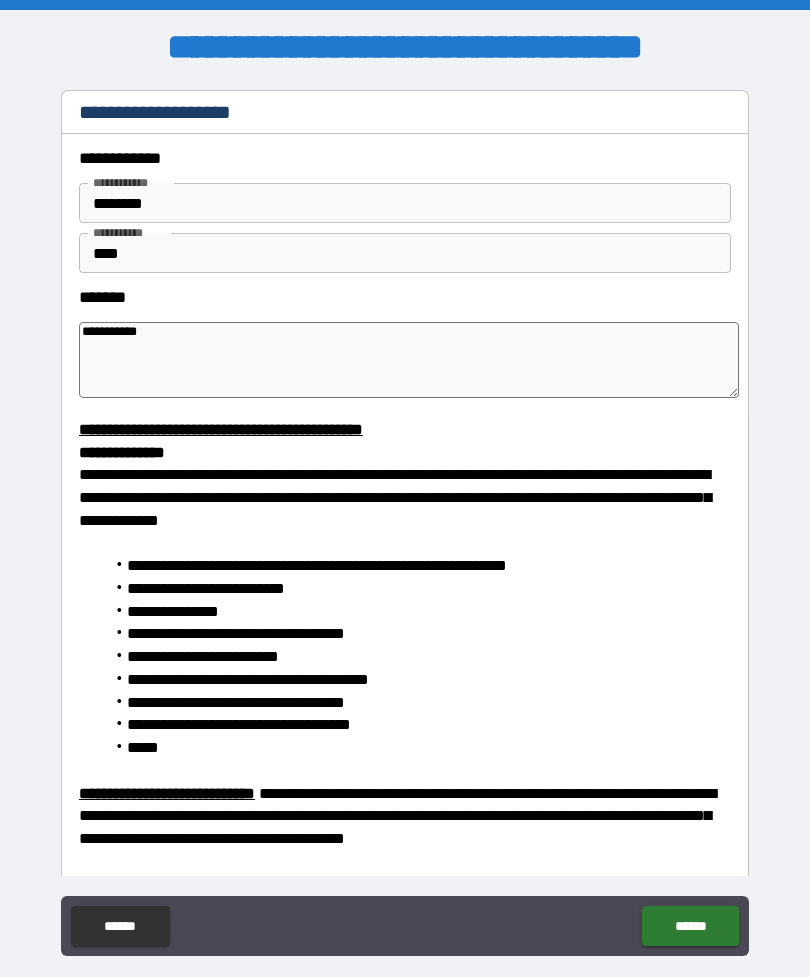 type on "*" 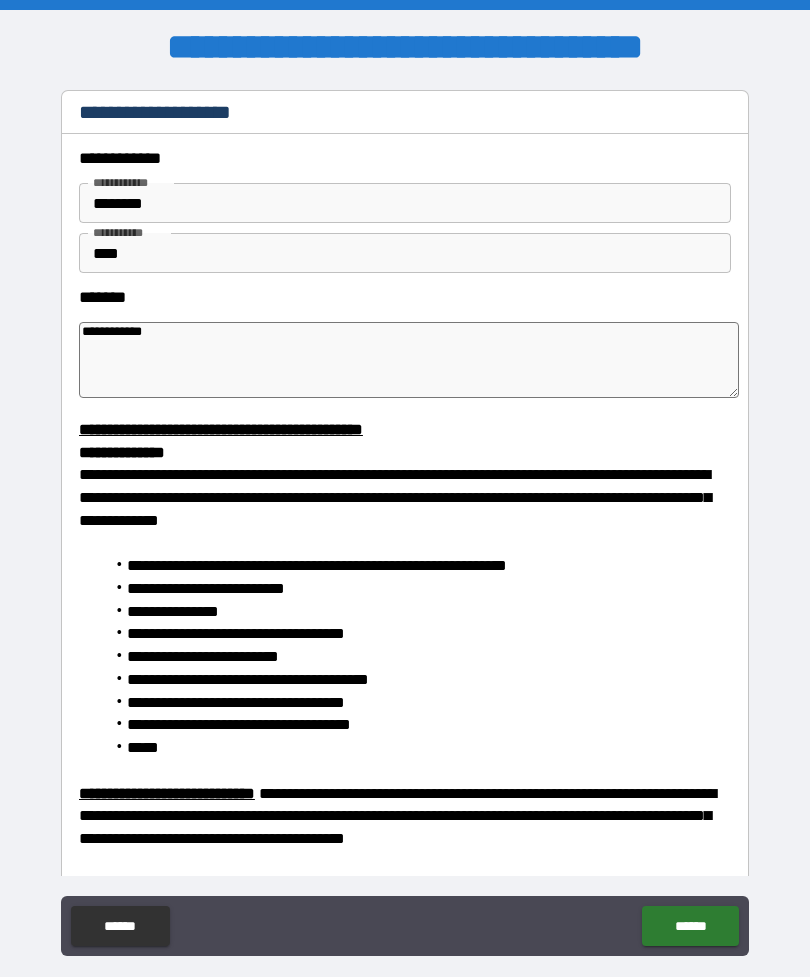 type on "*" 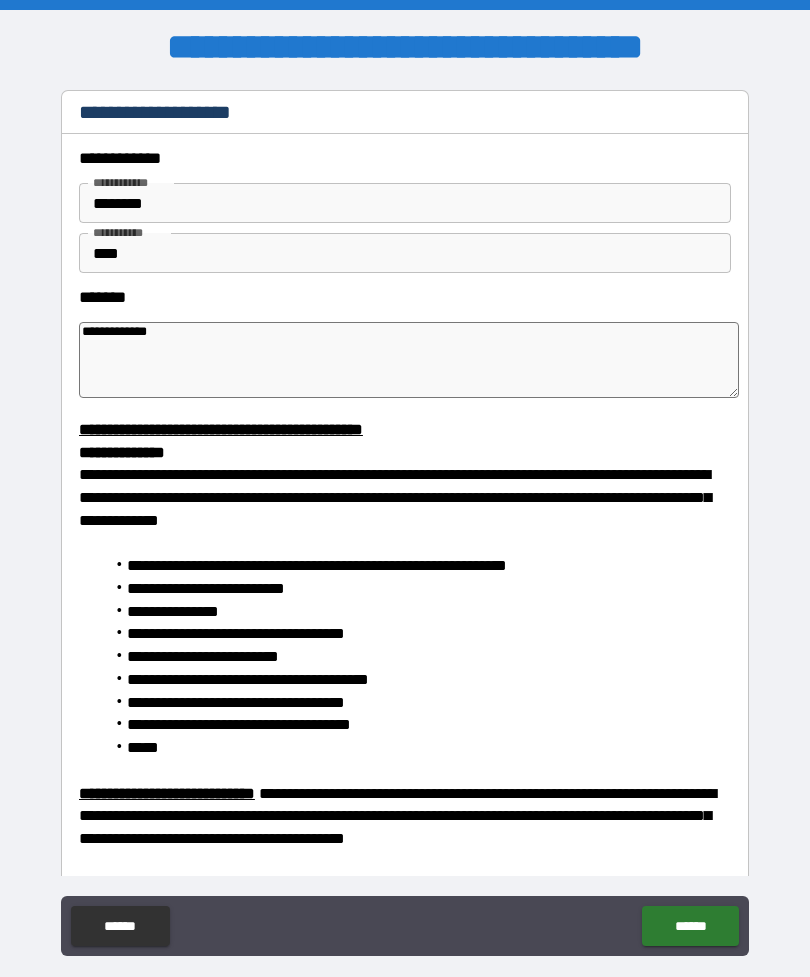 type on "*" 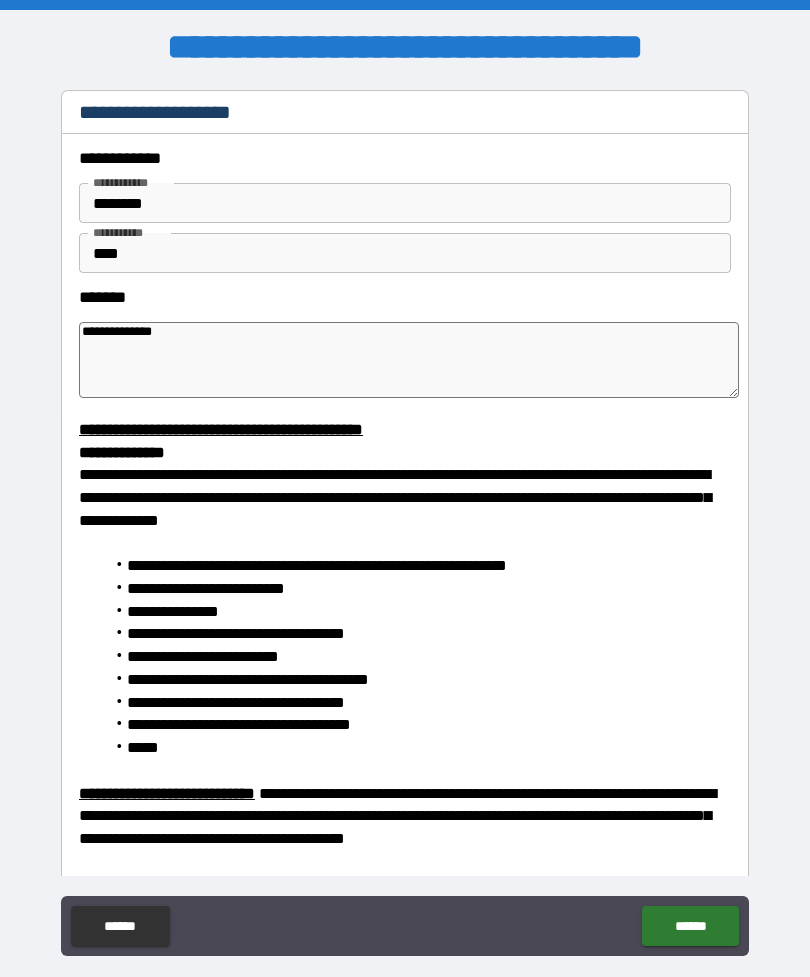 type on "*" 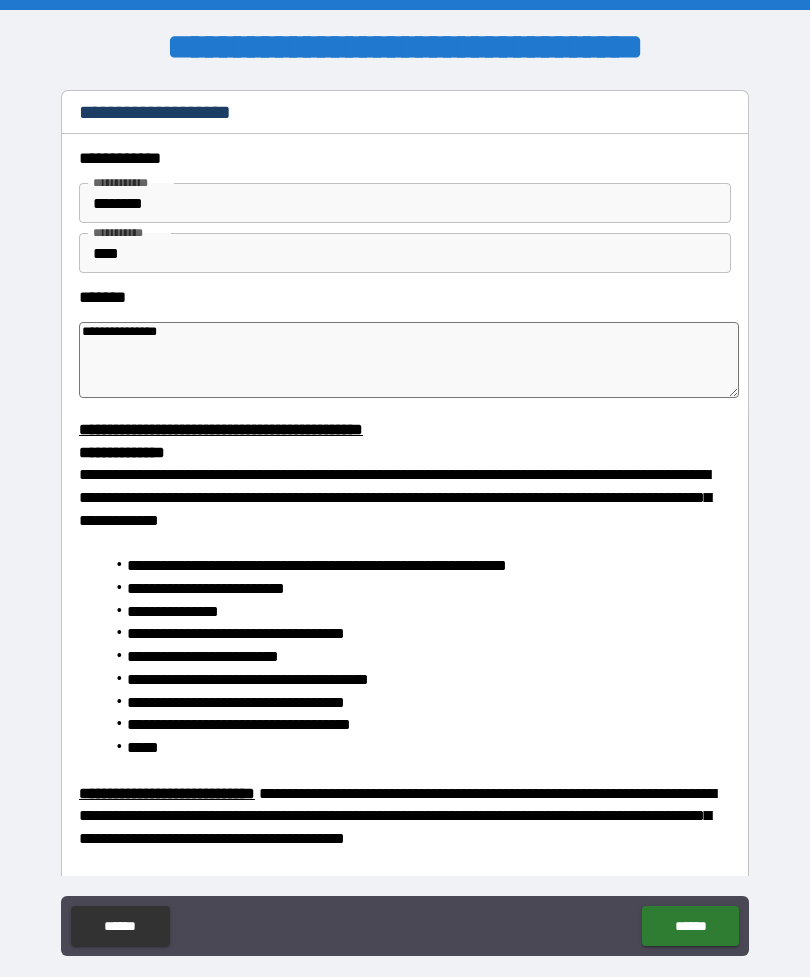 type on "**********" 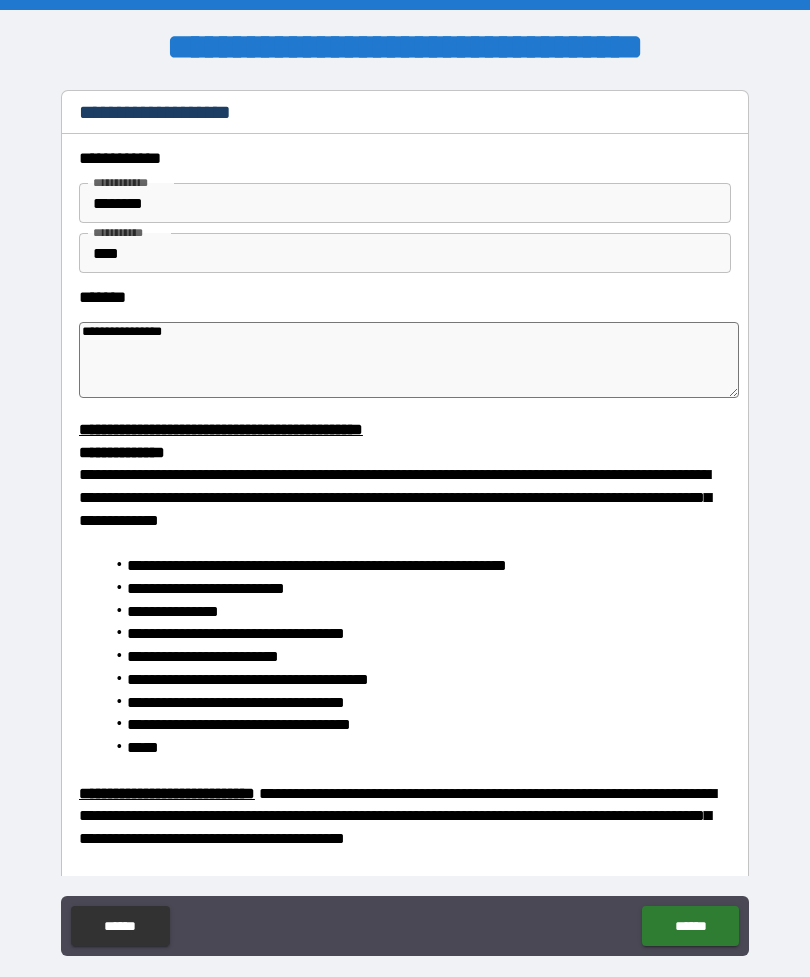 type on "**********" 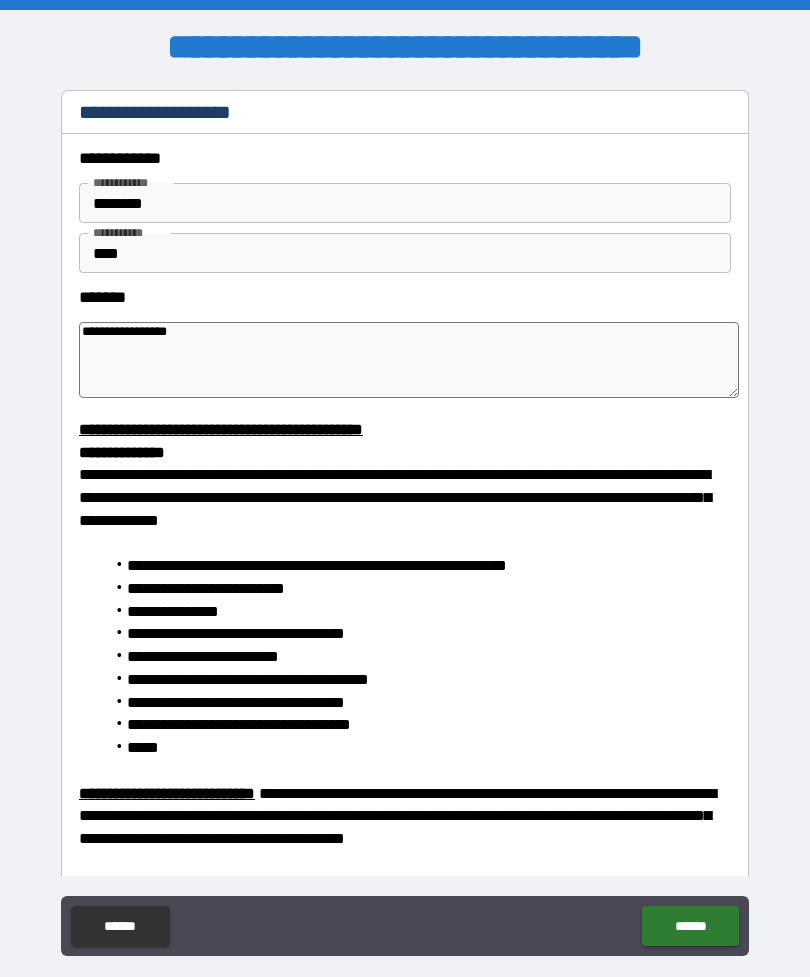 type on "*" 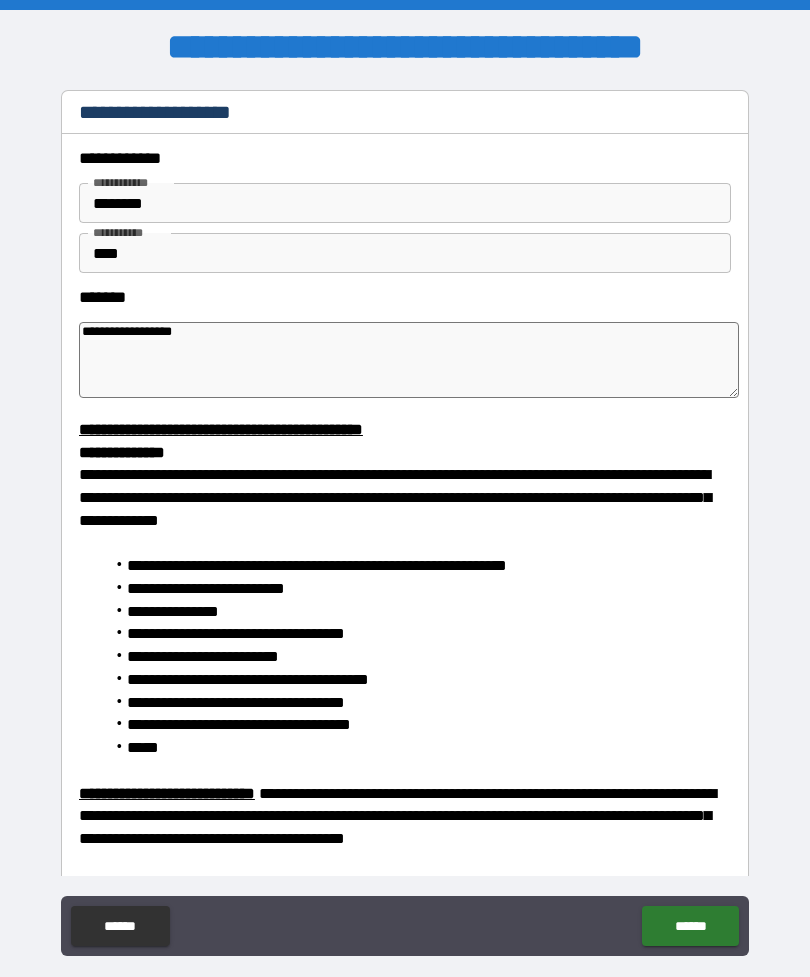 type on "*" 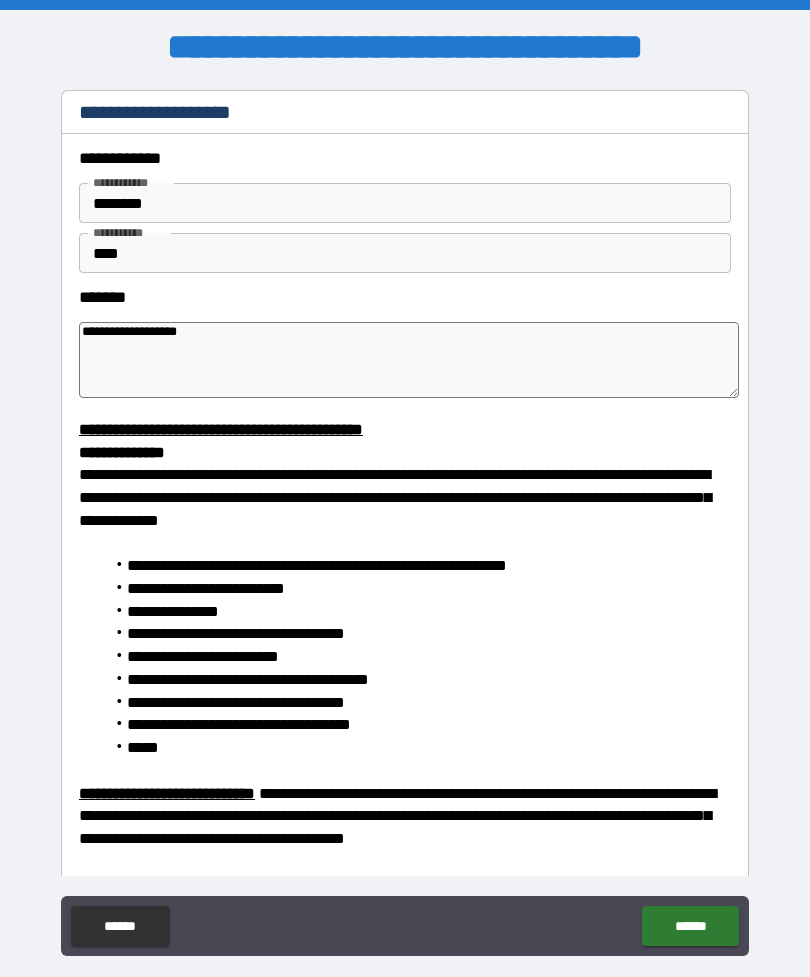 type on "*" 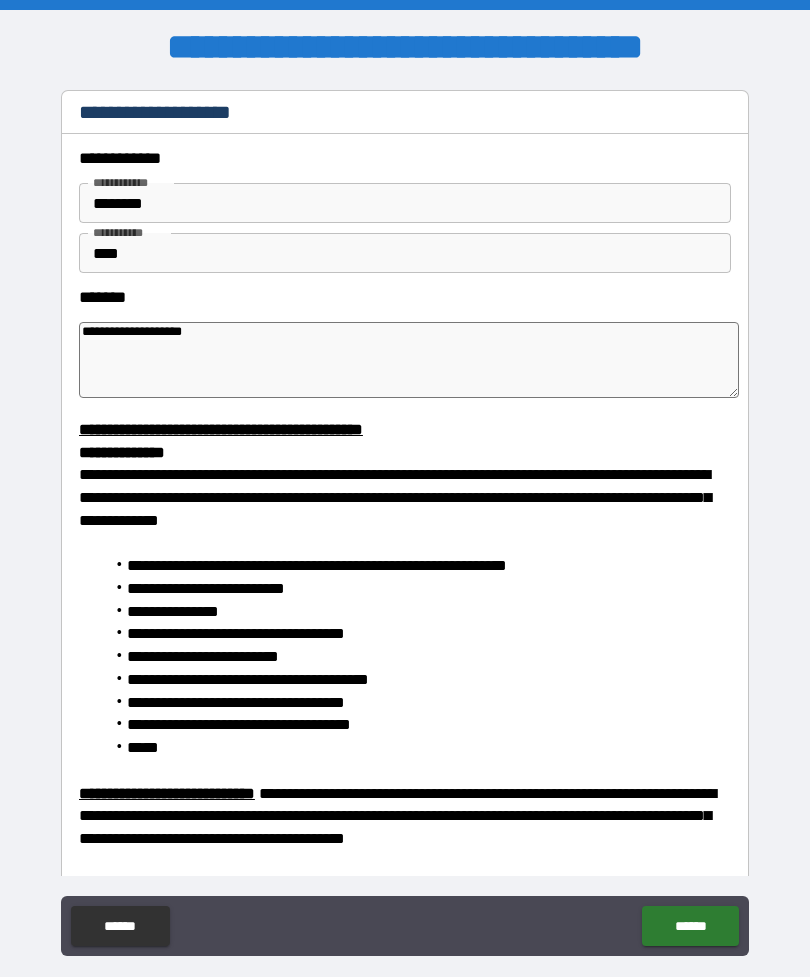 type on "*" 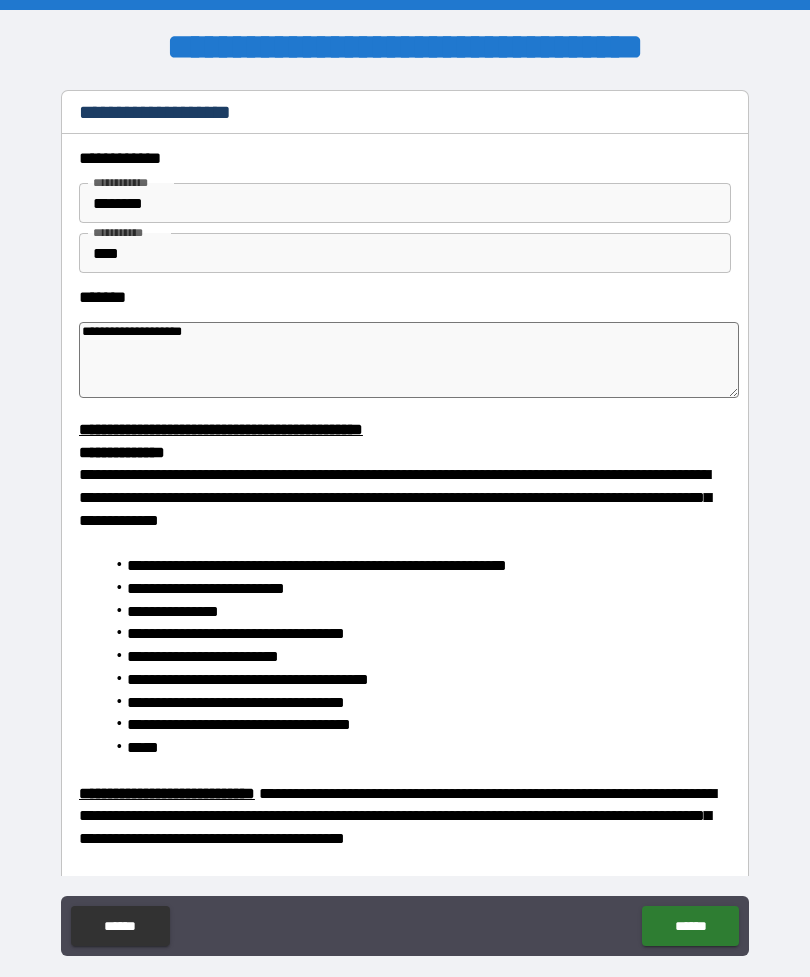 type on "**********" 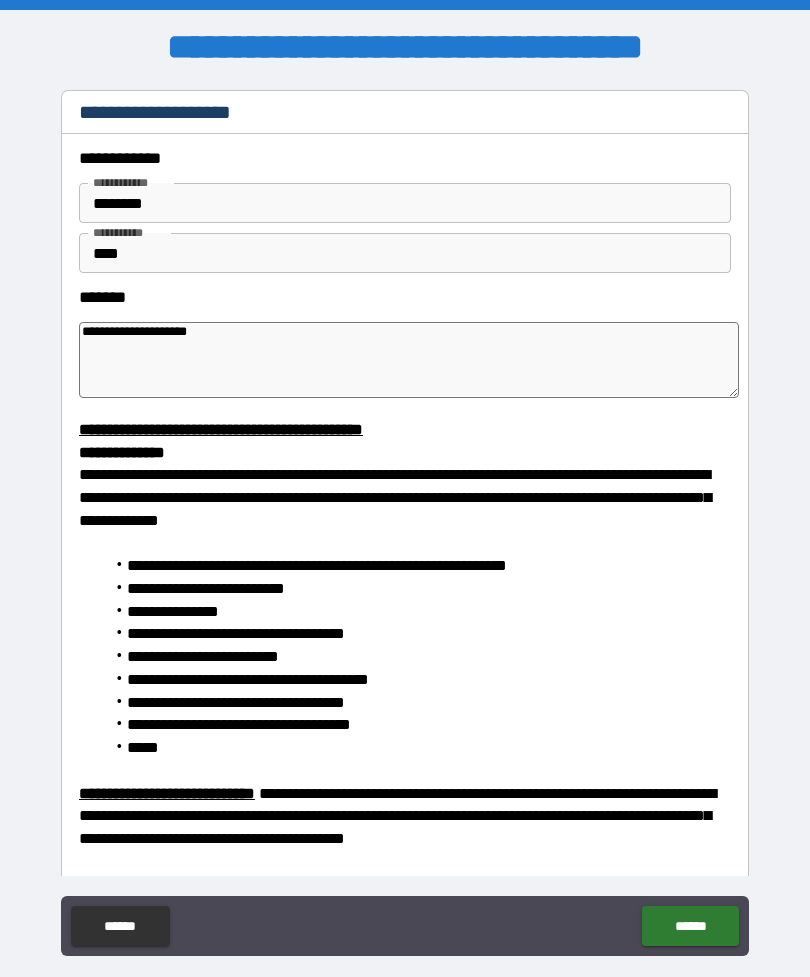 type on "*" 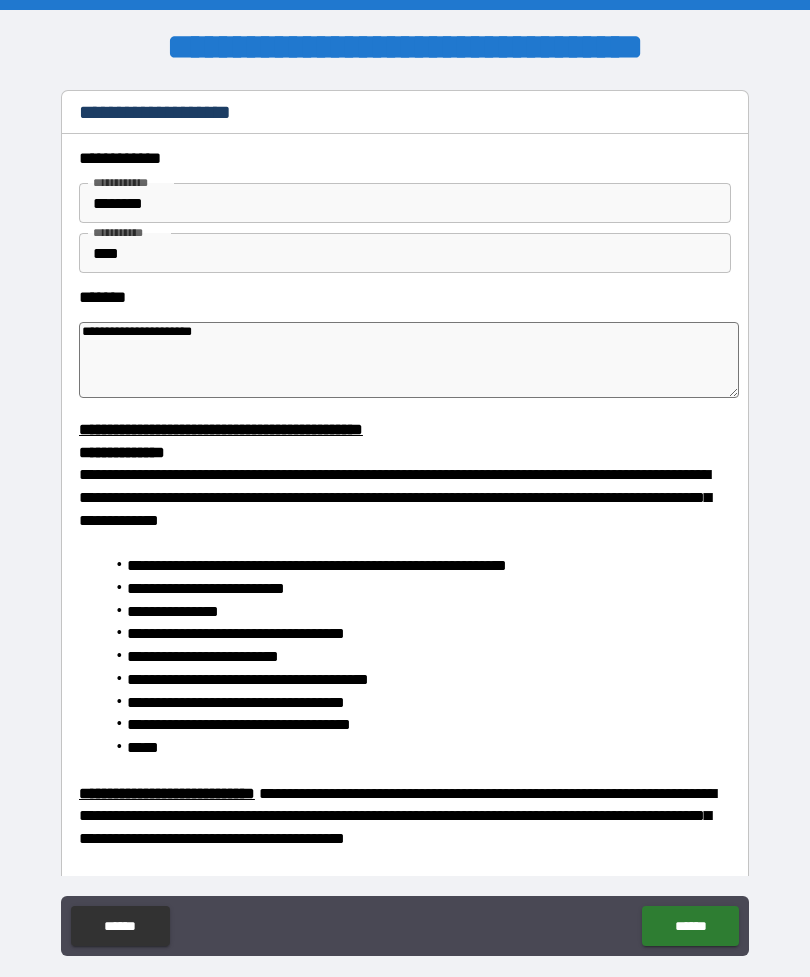 type on "*" 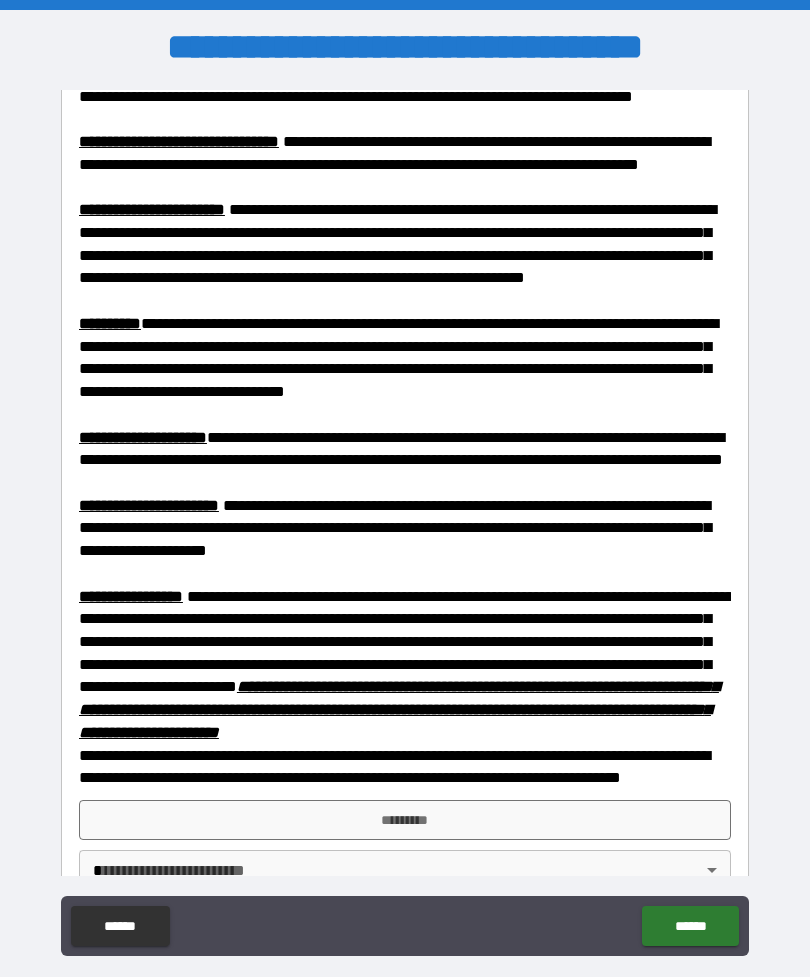 scroll, scrollTop: 1093, scrollLeft: 0, axis: vertical 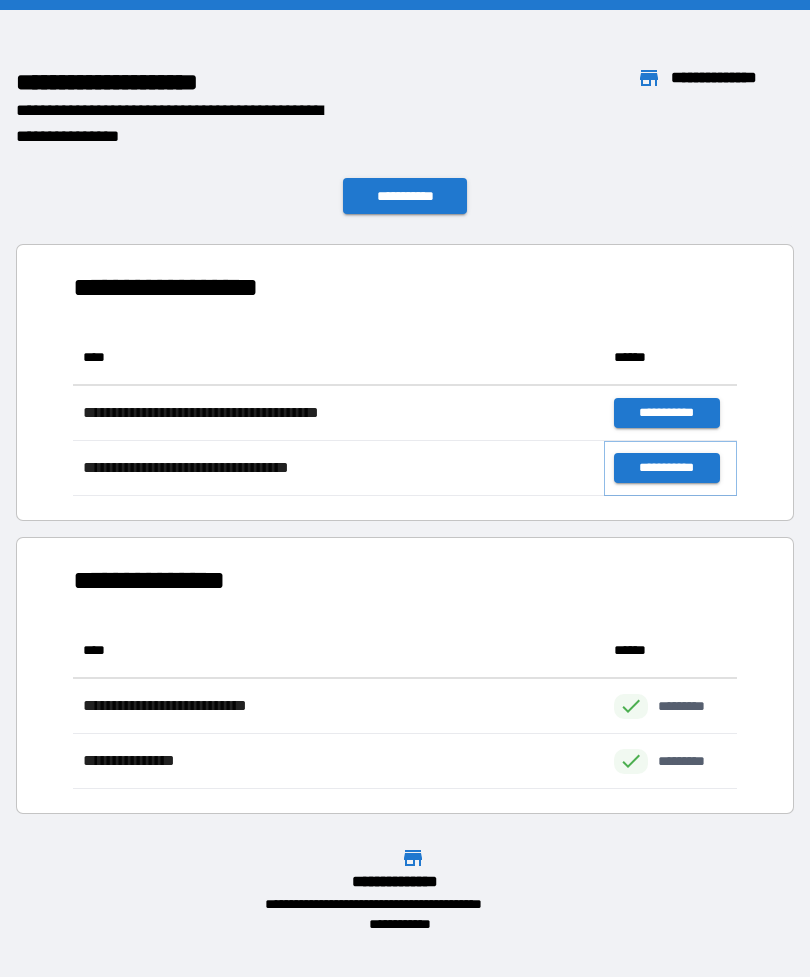 click on "**********" at bounding box center [666, 468] 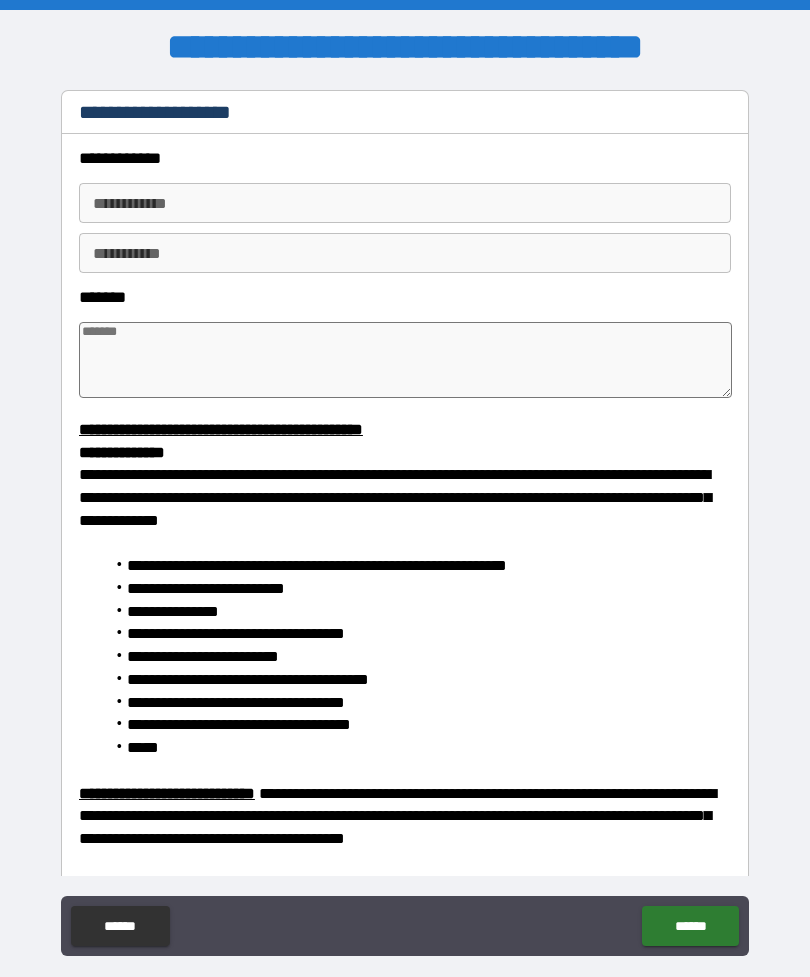 type on "*" 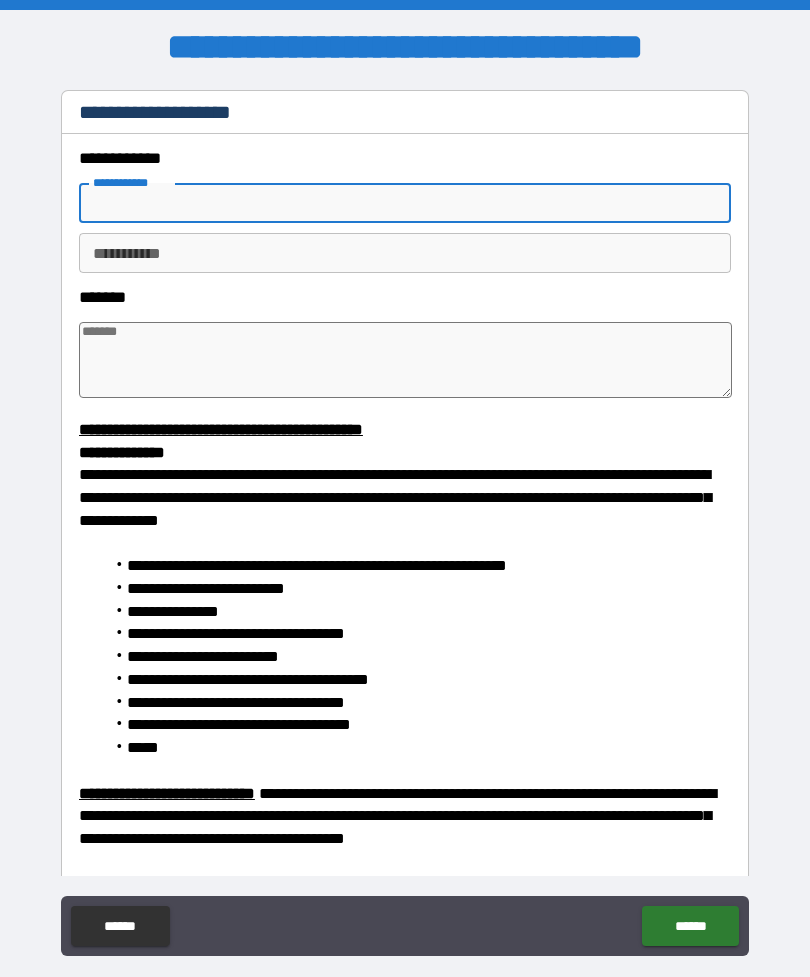 type on "*" 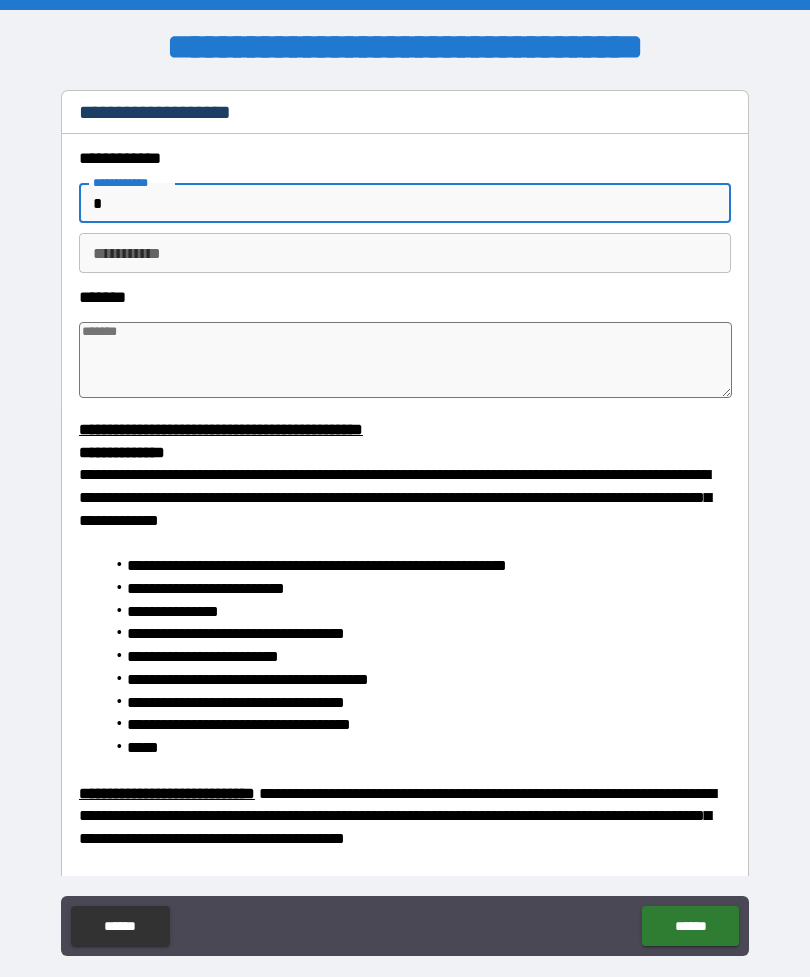 type on "*" 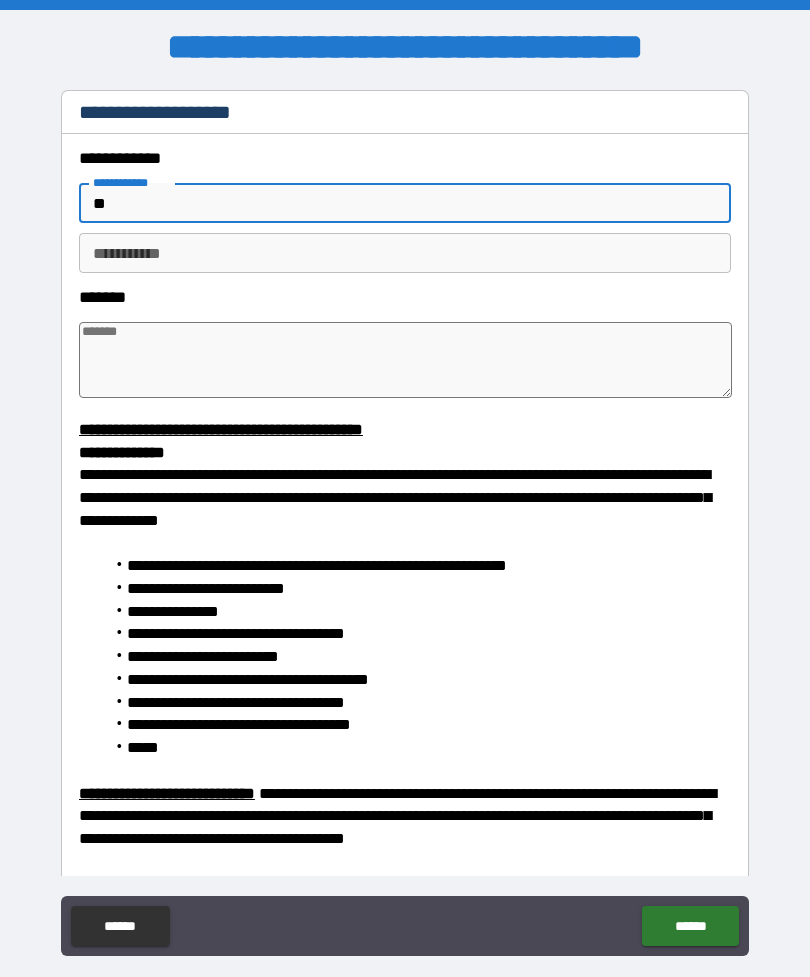 type on "*" 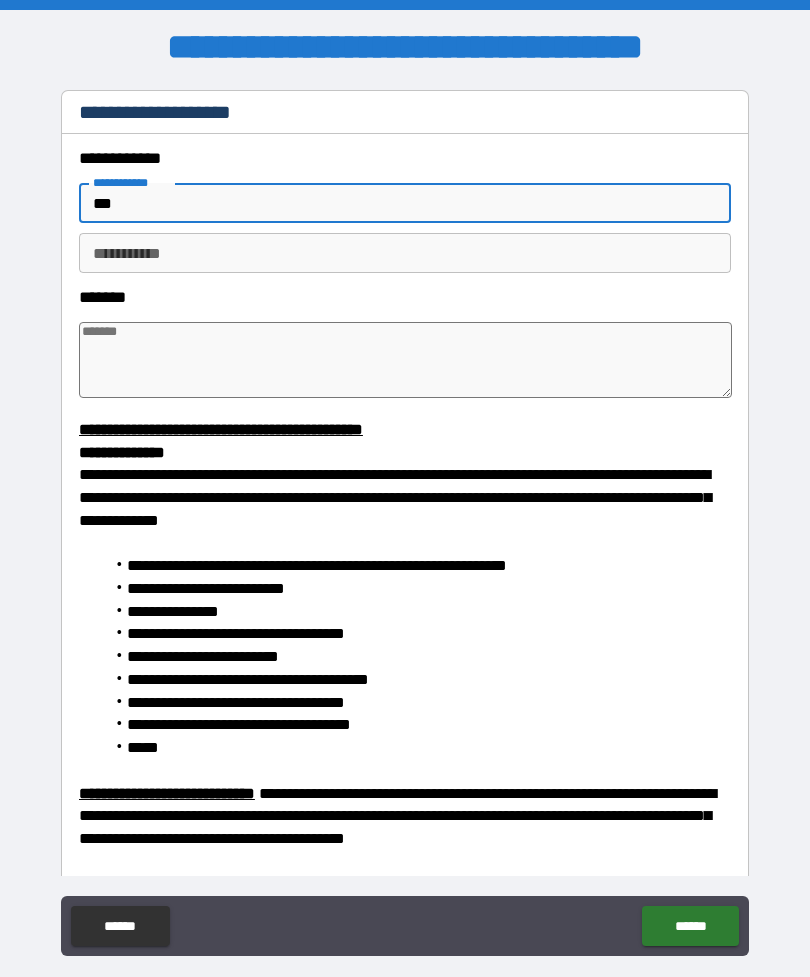 type on "*" 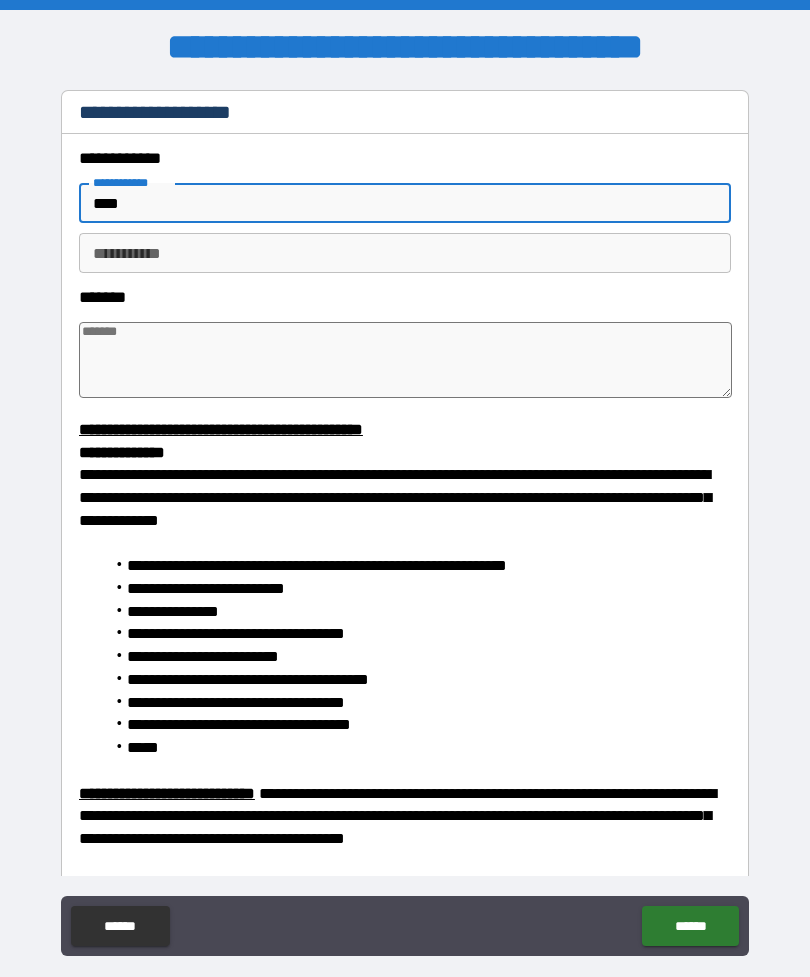 type on "*" 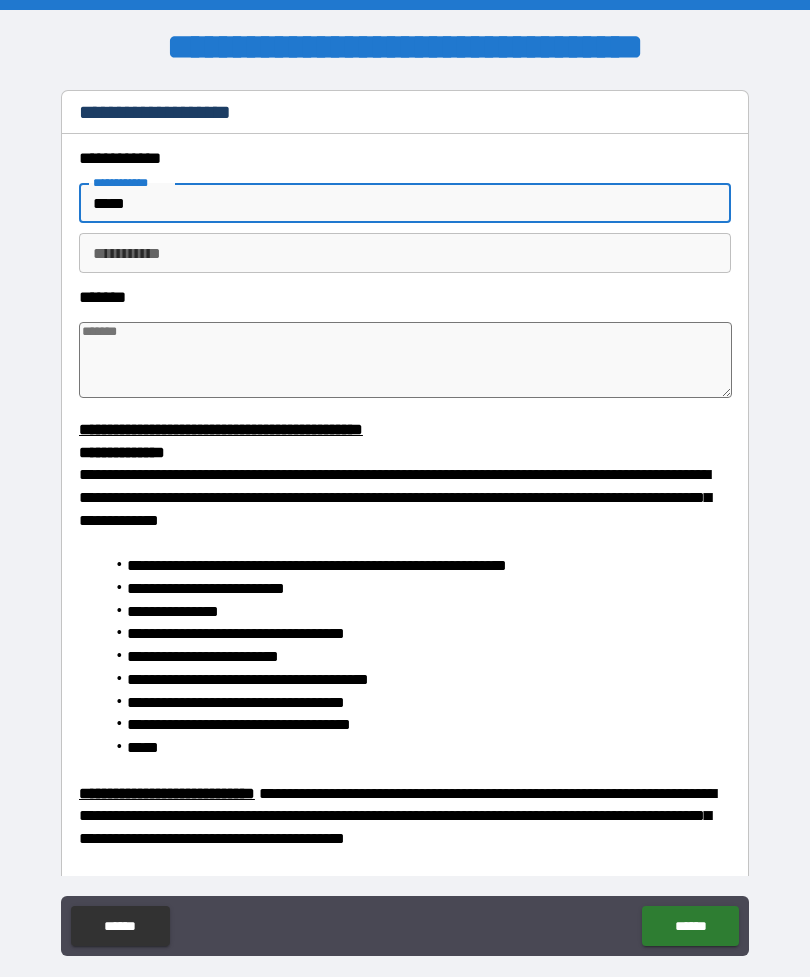 type on "*" 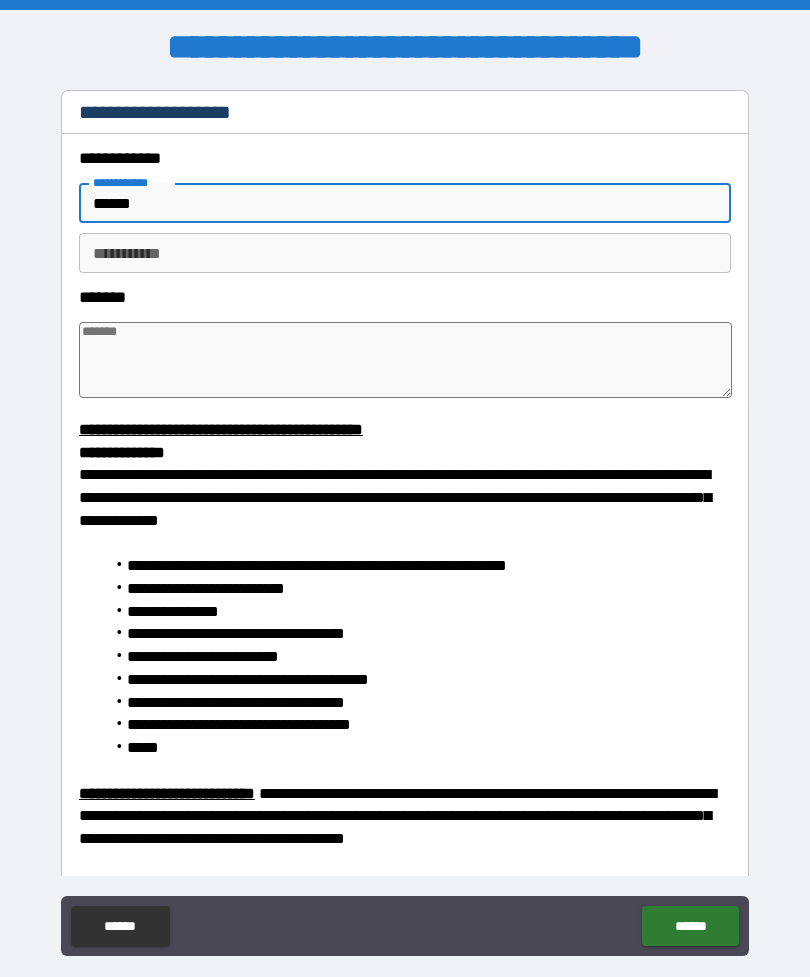 type on "*" 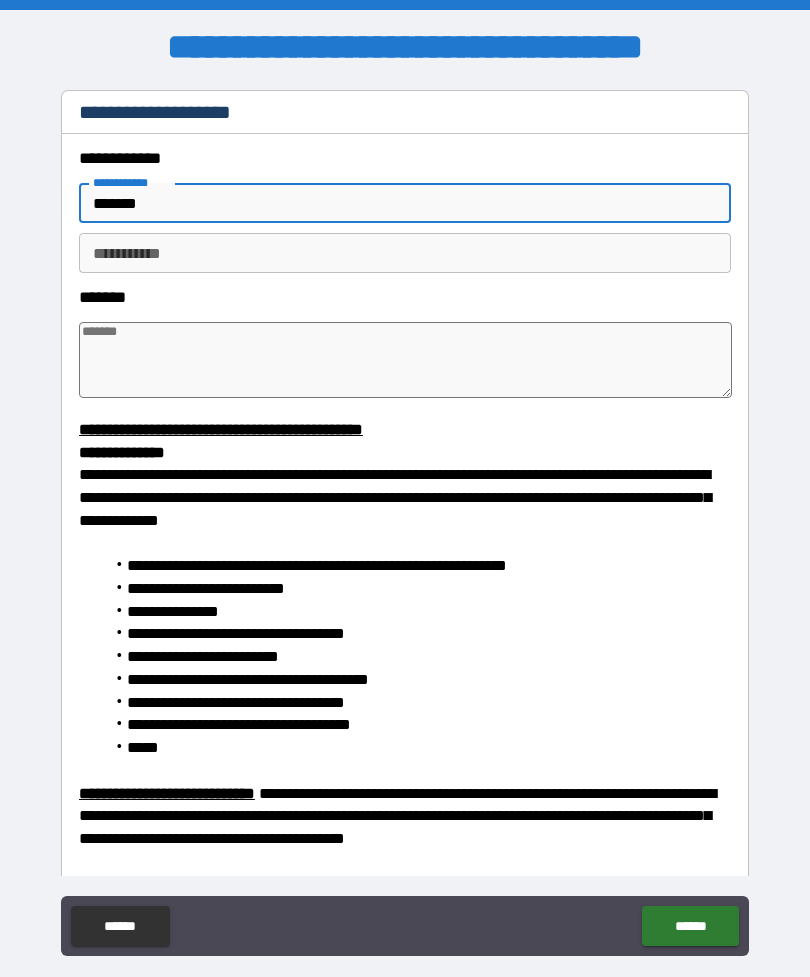 type on "*" 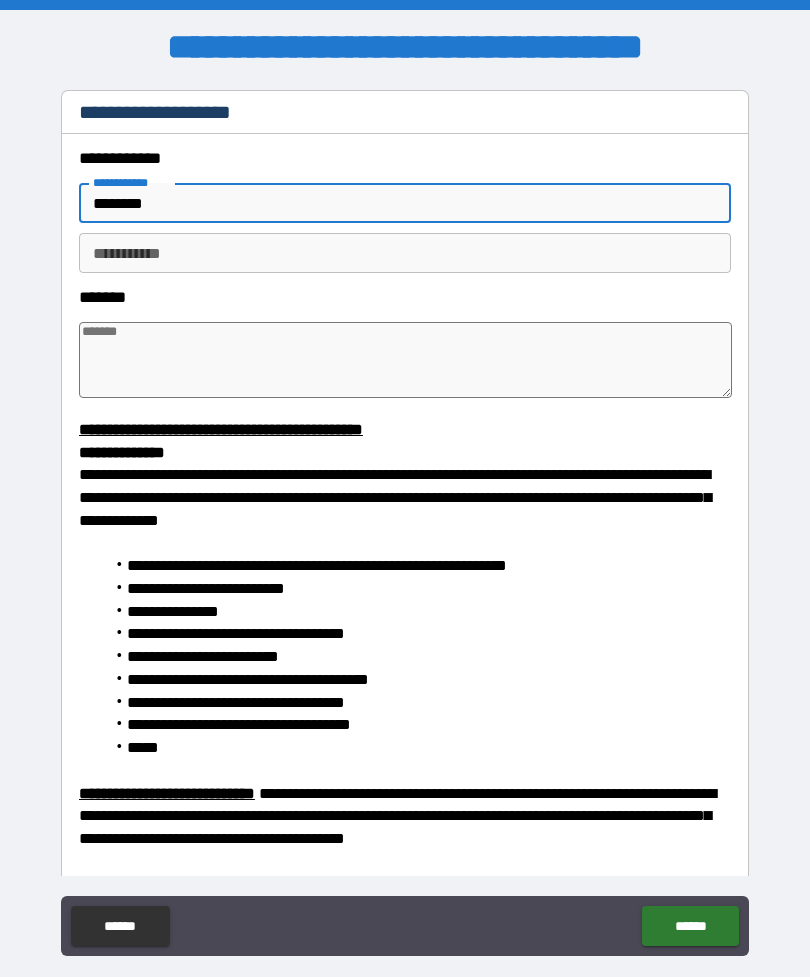 type on "*" 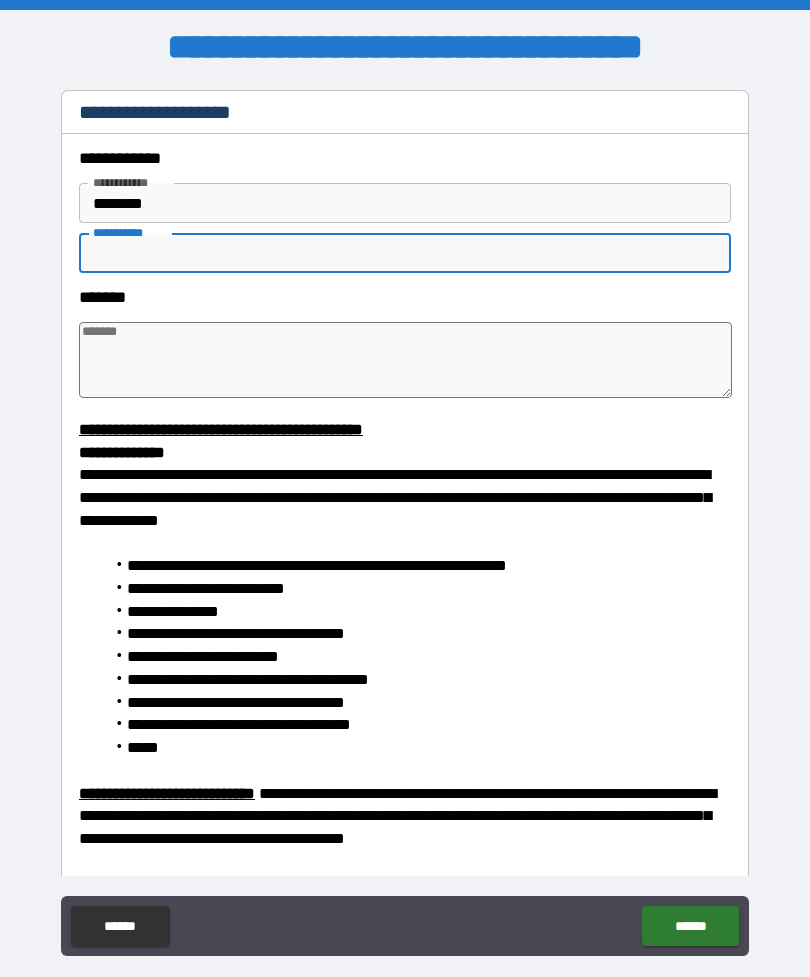 type on "*" 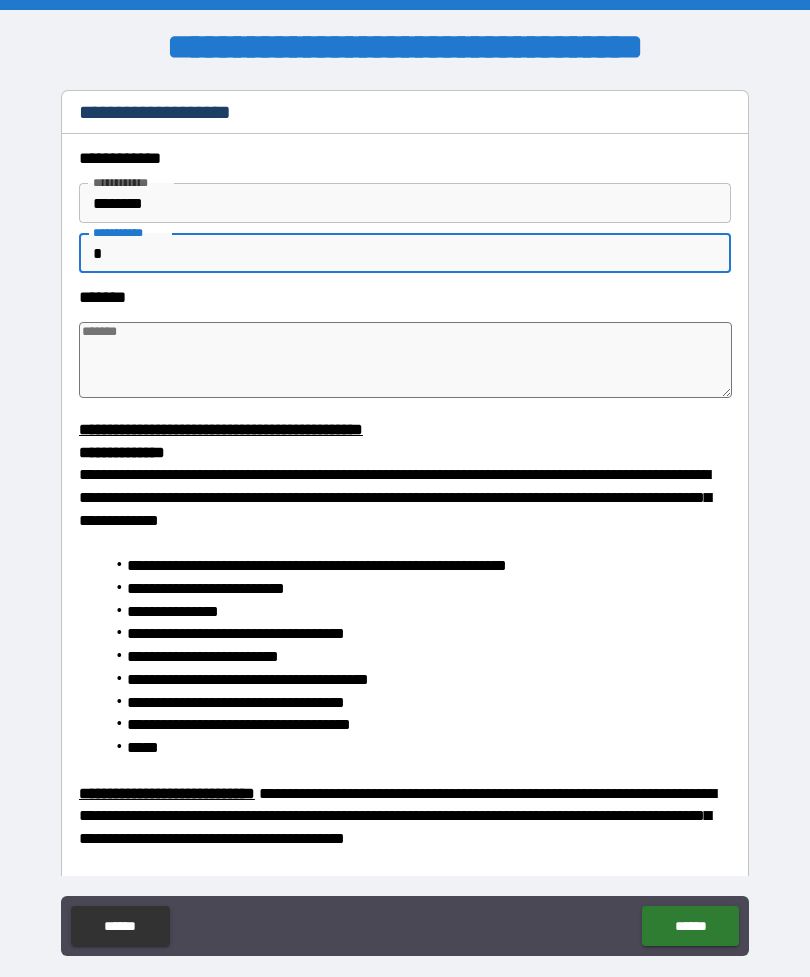 type on "*" 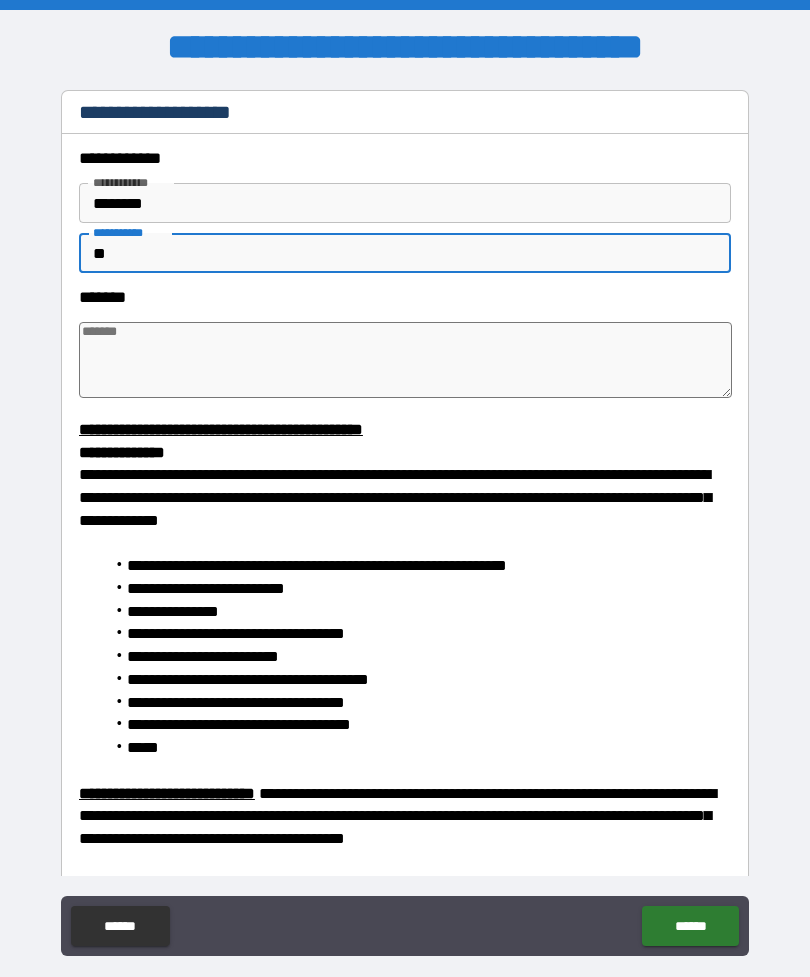 type on "*" 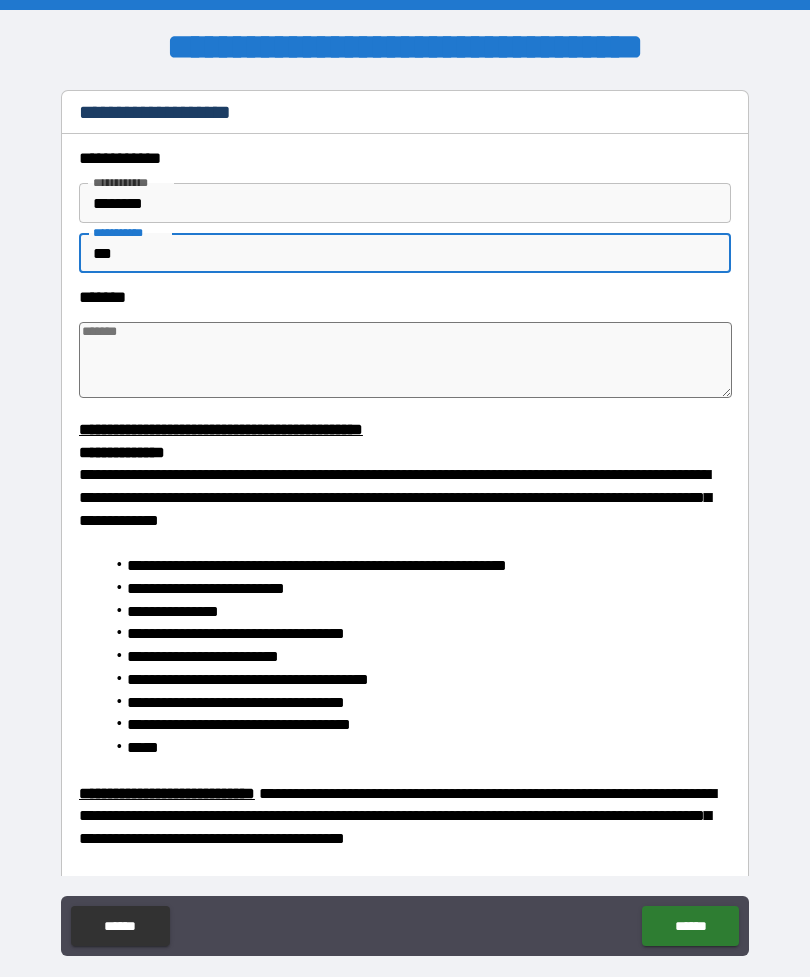 type on "*" 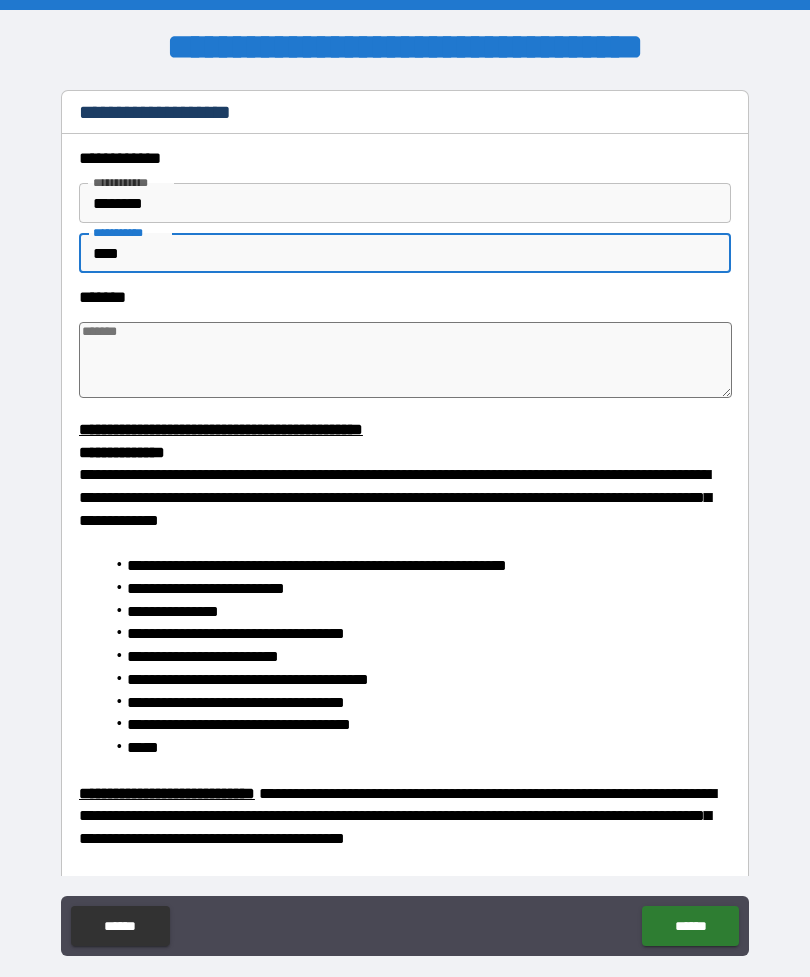 type on "*" 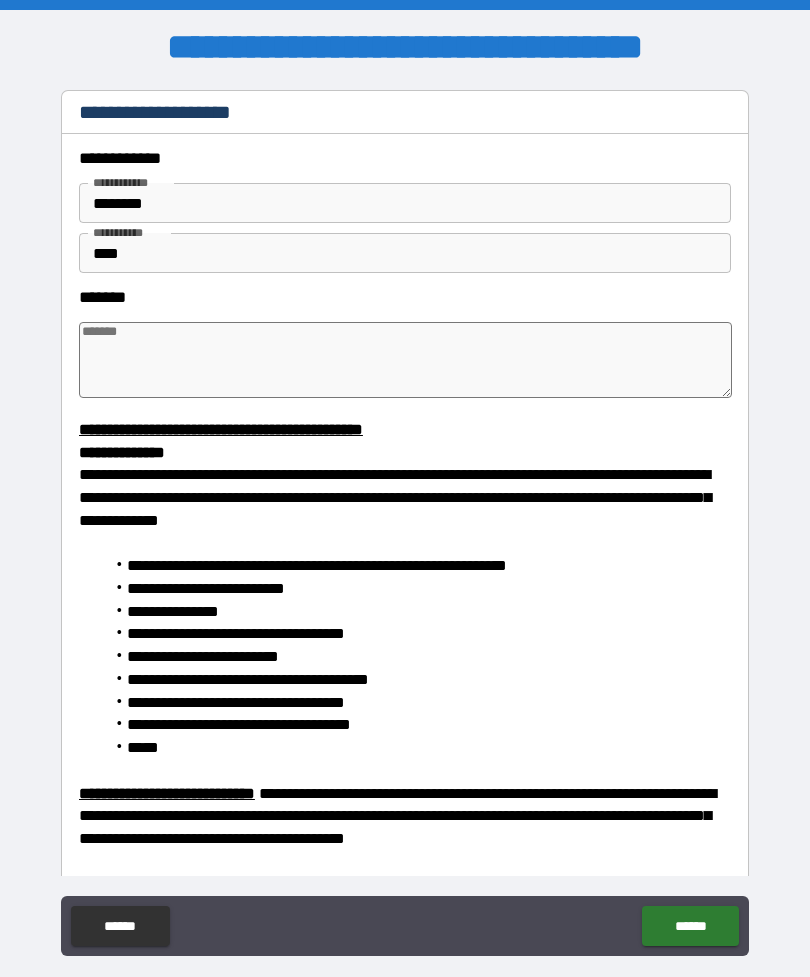 type on "*" 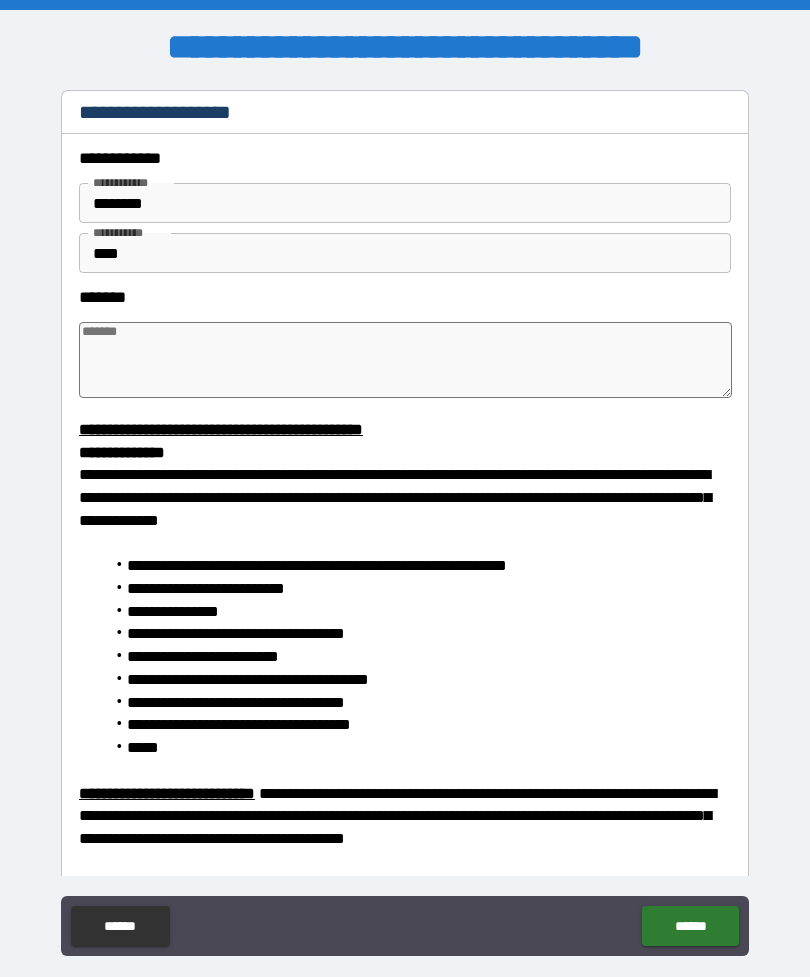 type on "*" 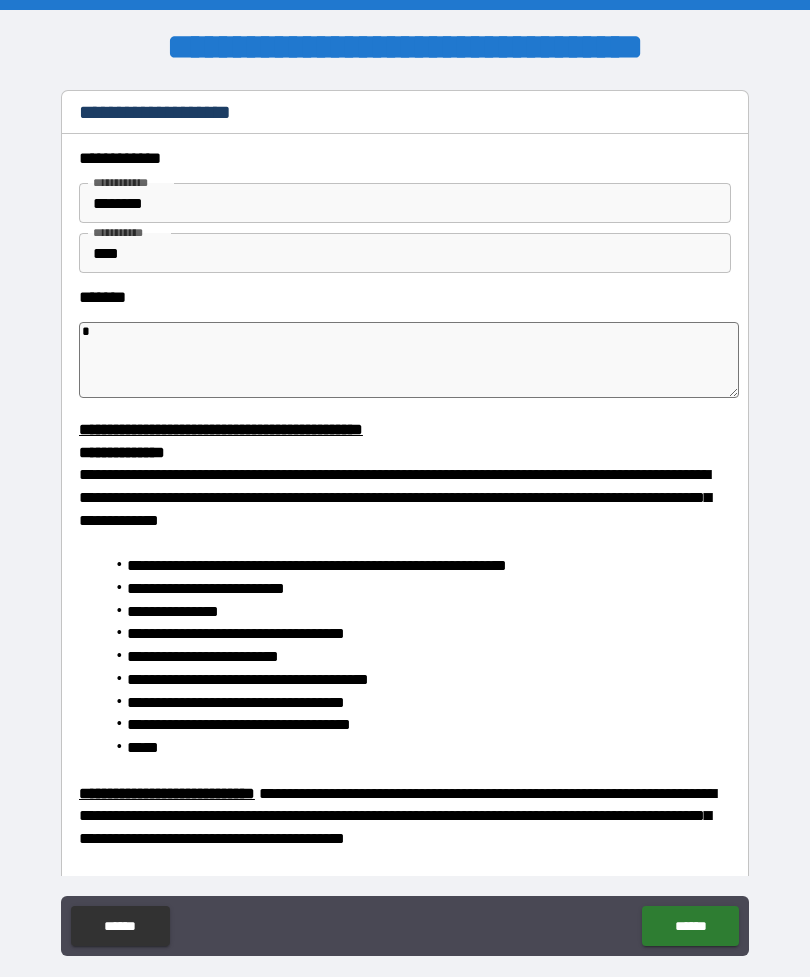 type on "**" 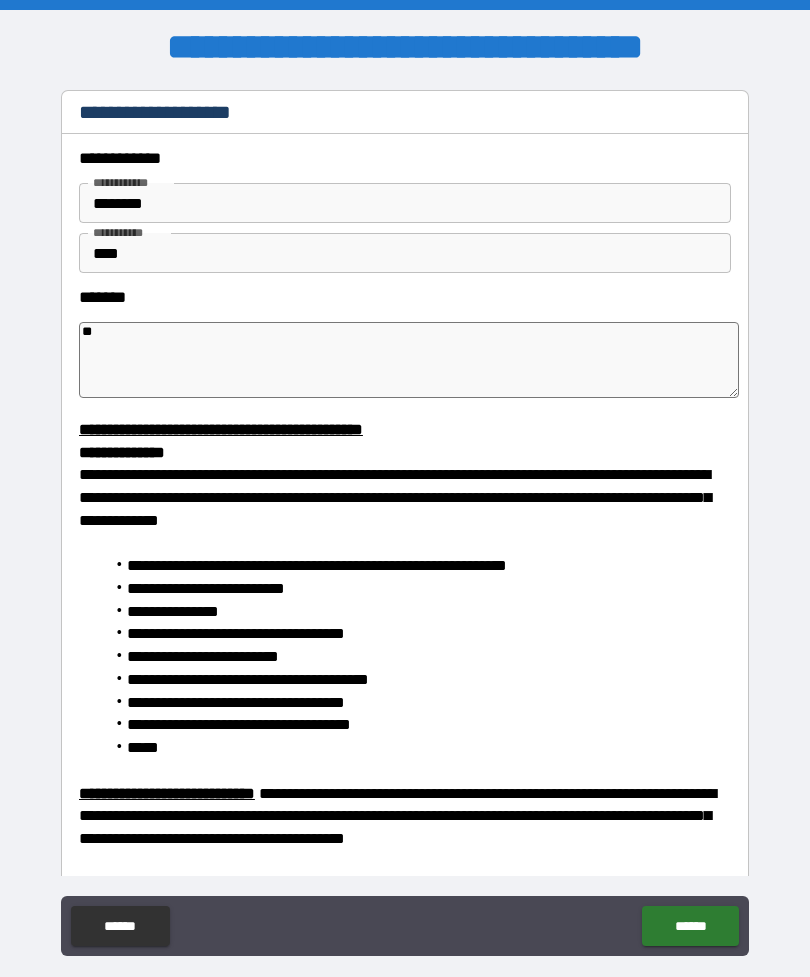 type on "*" 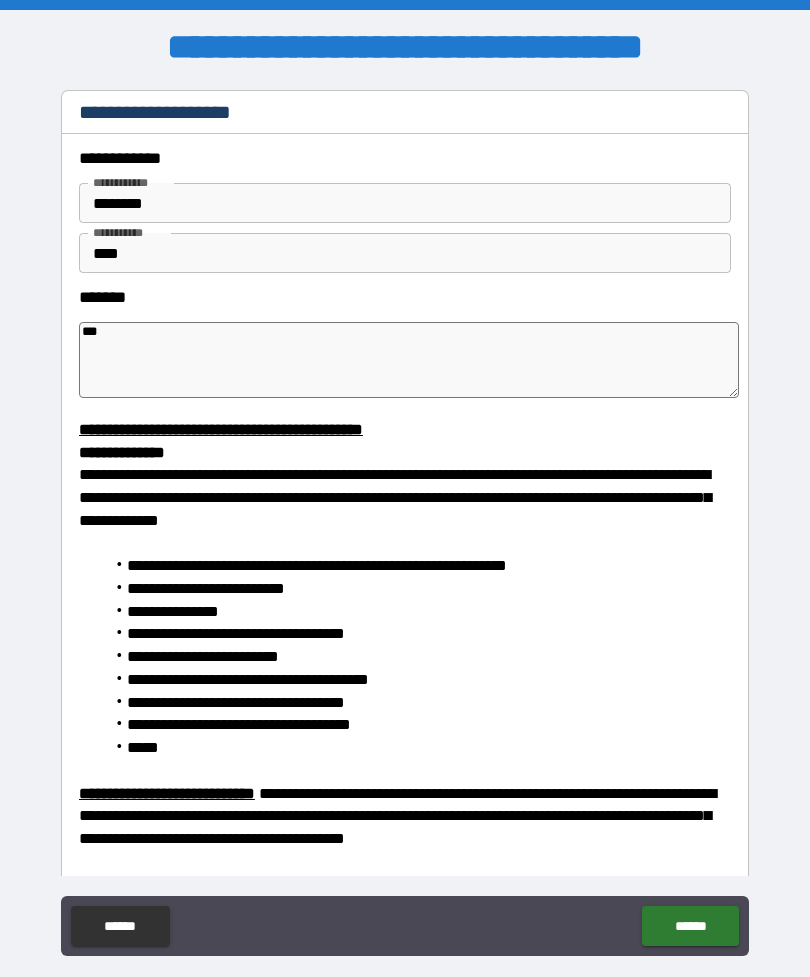 type on "****" 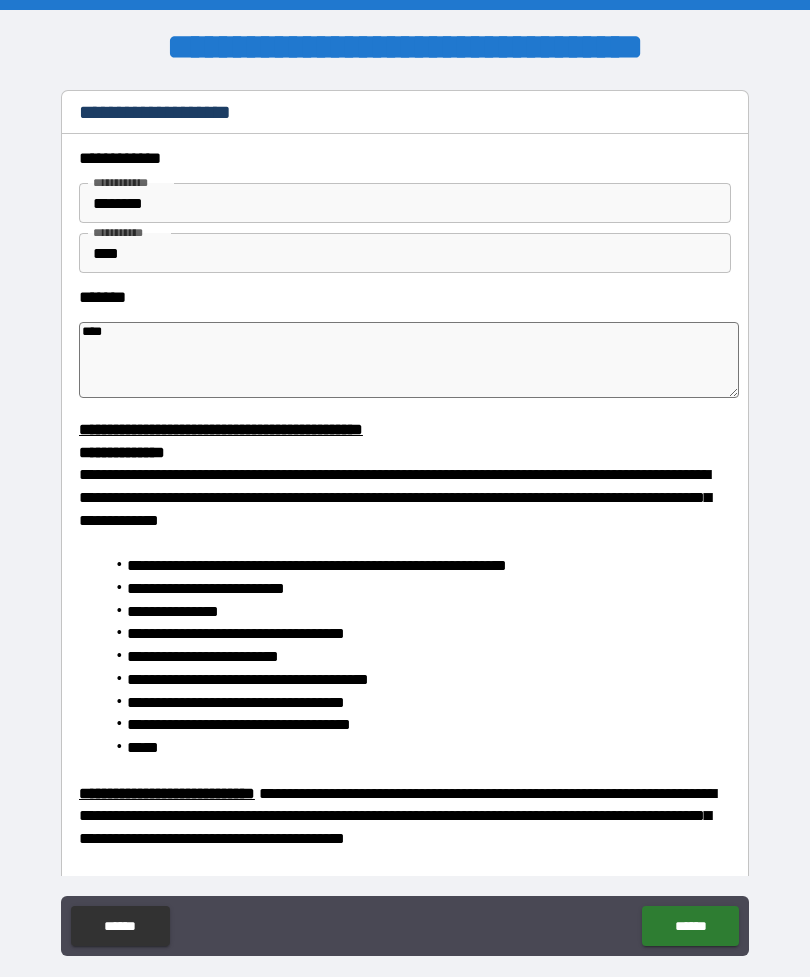 type on "*****" 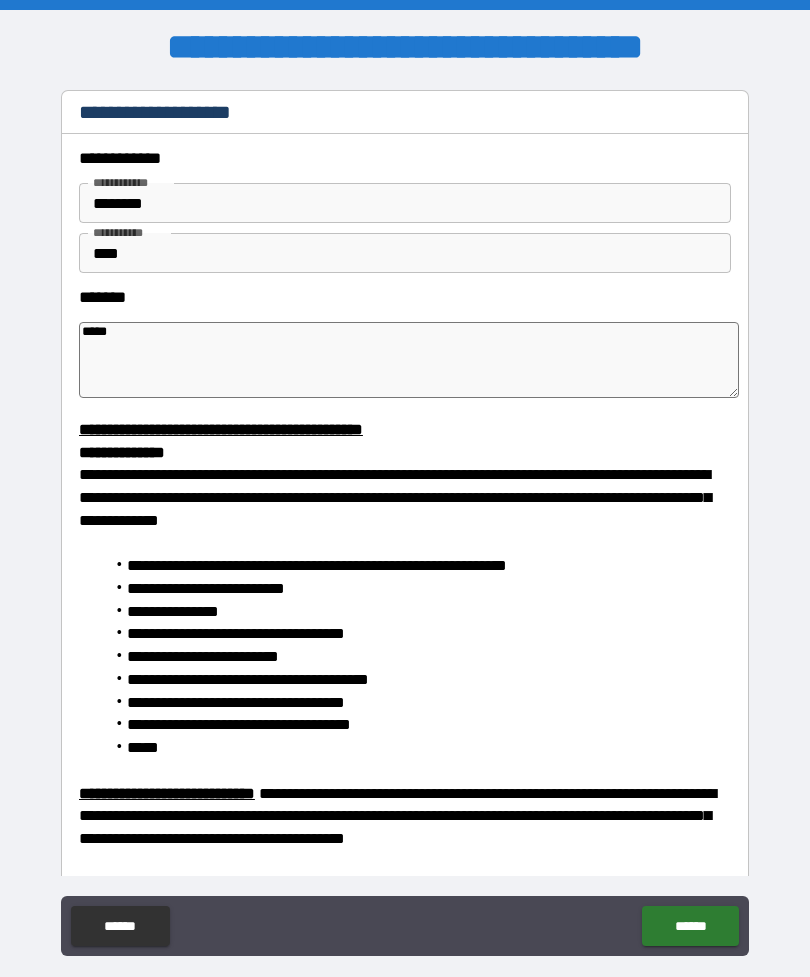 type on "*" 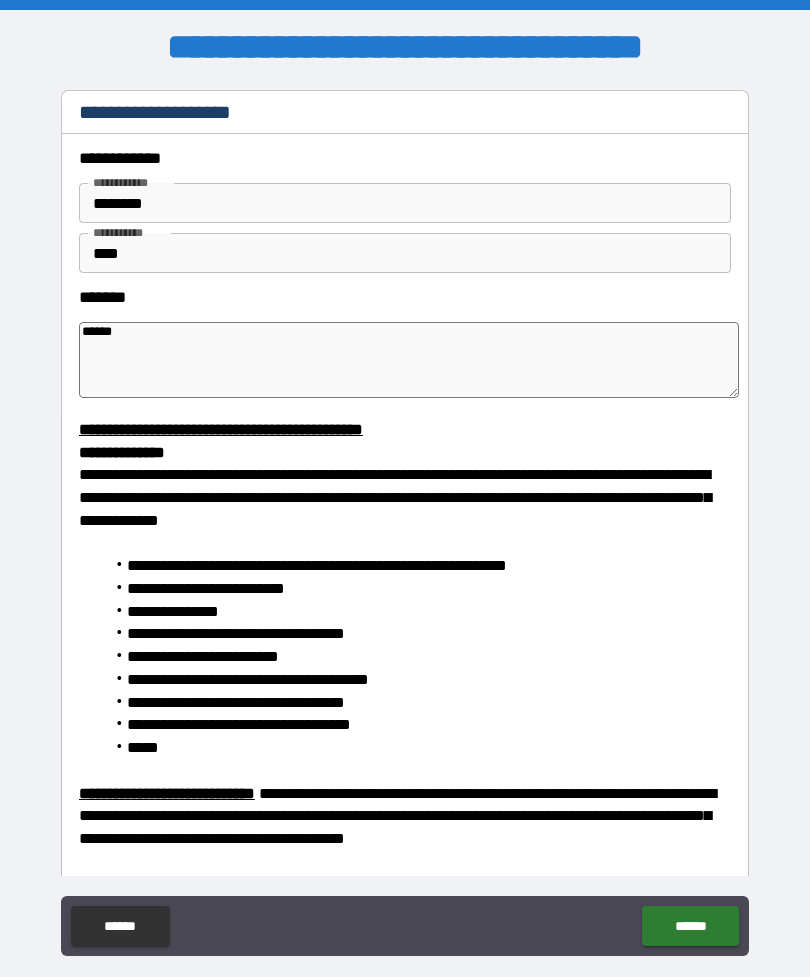 type on "*" 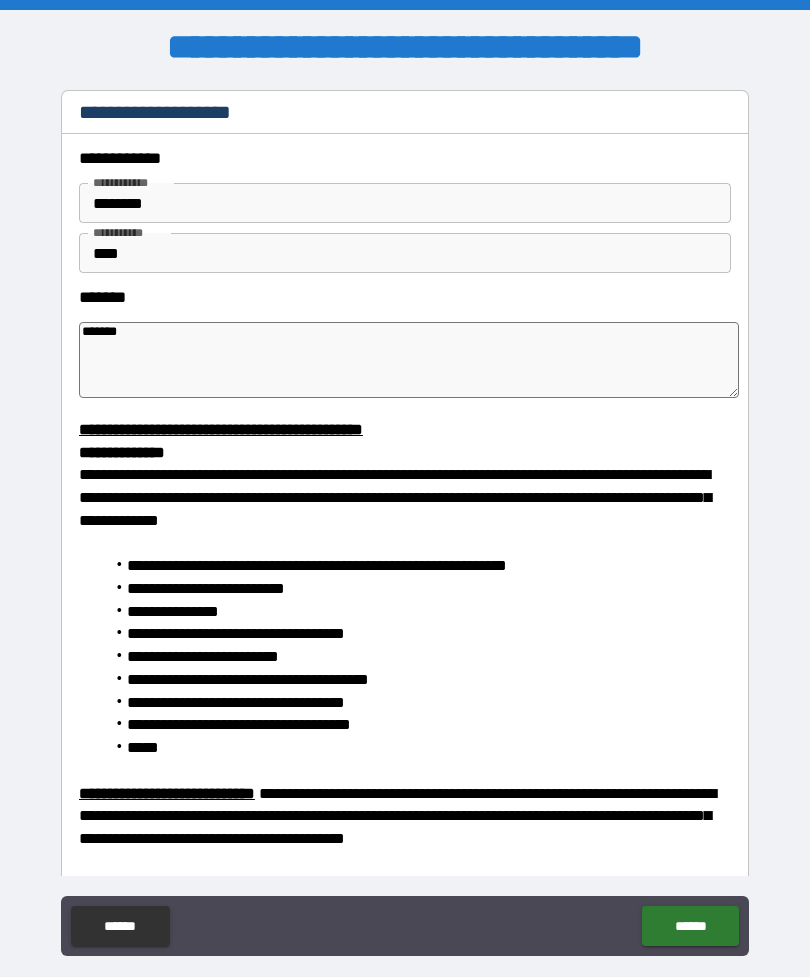 type on "********" 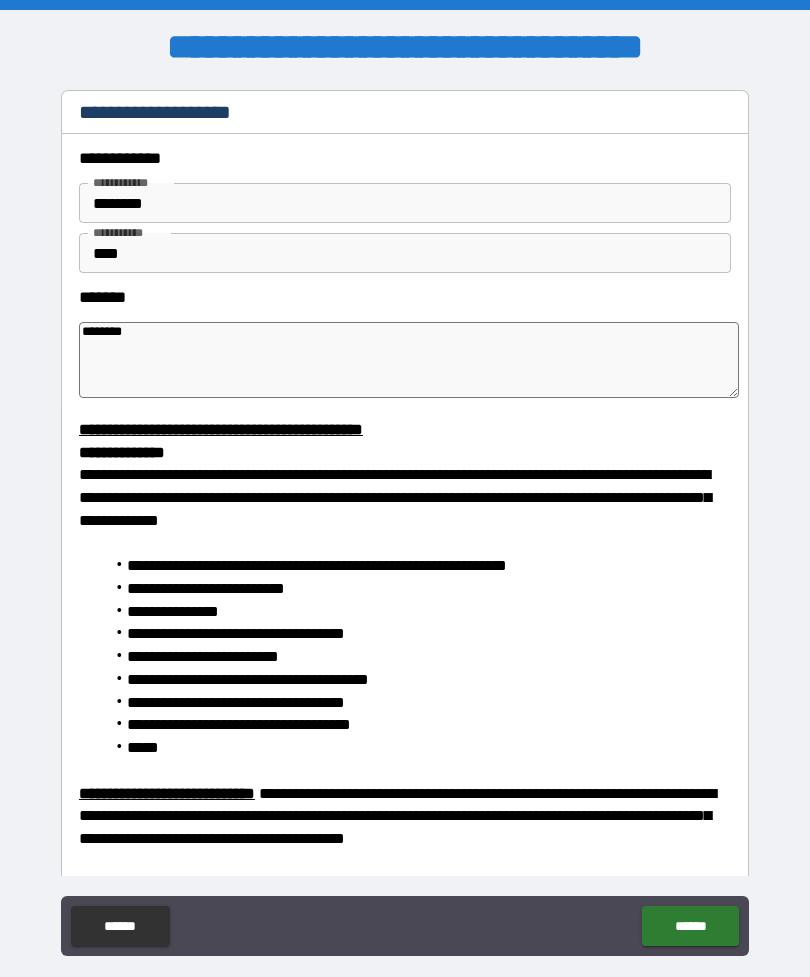 type on "*" 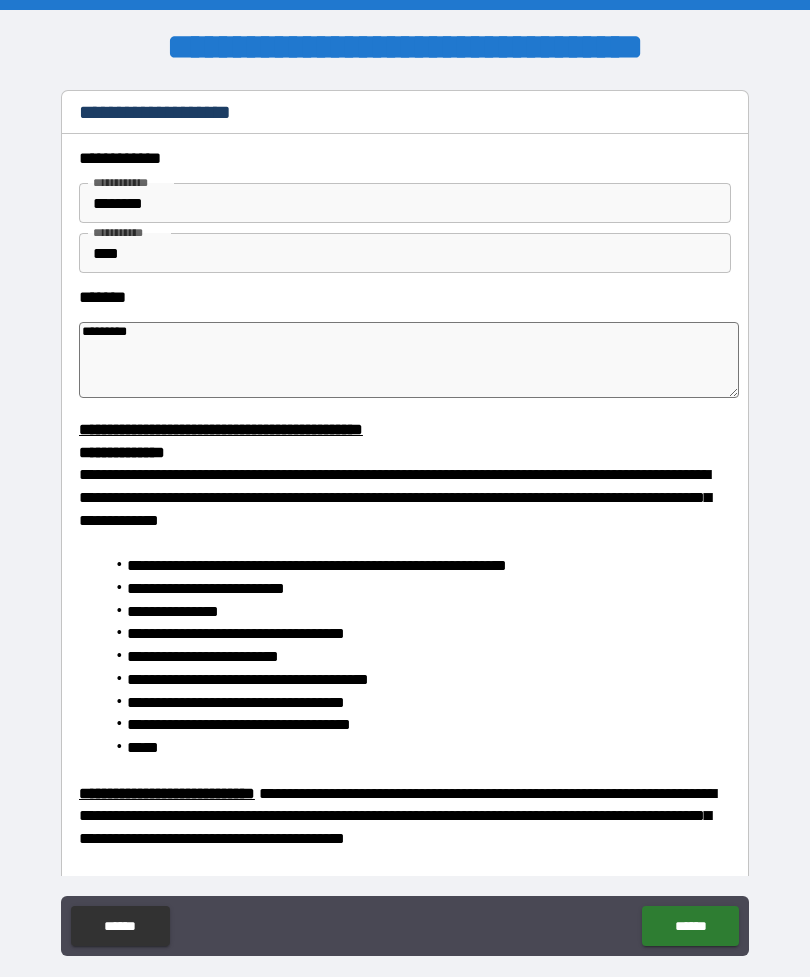 type on "*" 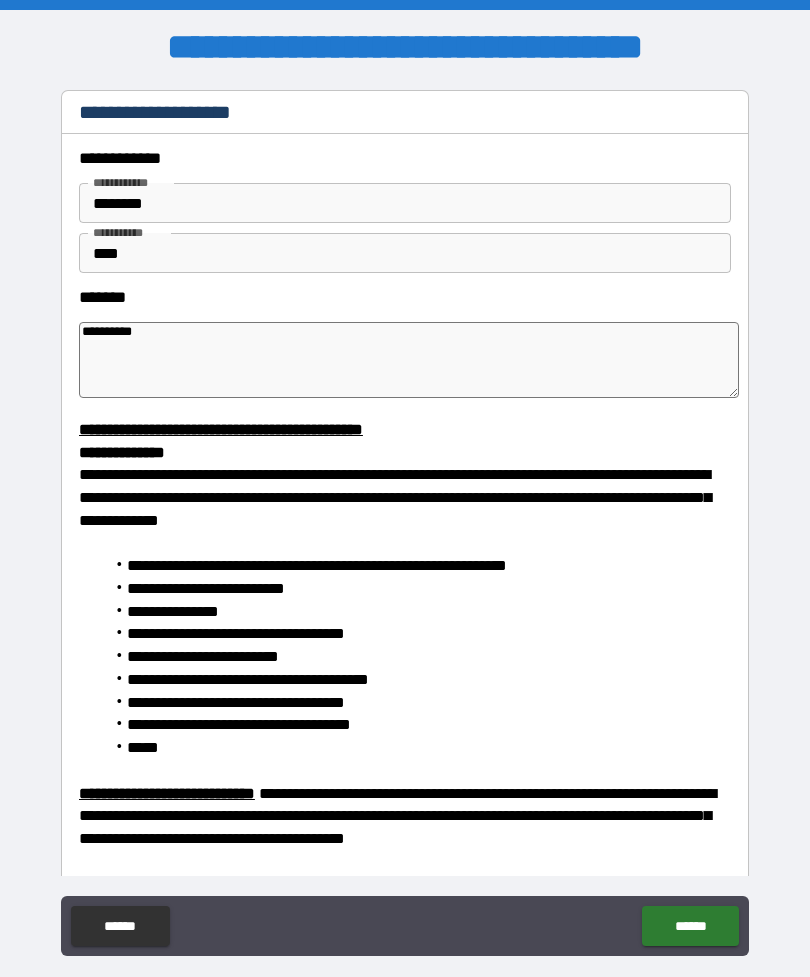 type on "*" 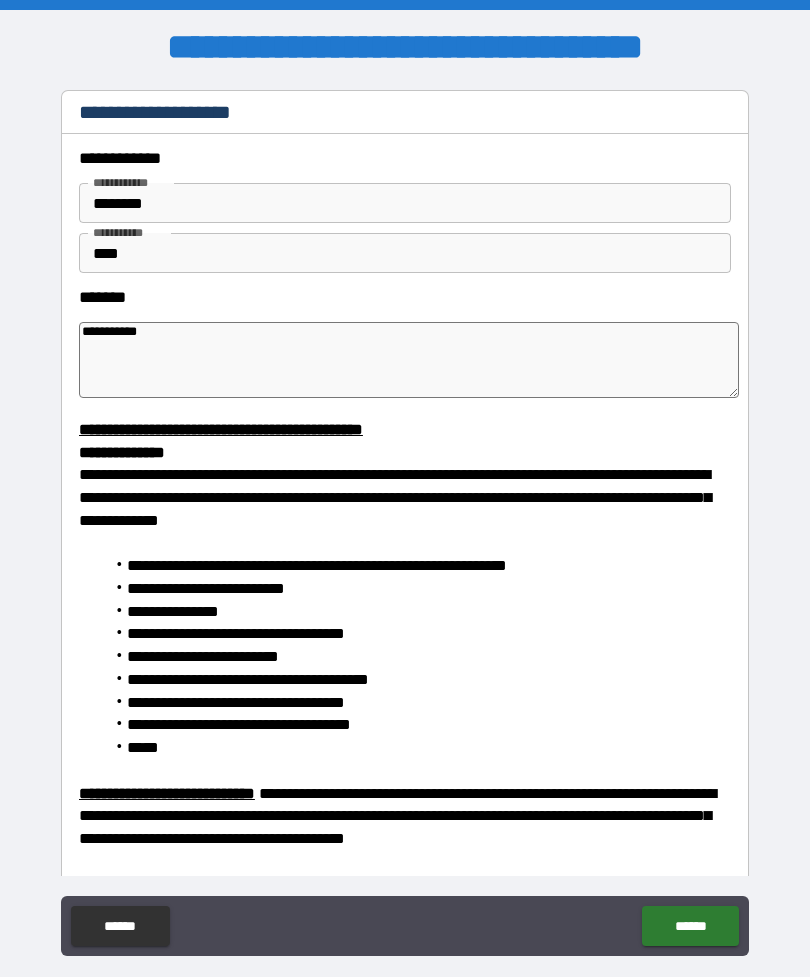 type on "**********" 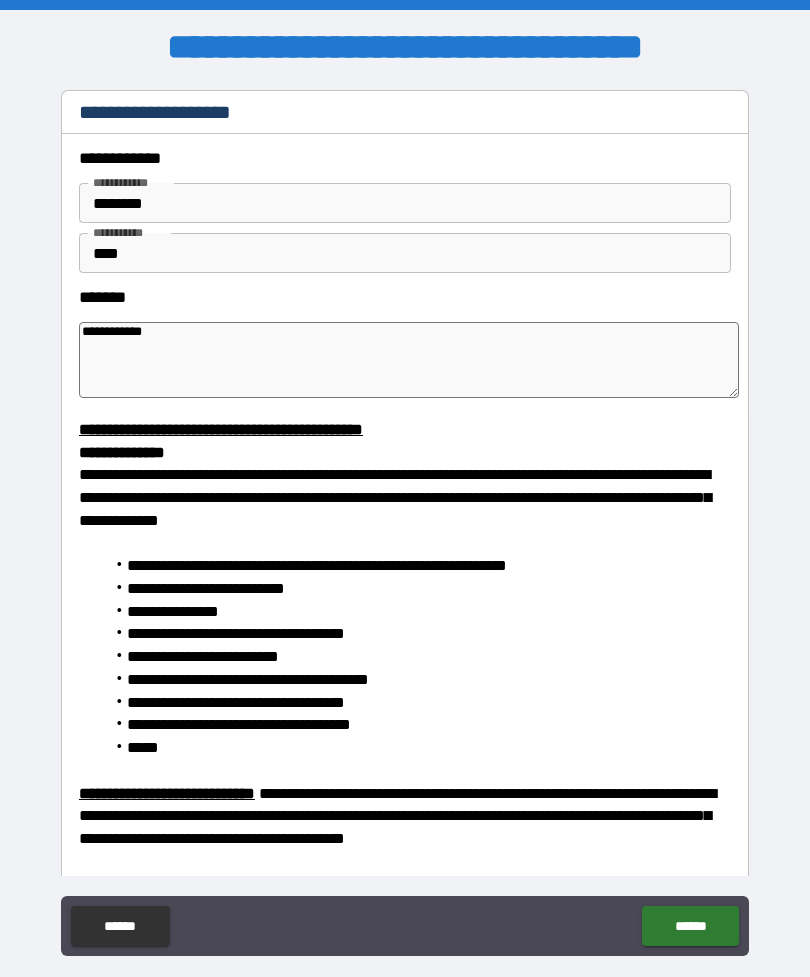 type on "*" 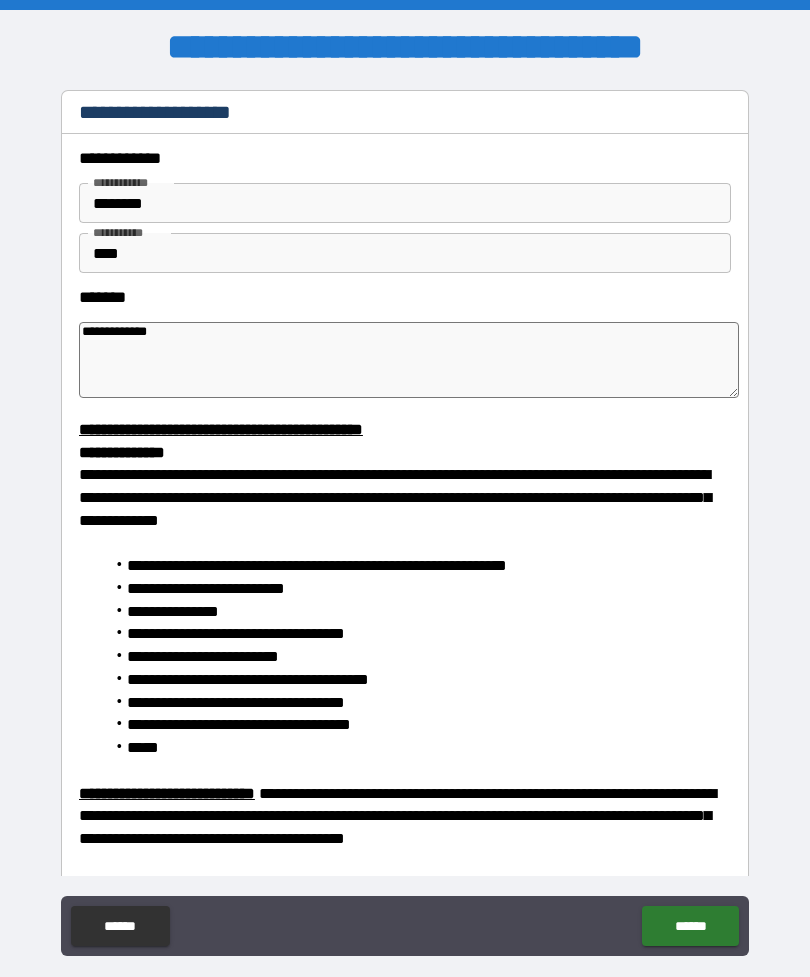 type on "*" 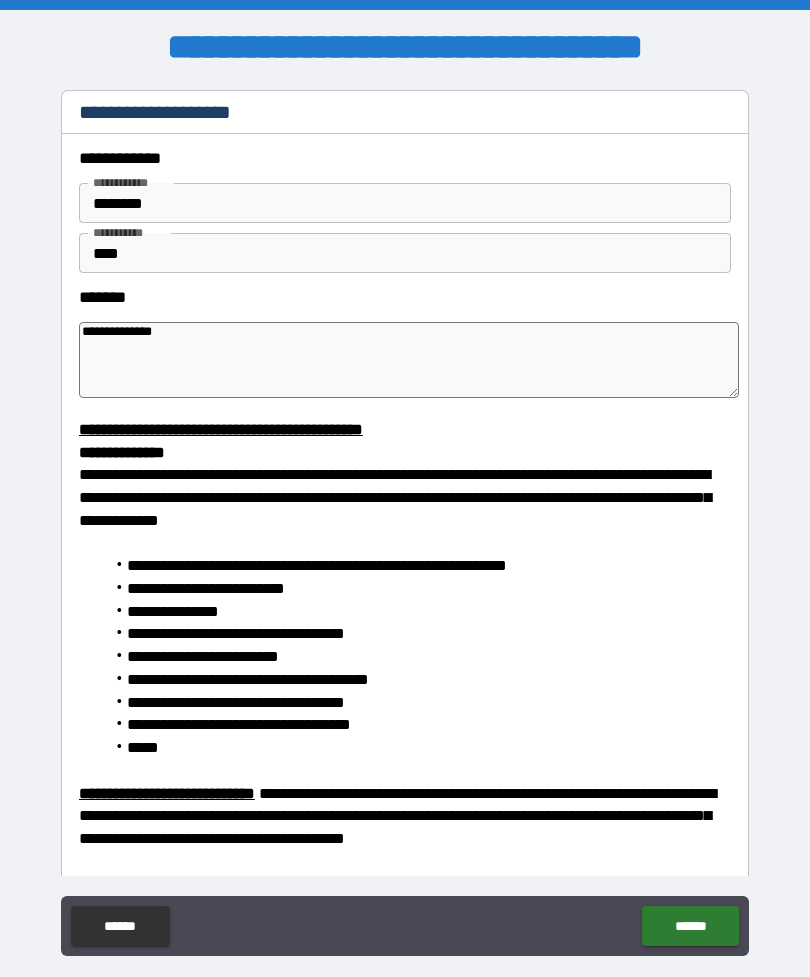 type on "*" 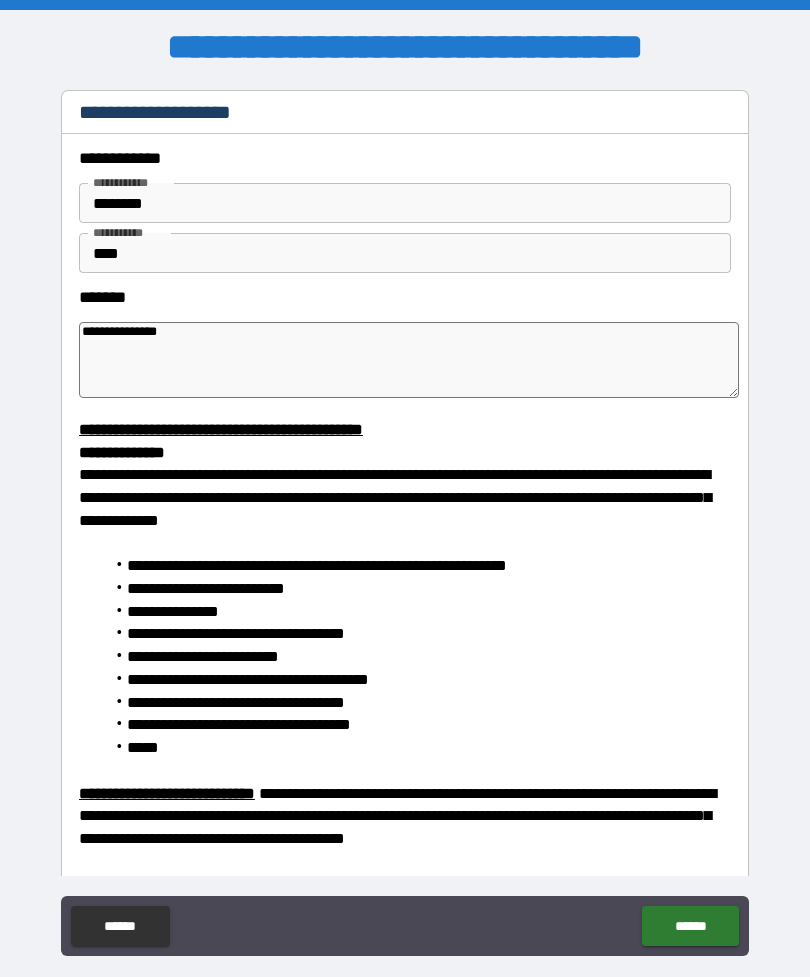 type on "**********" 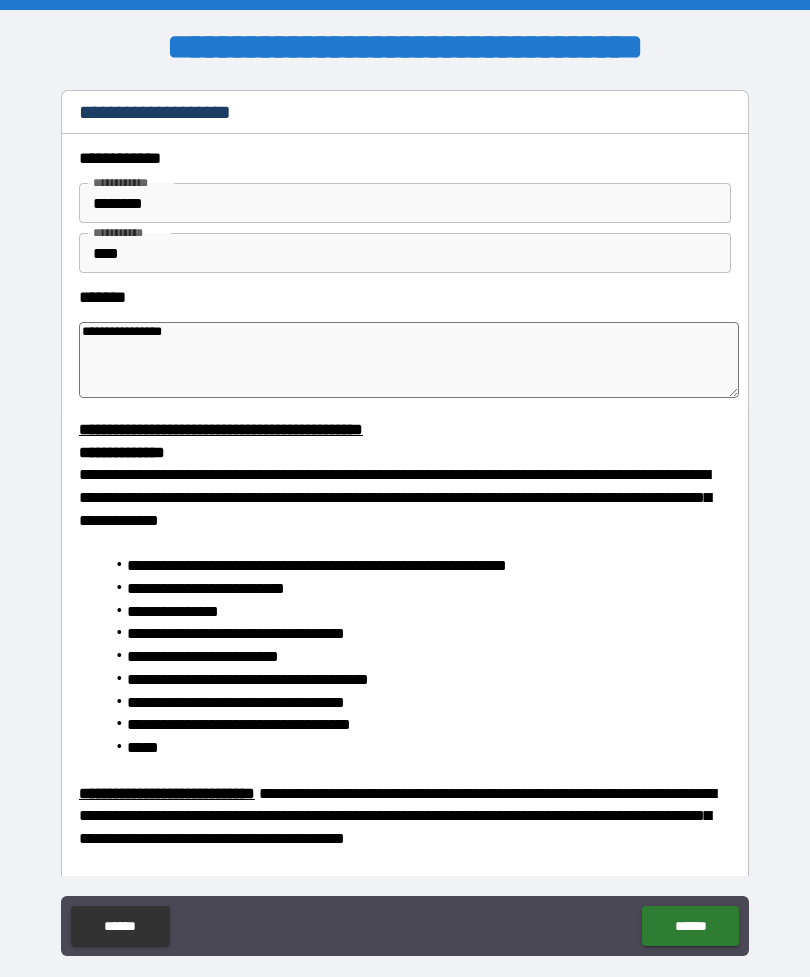 type on "*" 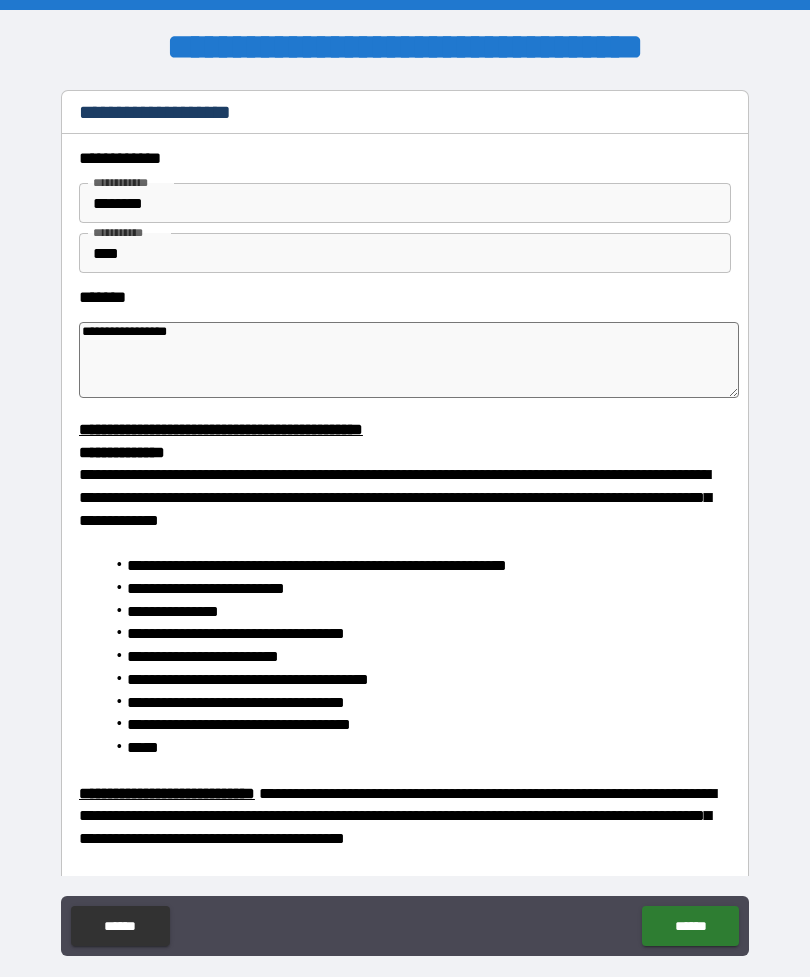 type on "**********" 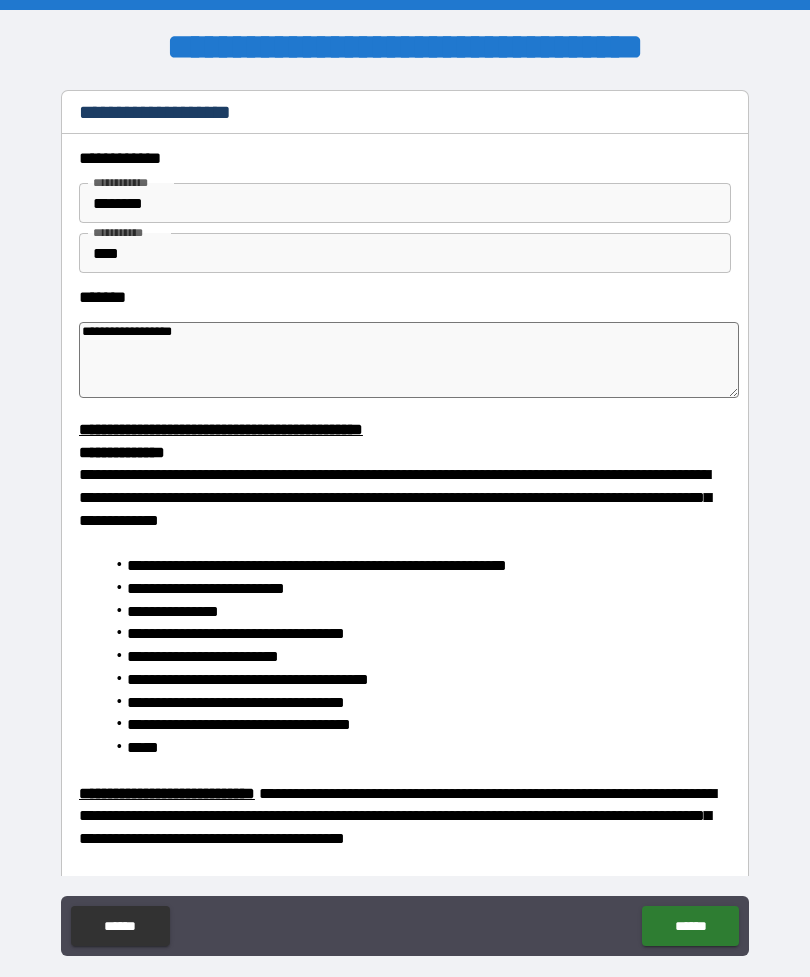 type on "*" 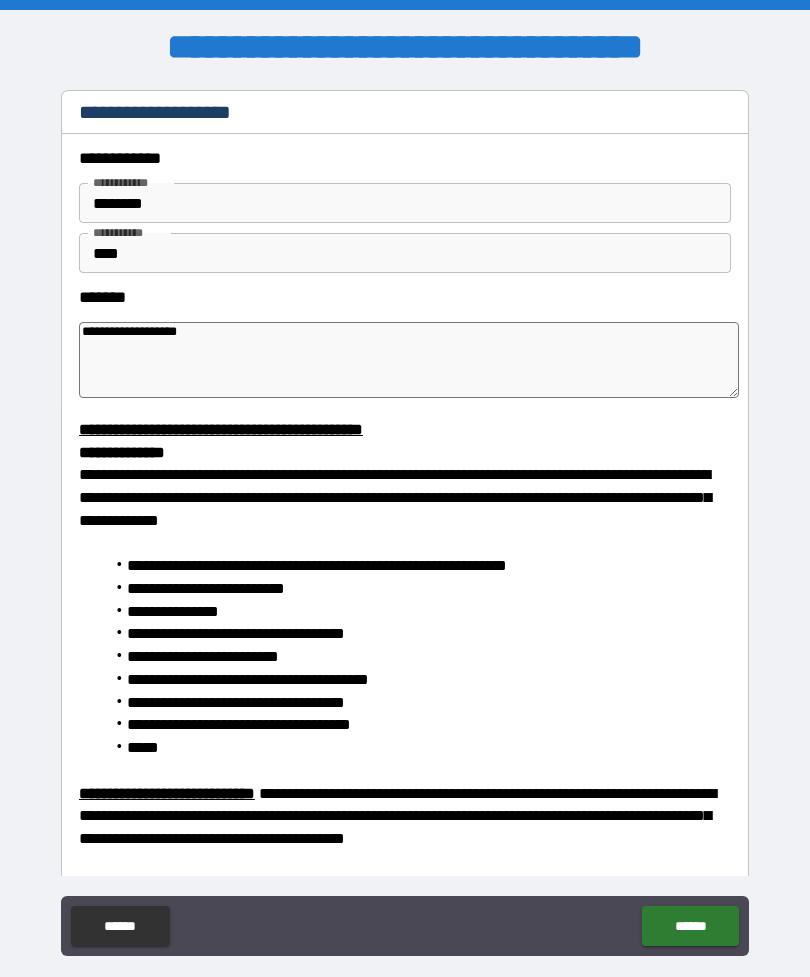 type on "*" 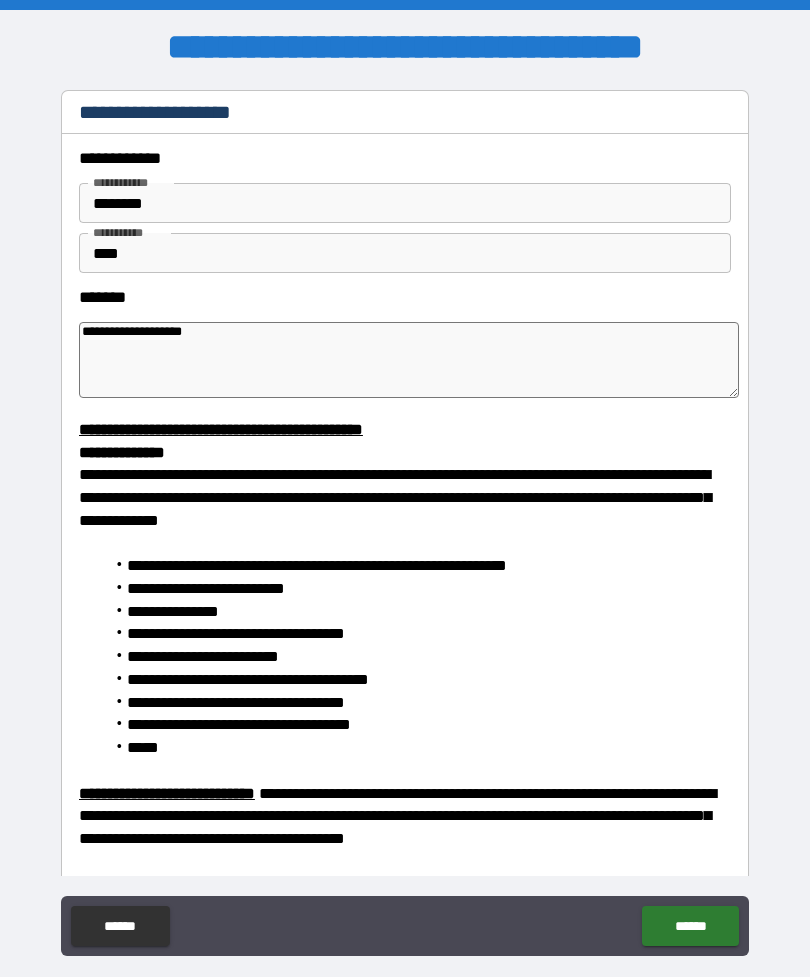 type on "*" 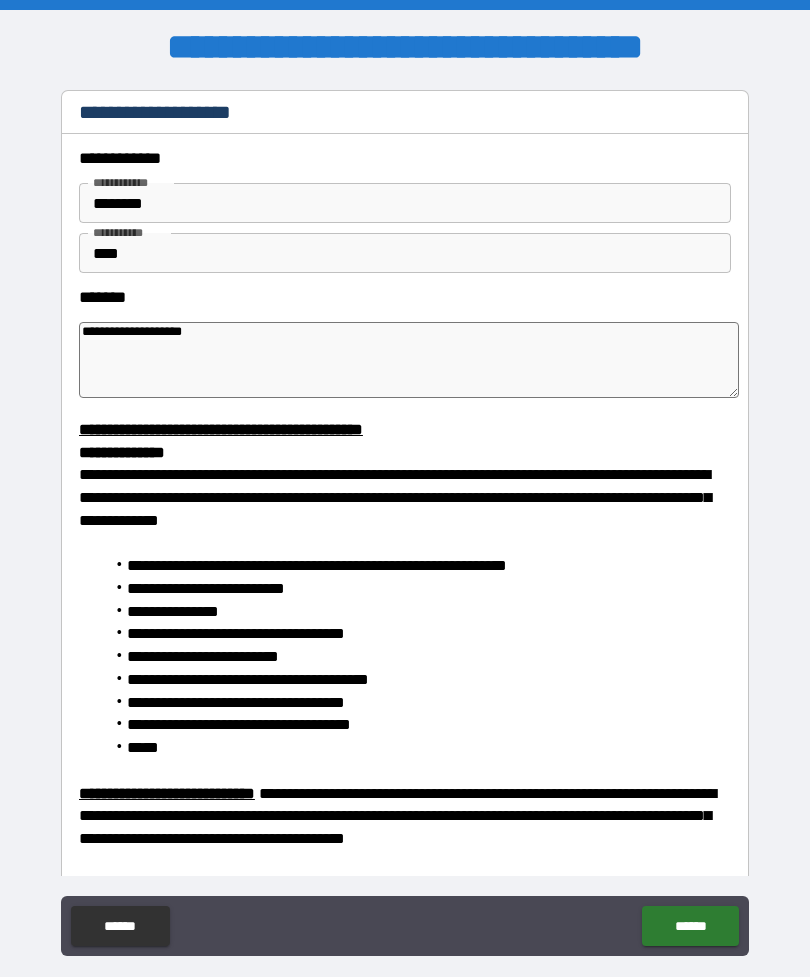 type on "**********" 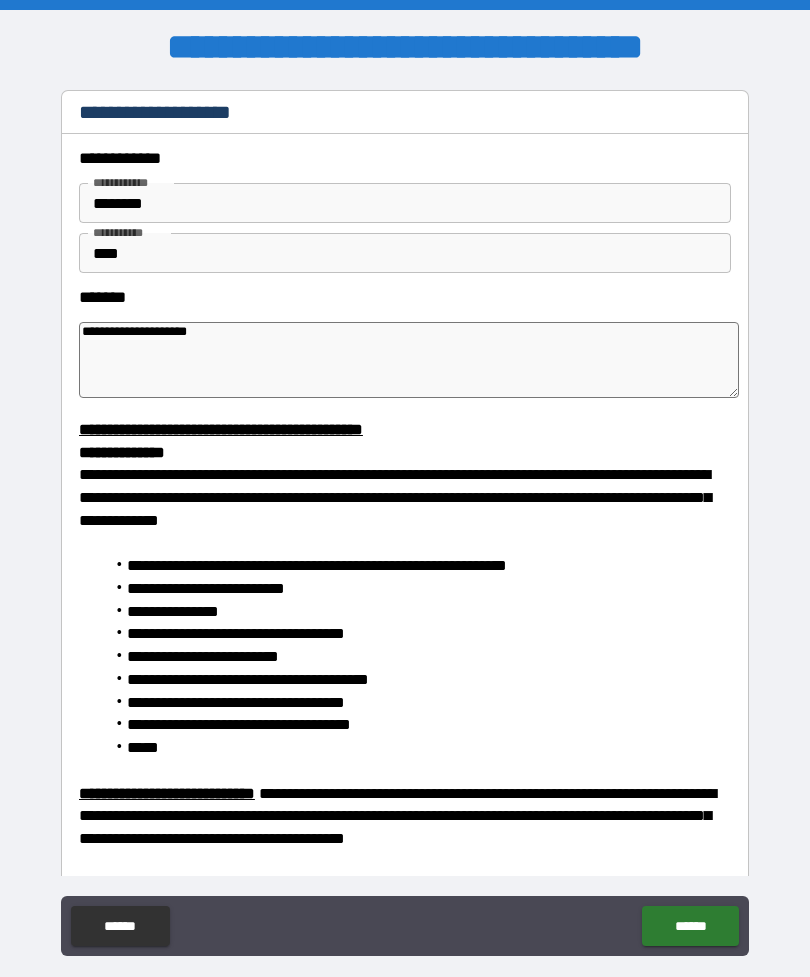 type on "*" 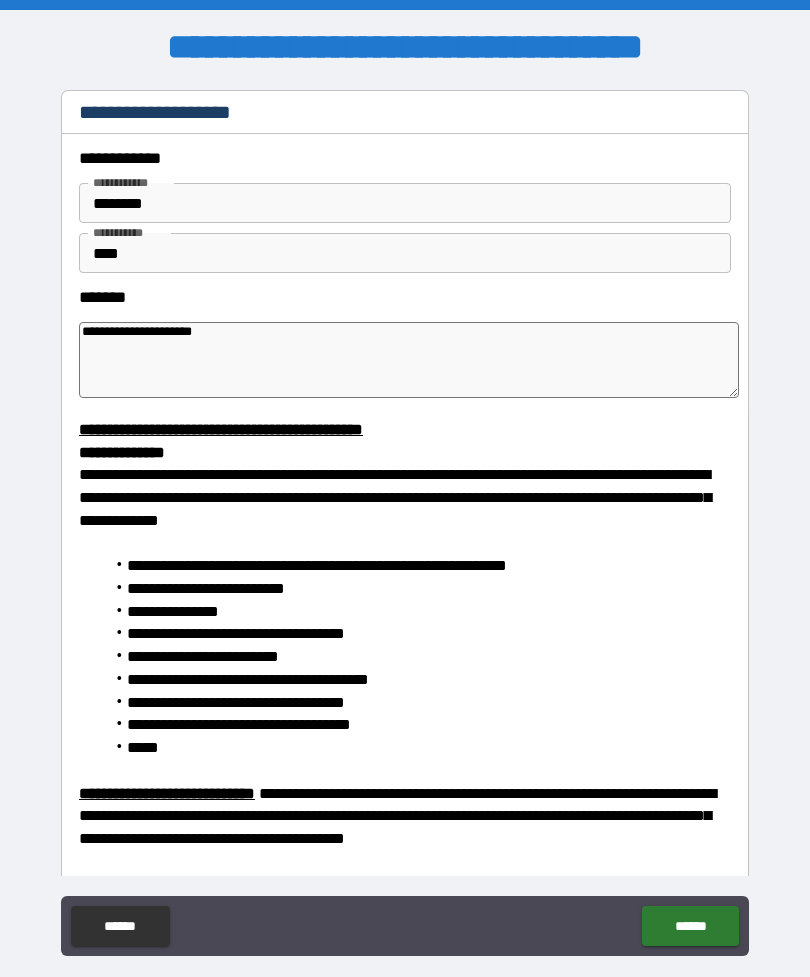 type on "*" 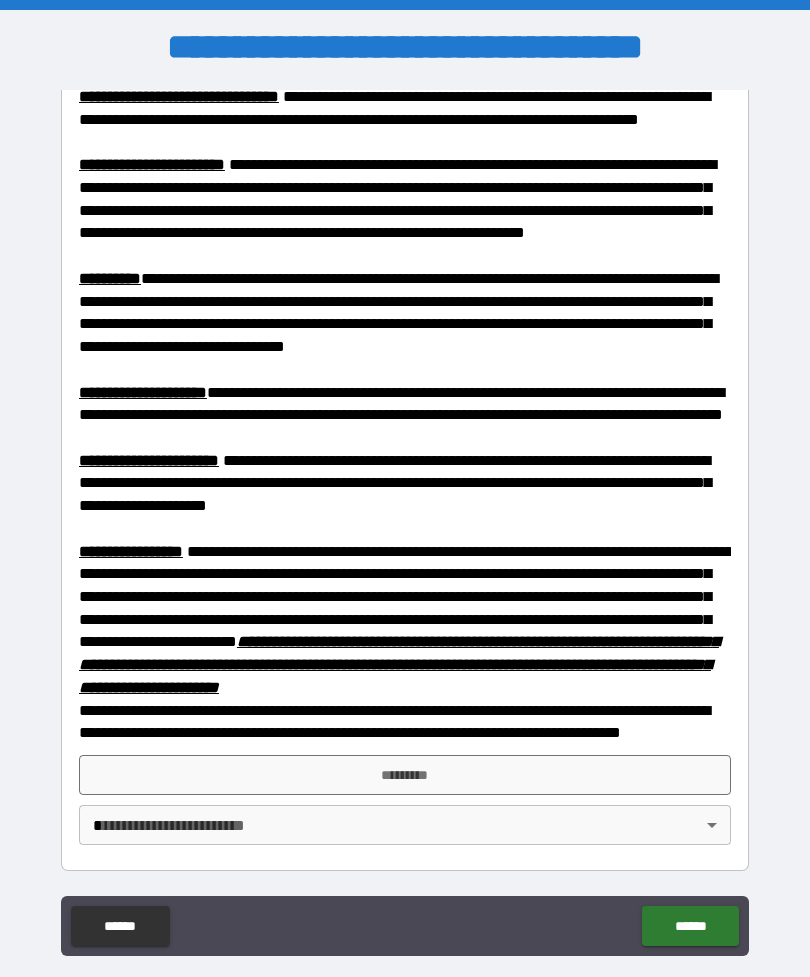 scroll, scrollTop: 1258, scrollLeft: 0, axis: vertical 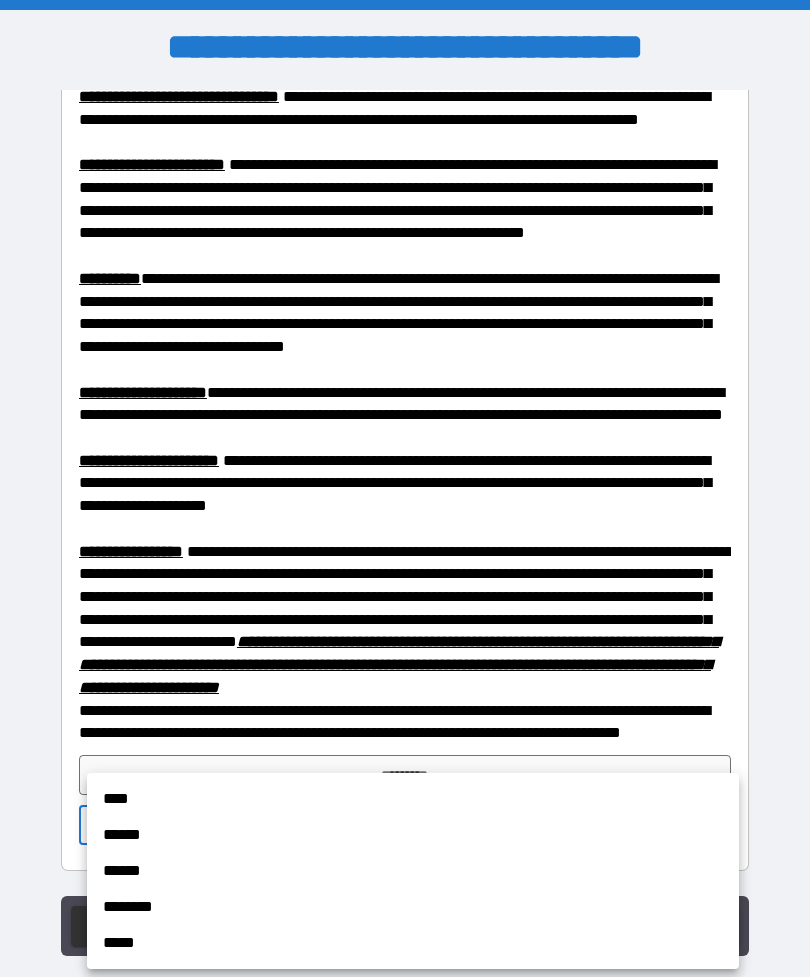 click on "****" at bounding box center (413, 799) 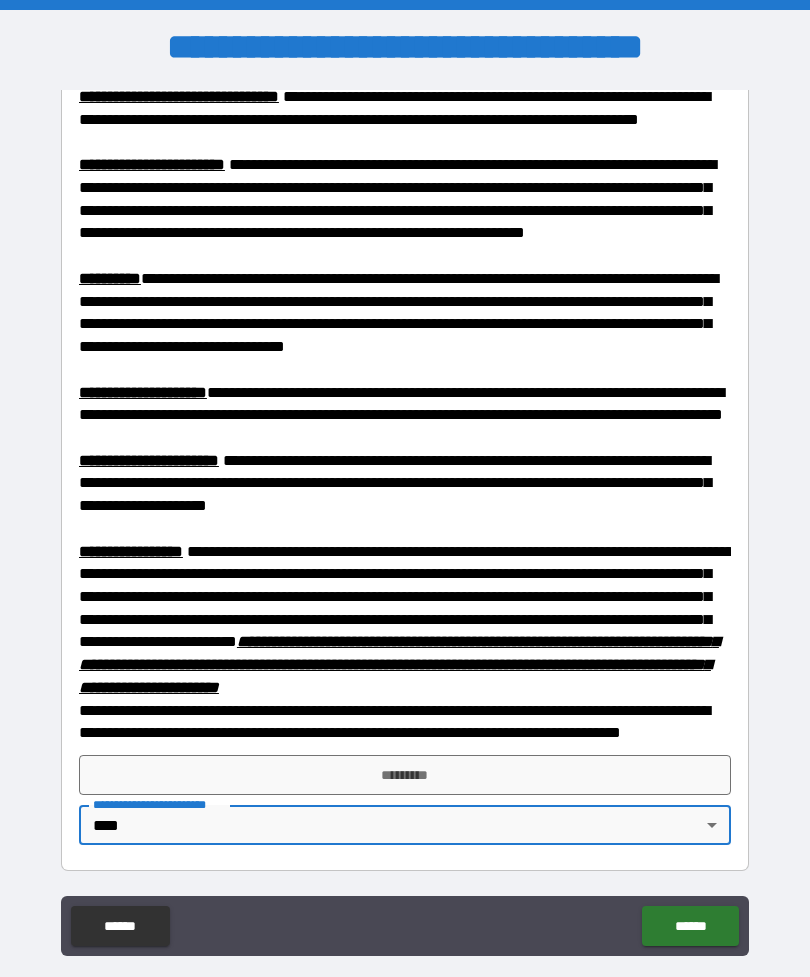 type on "*" 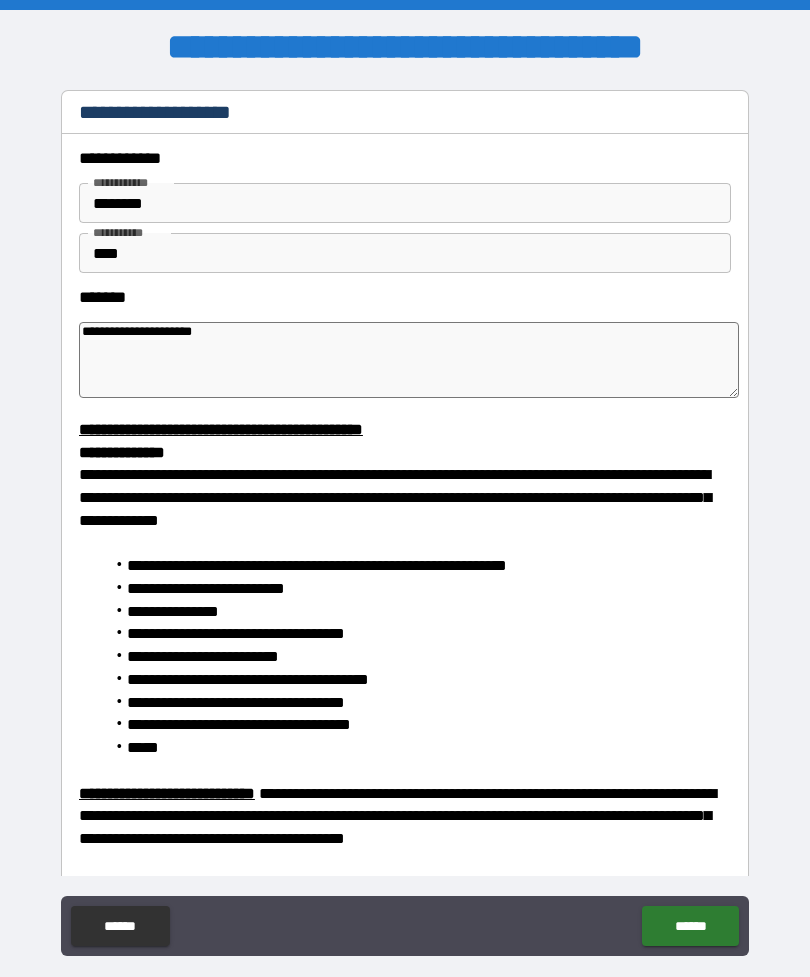 scroll, scrollTop: 0, scrollLeft: 0, axis: both 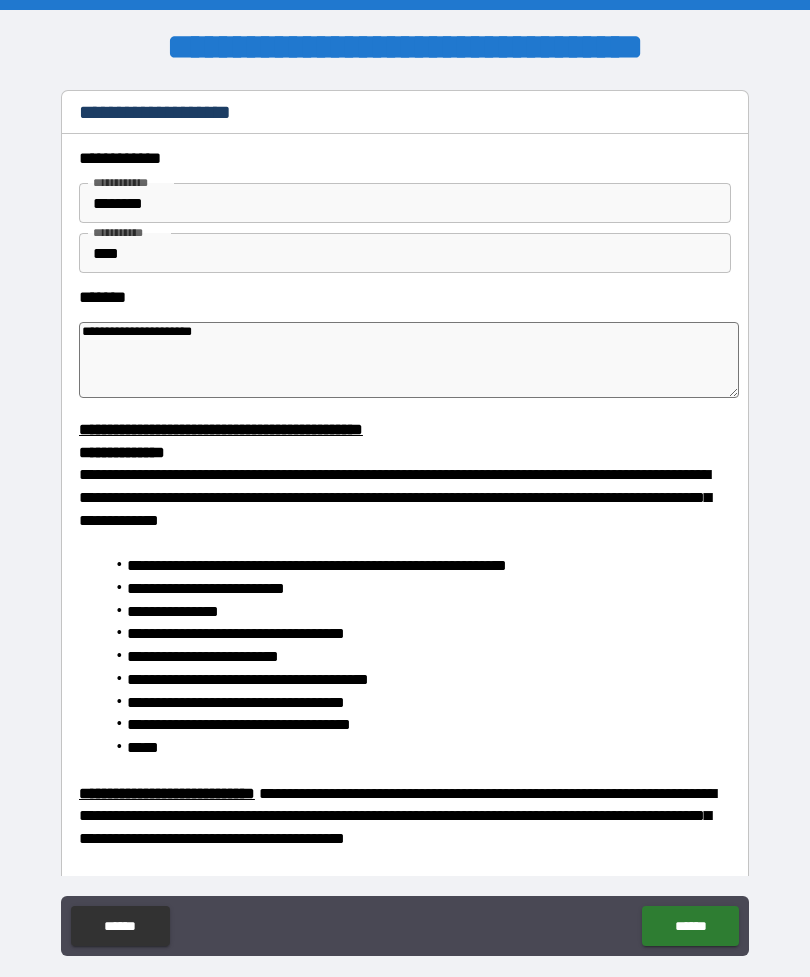 click on "****" at bounding box center (405, 253) 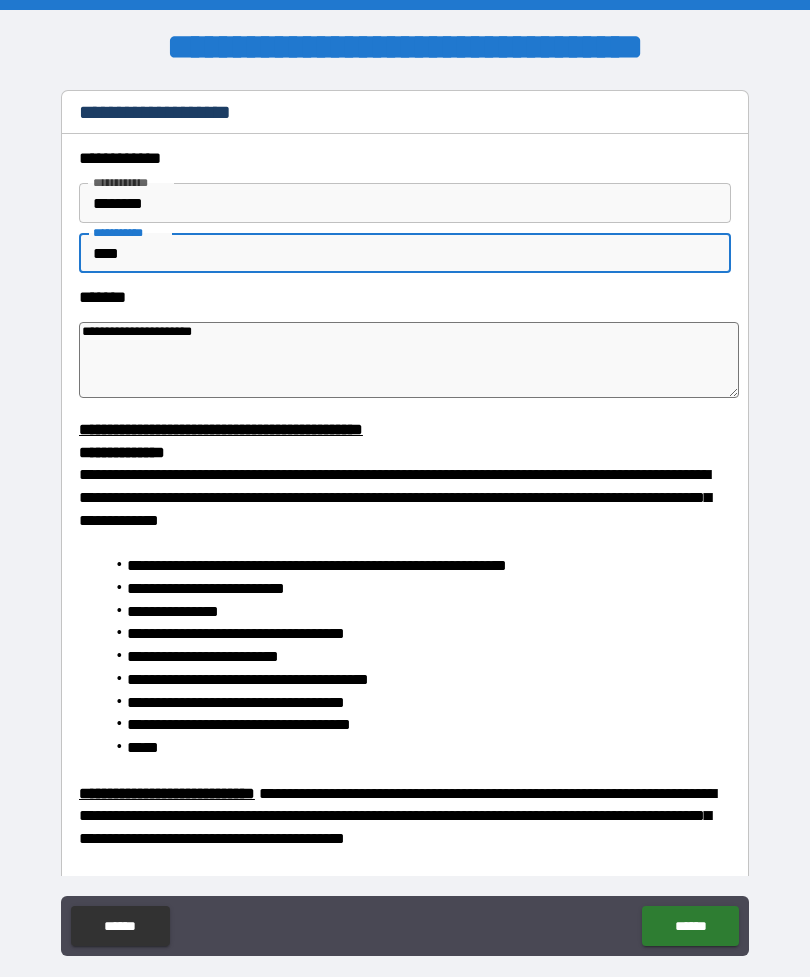 click on "****" at bounding box center [405, 253] 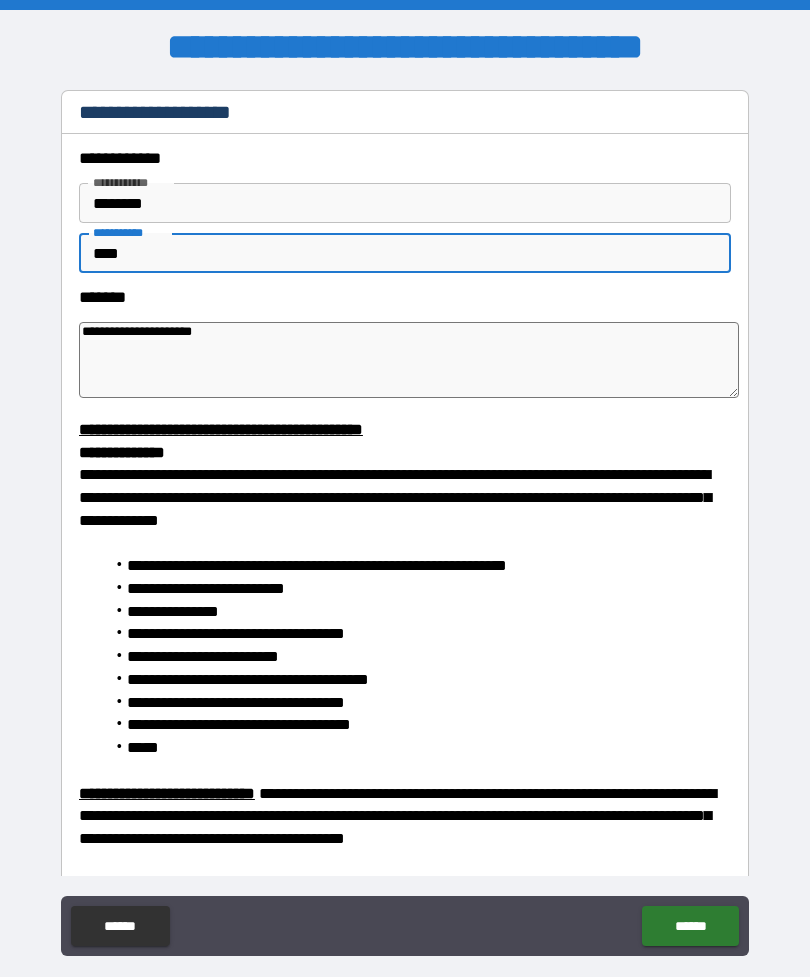 type on "***" 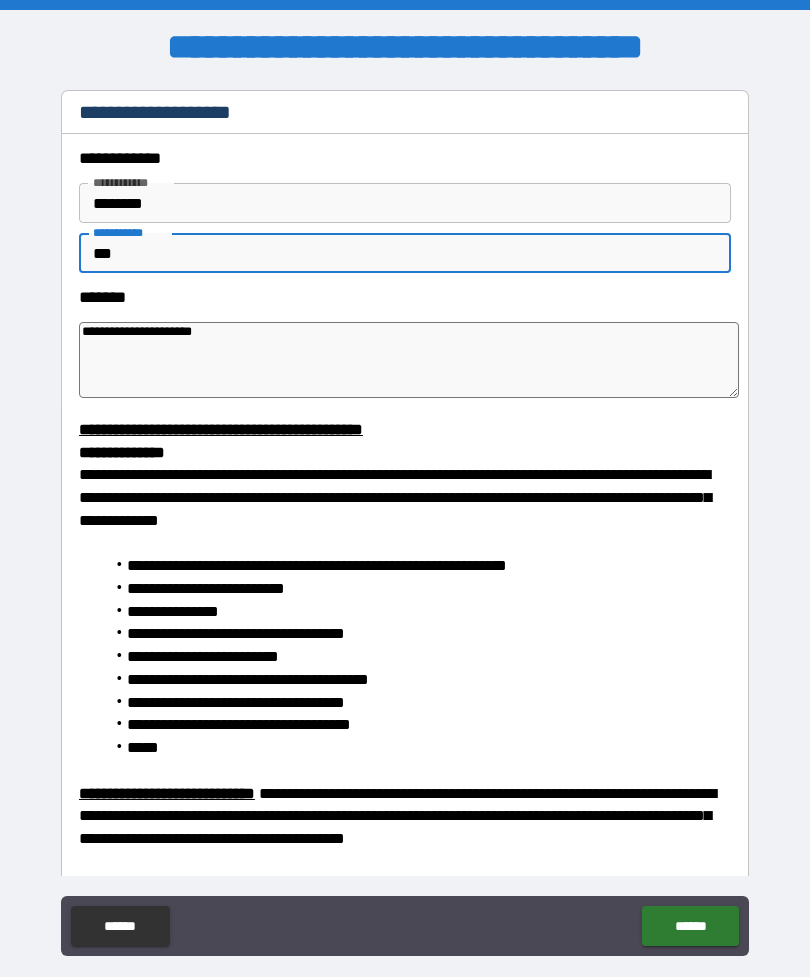type on "*" 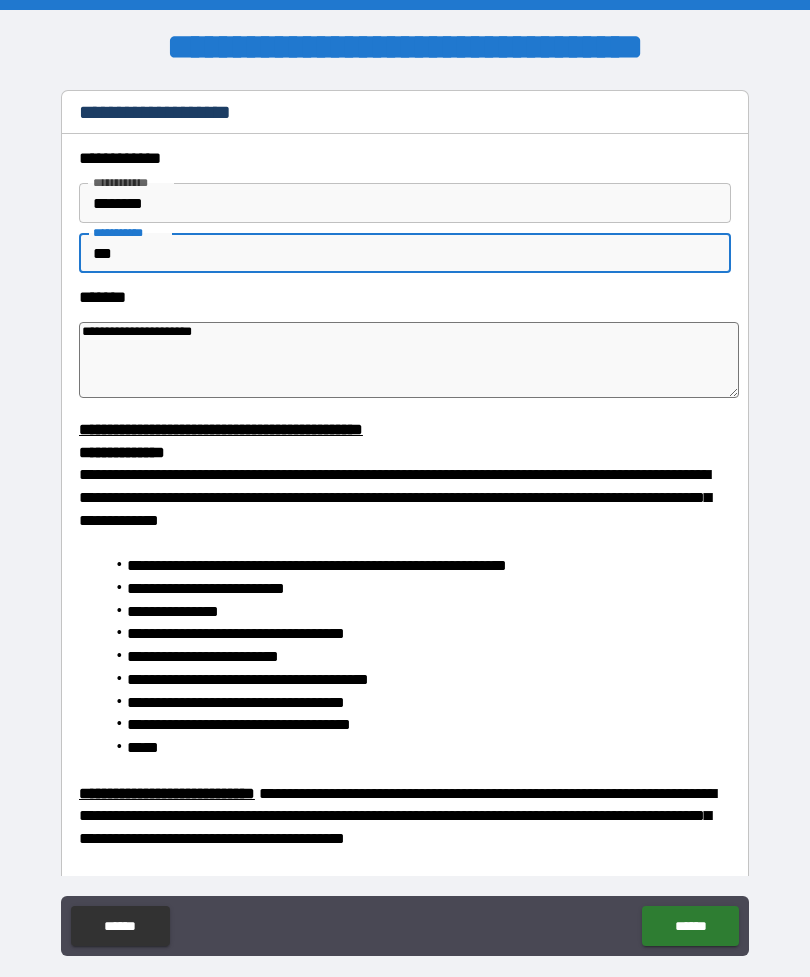 type on "****" 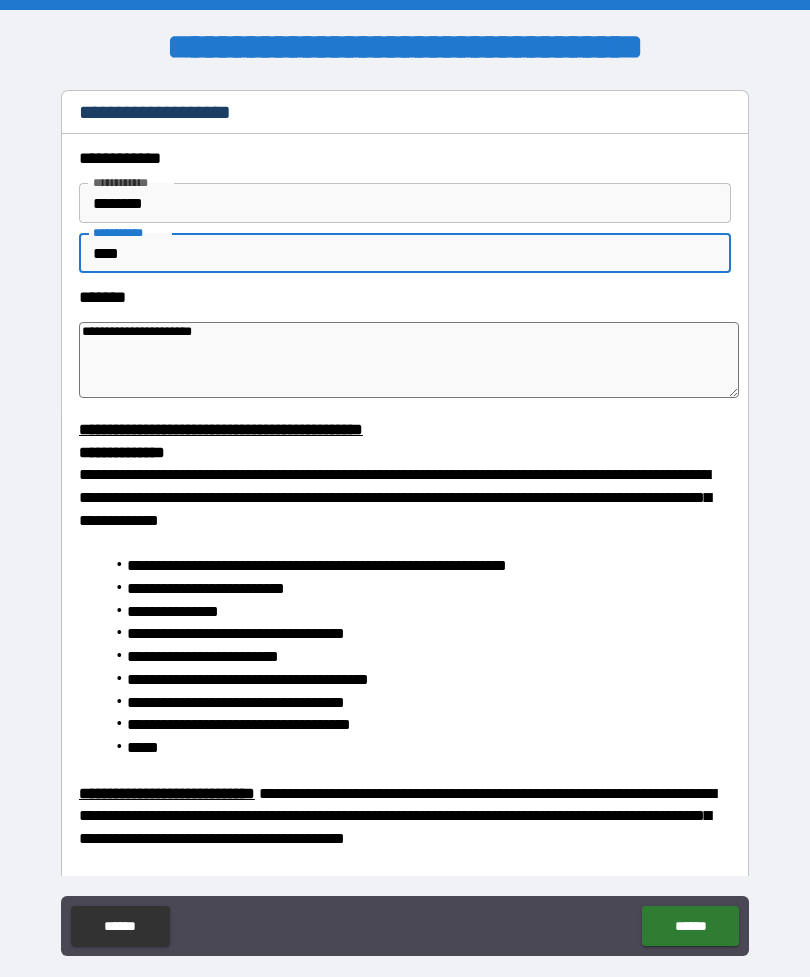 type on "*" 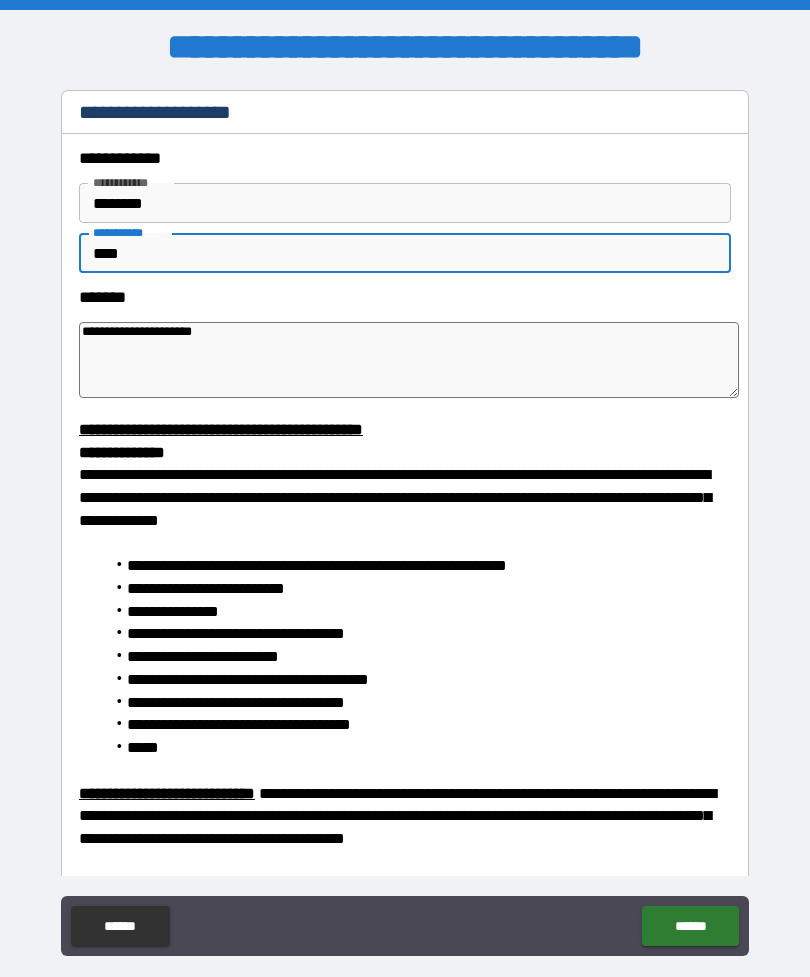 type on "****" 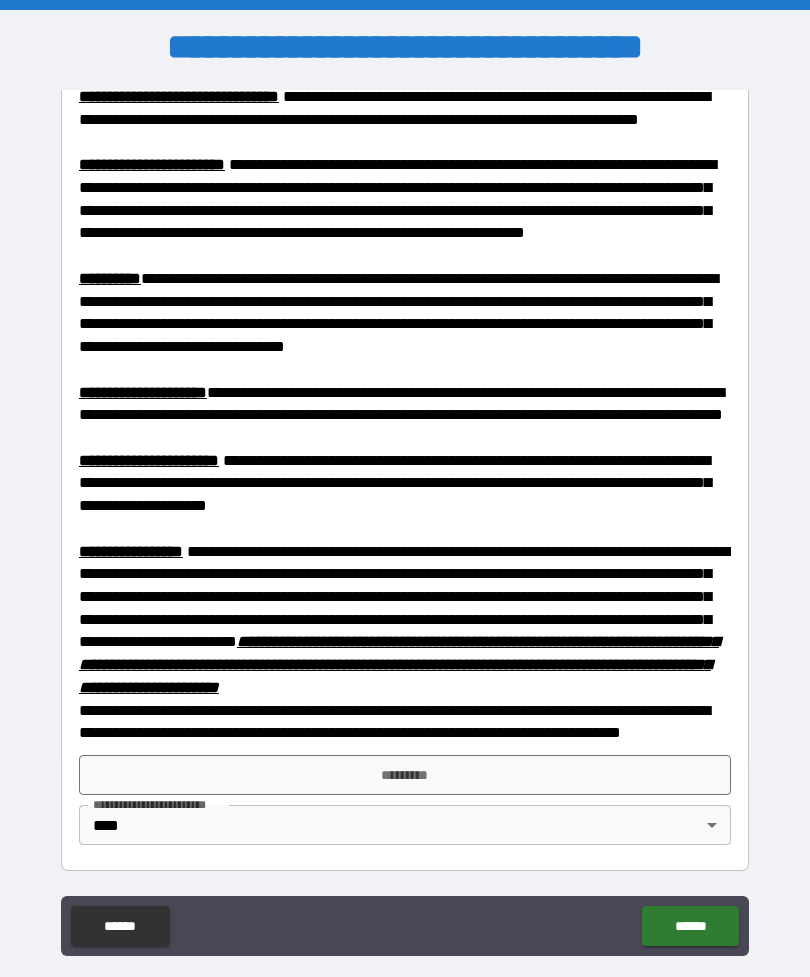 scroll, scrollTop: 1258, scrollLeft: 0, axis: vertical 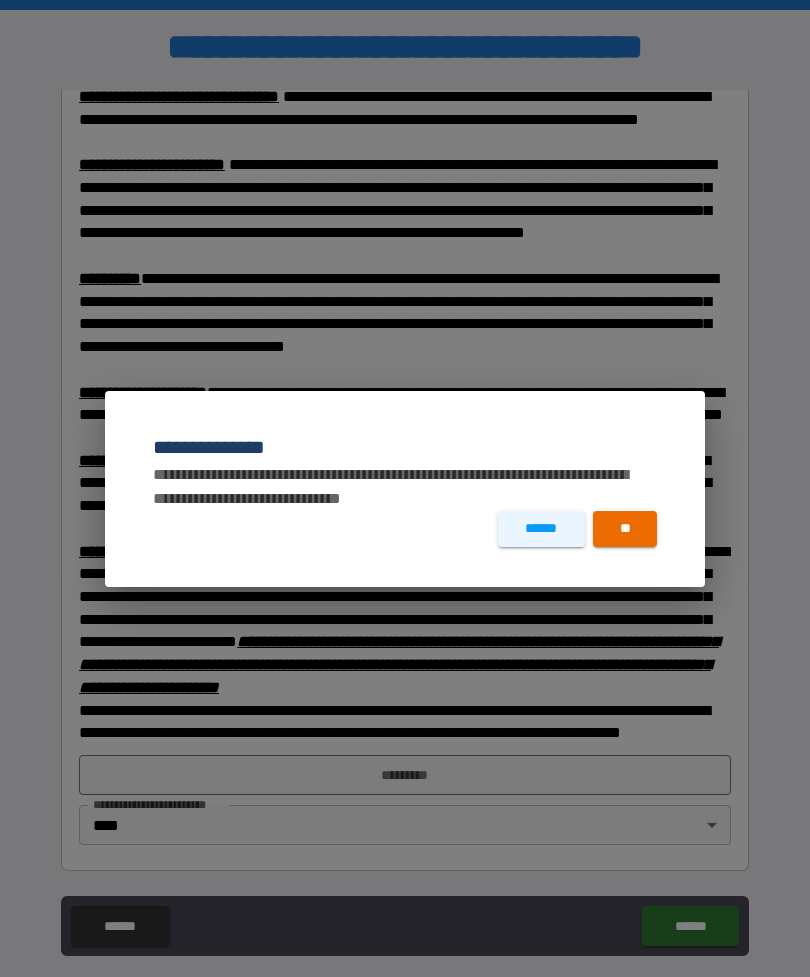 type on "*" 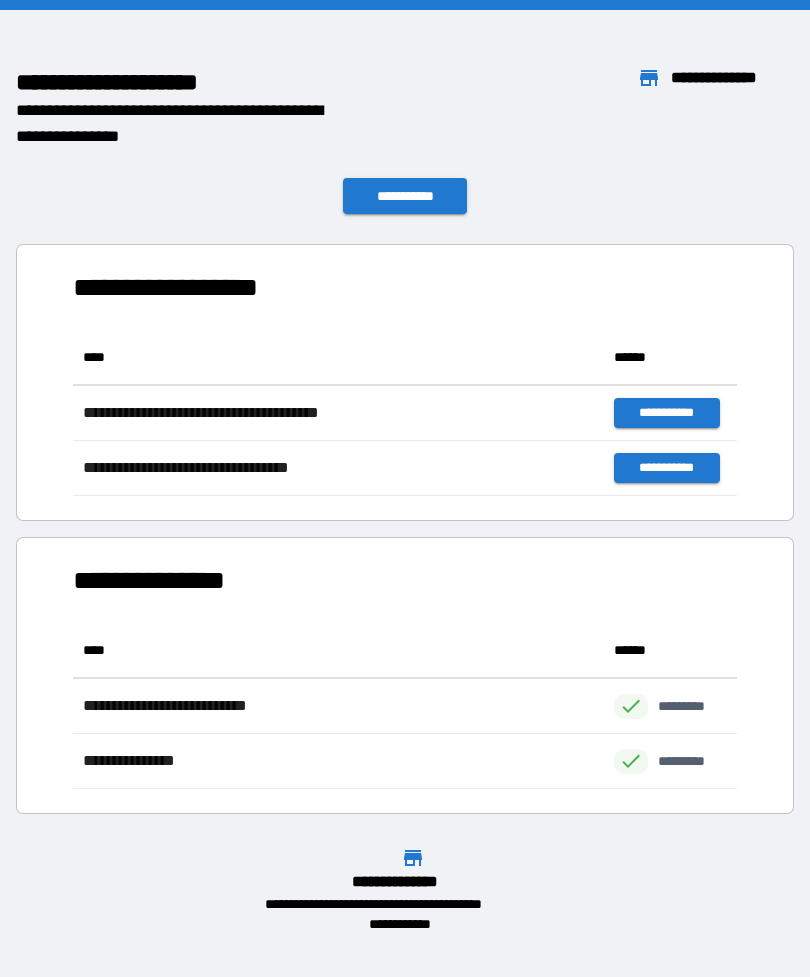 scroll, scrollTop: 166, scrollLeft: 664, axis: both 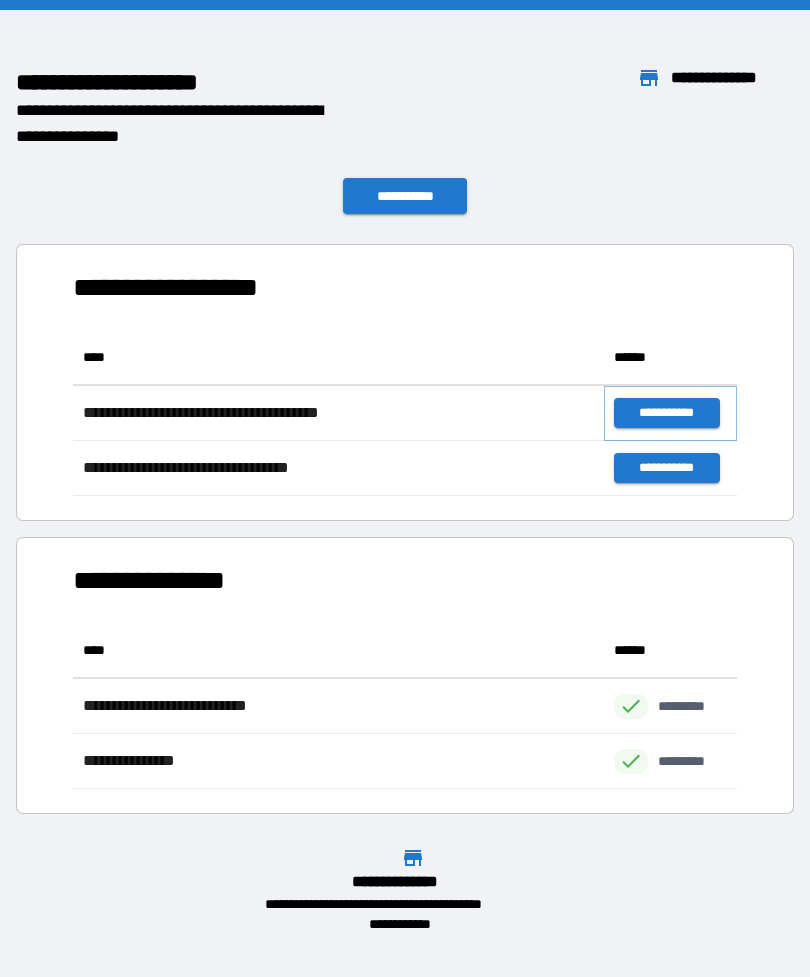 click on "**********" at bounding box center (666, 413) 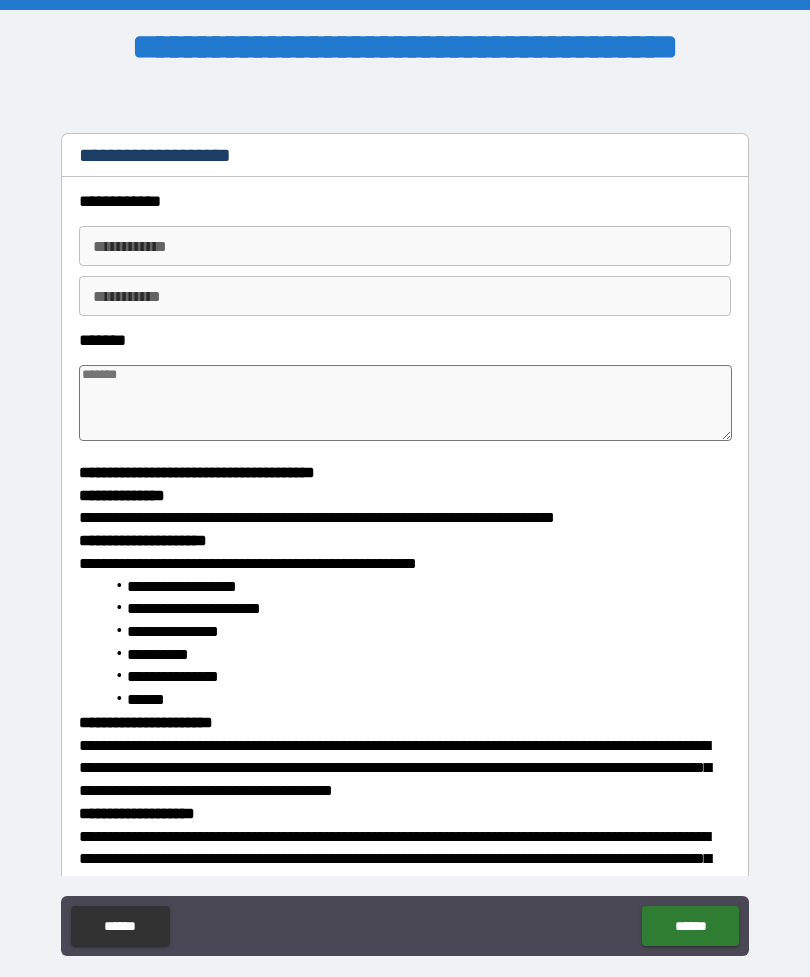 type on "*" 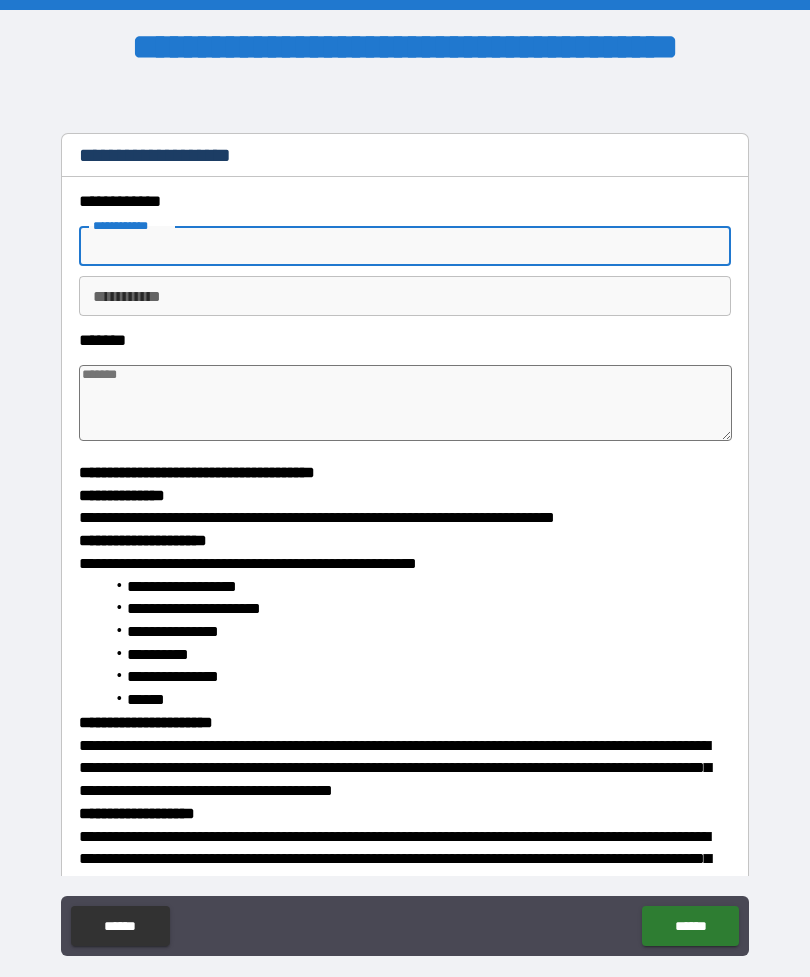 click on "**********" at bounding box center (405, 246) 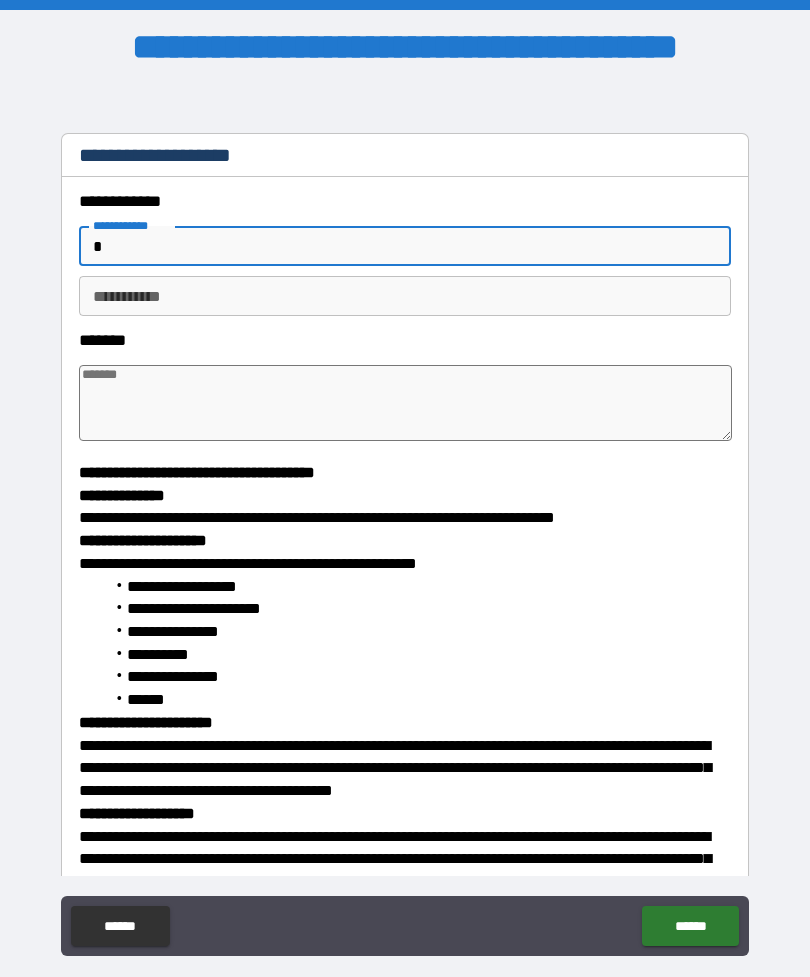 type on "*" 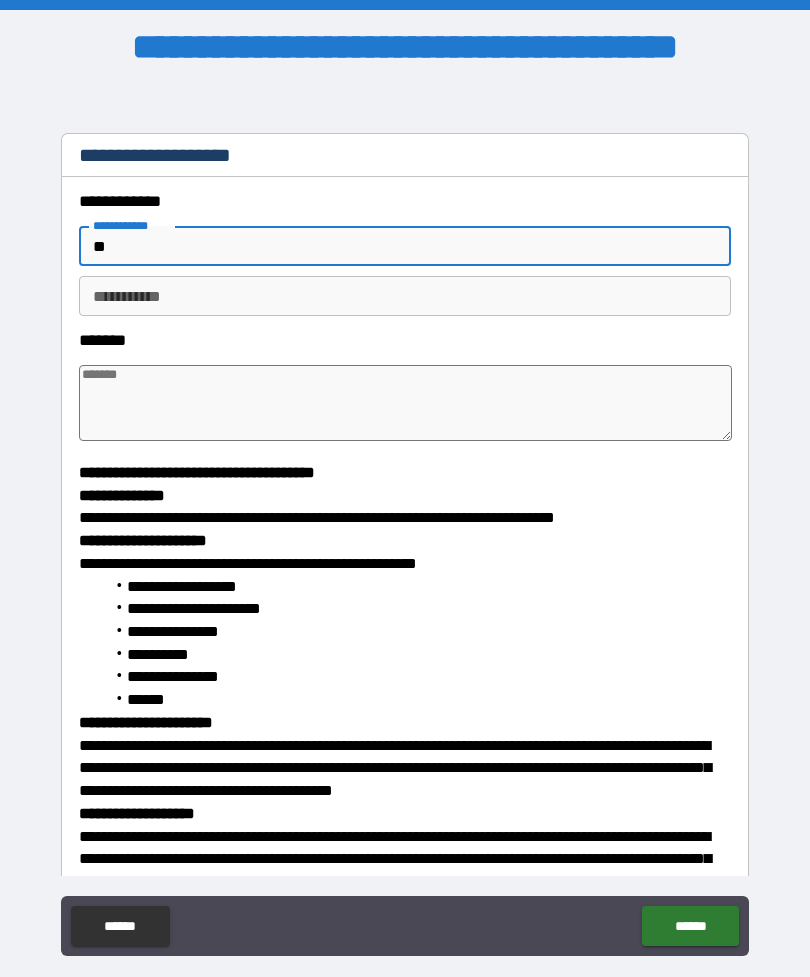 type on "*" 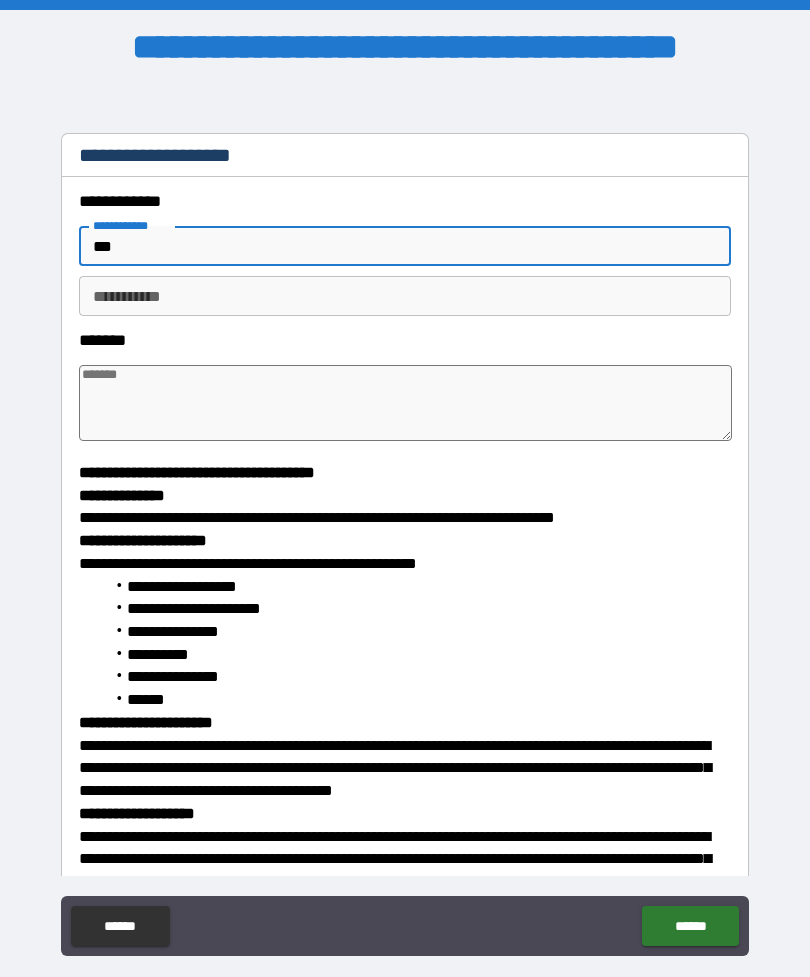 type on "*" 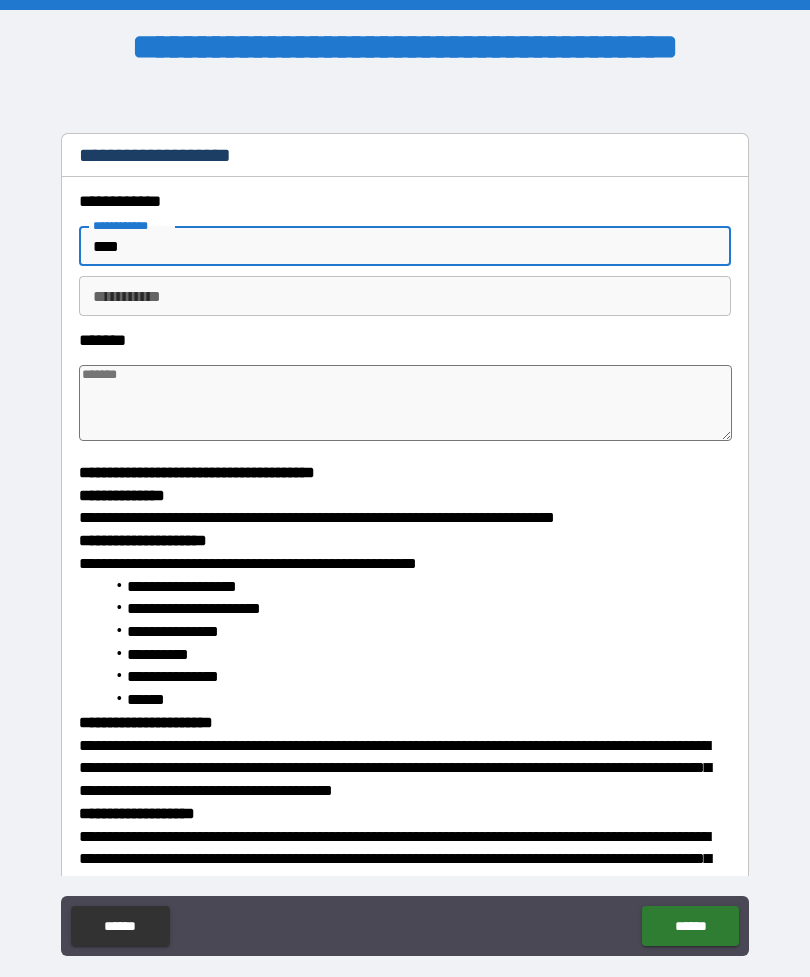 type on "*" 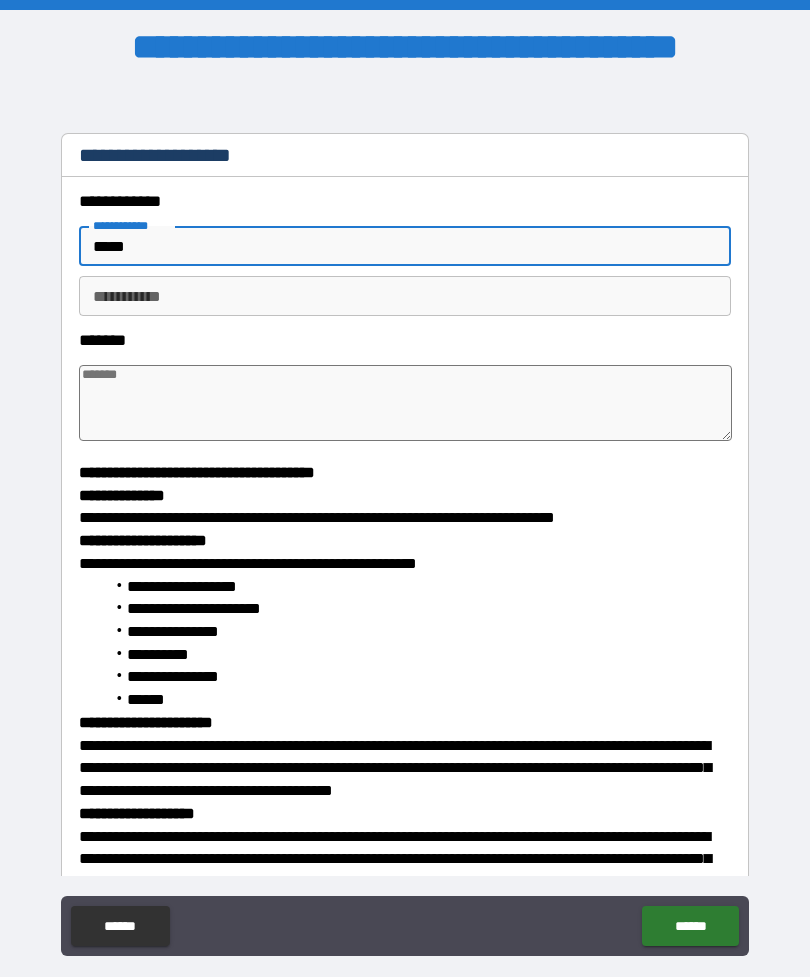 type on "*" 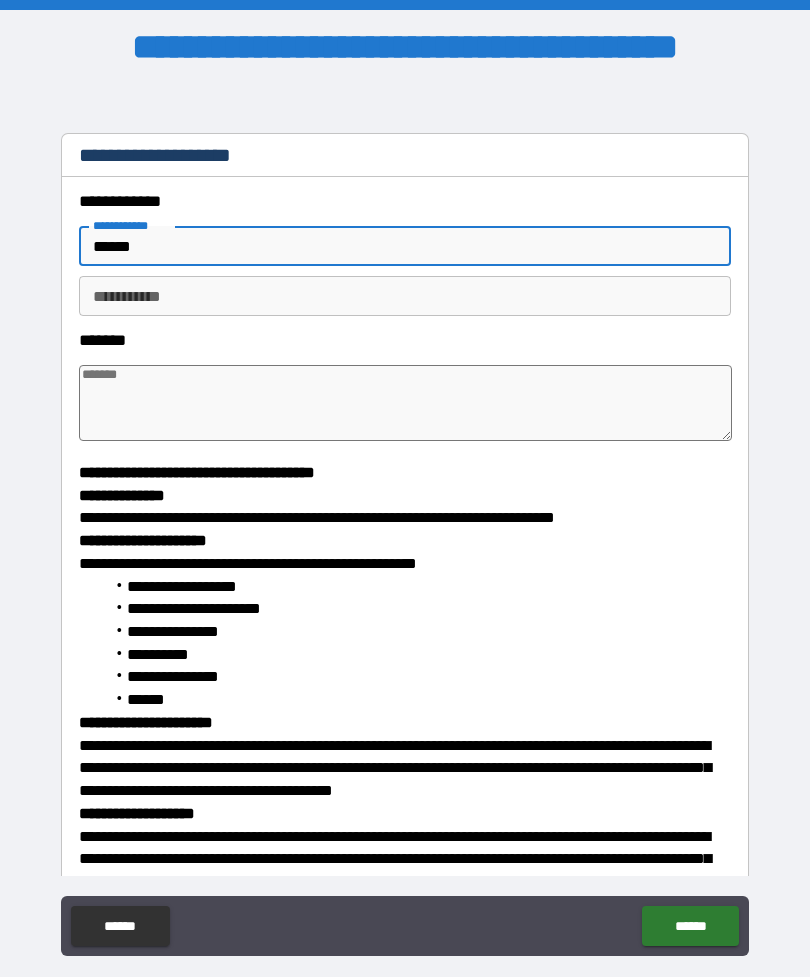 type on "*" 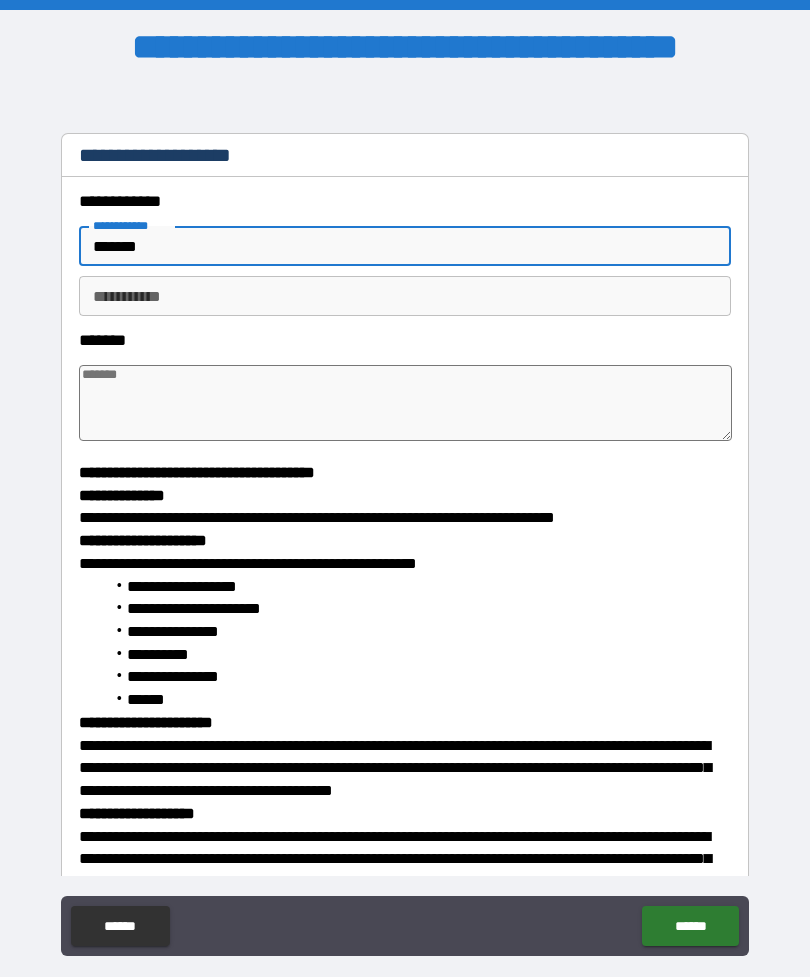 type on "*" 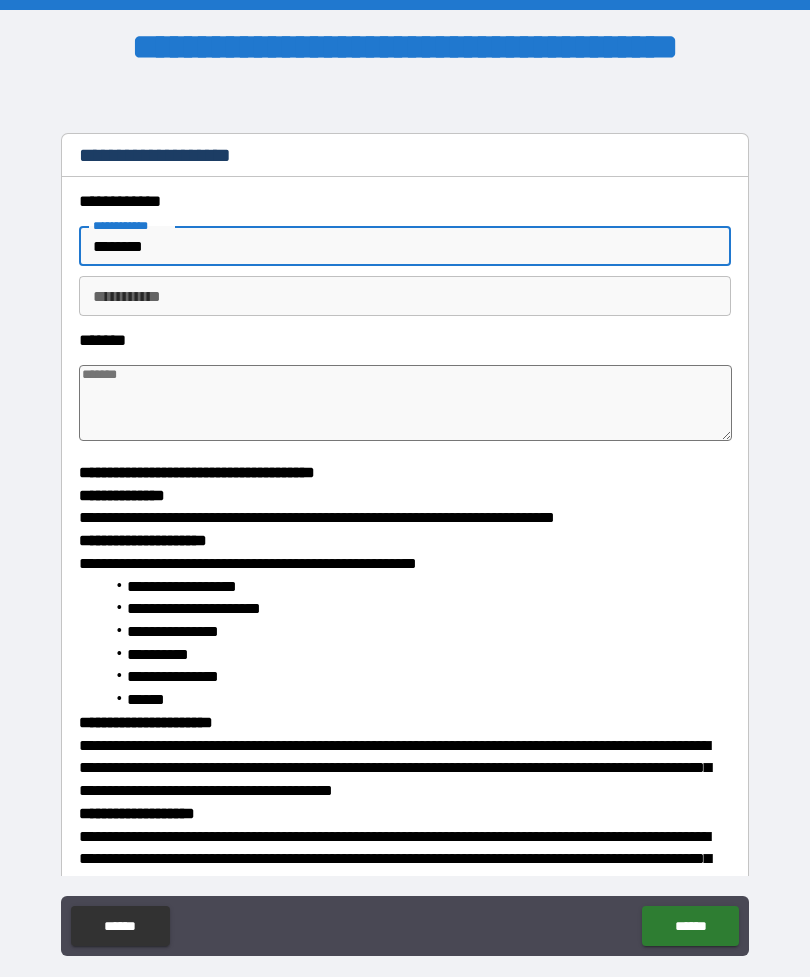type on "*" 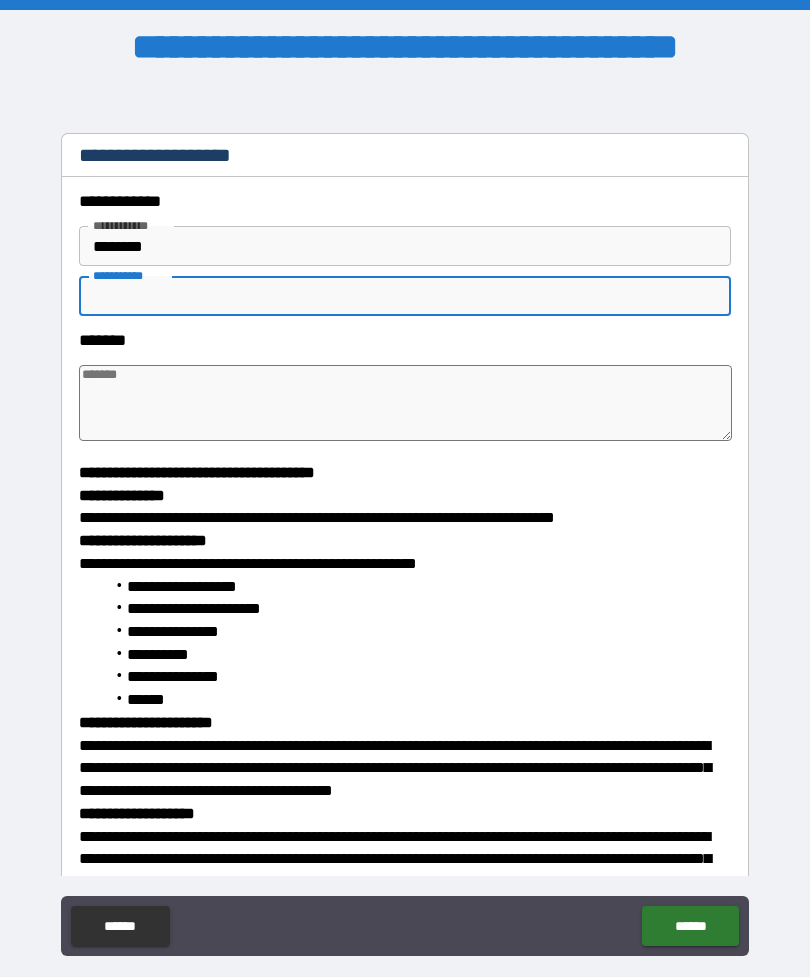 type on "*" 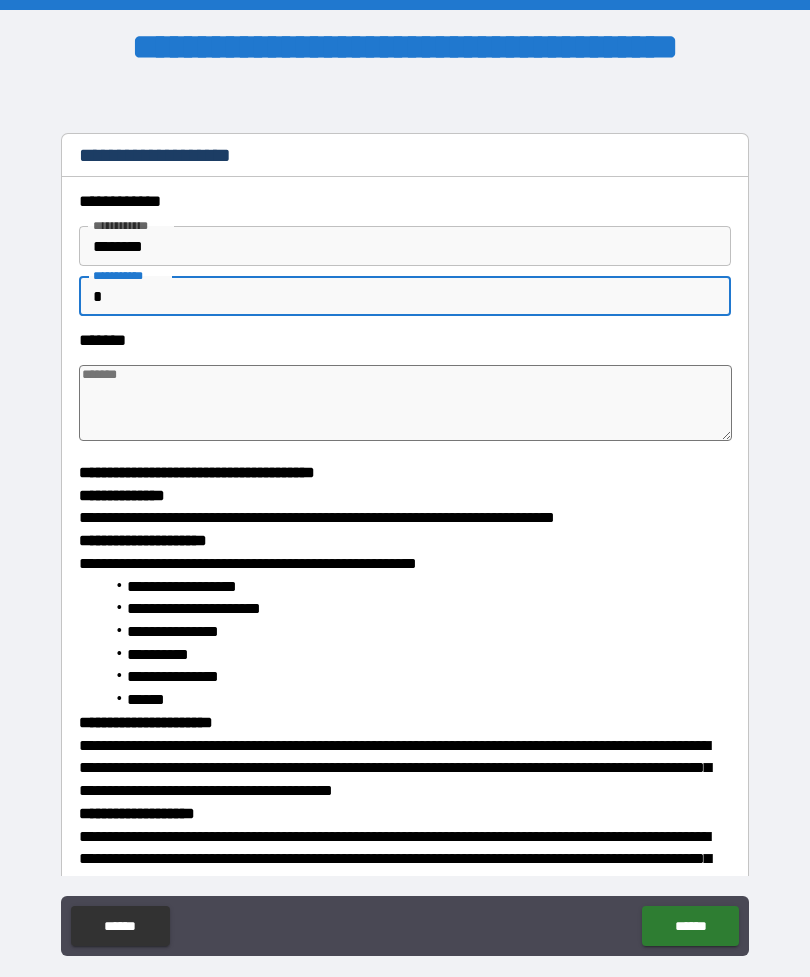type on "*" 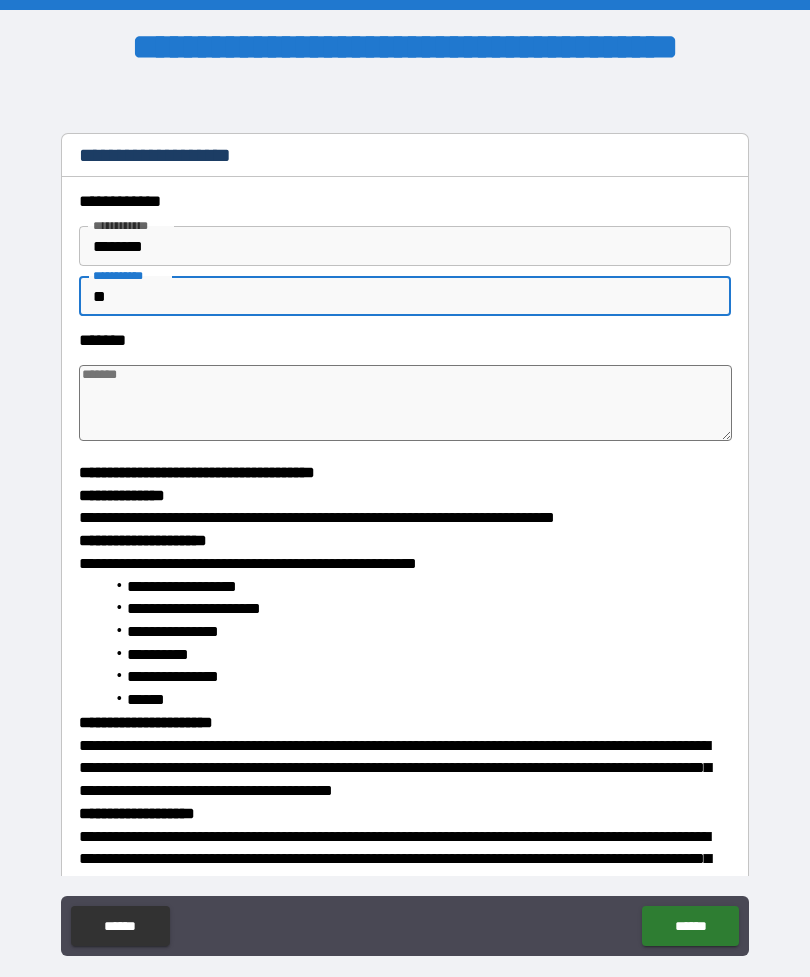 type on "*" 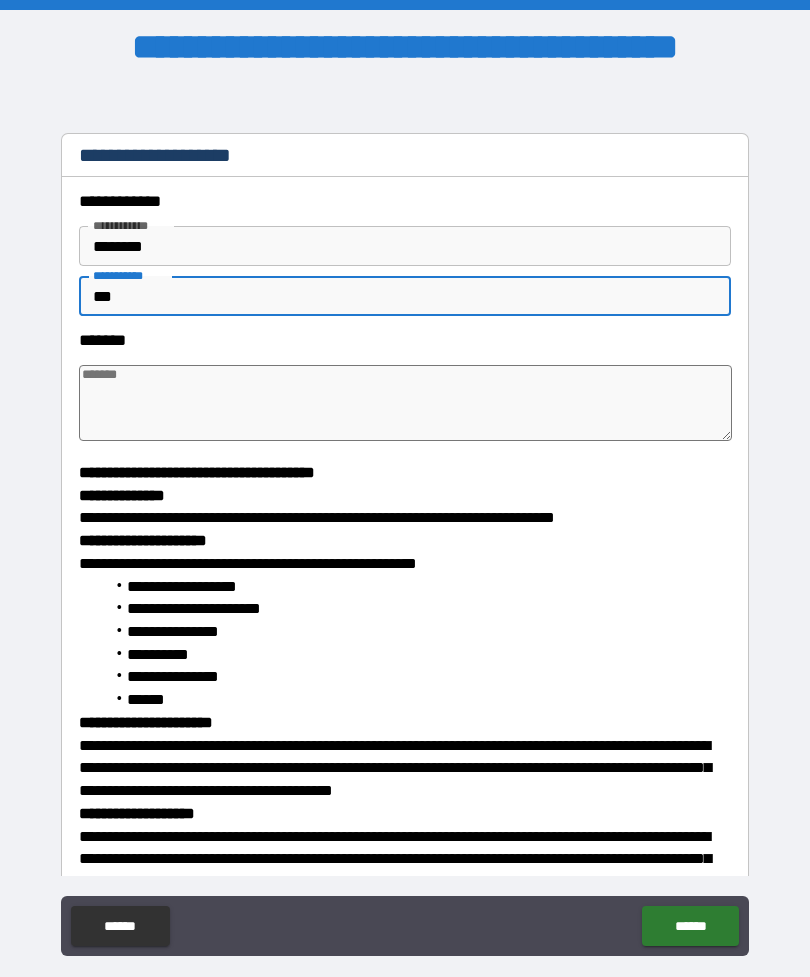type on "*" 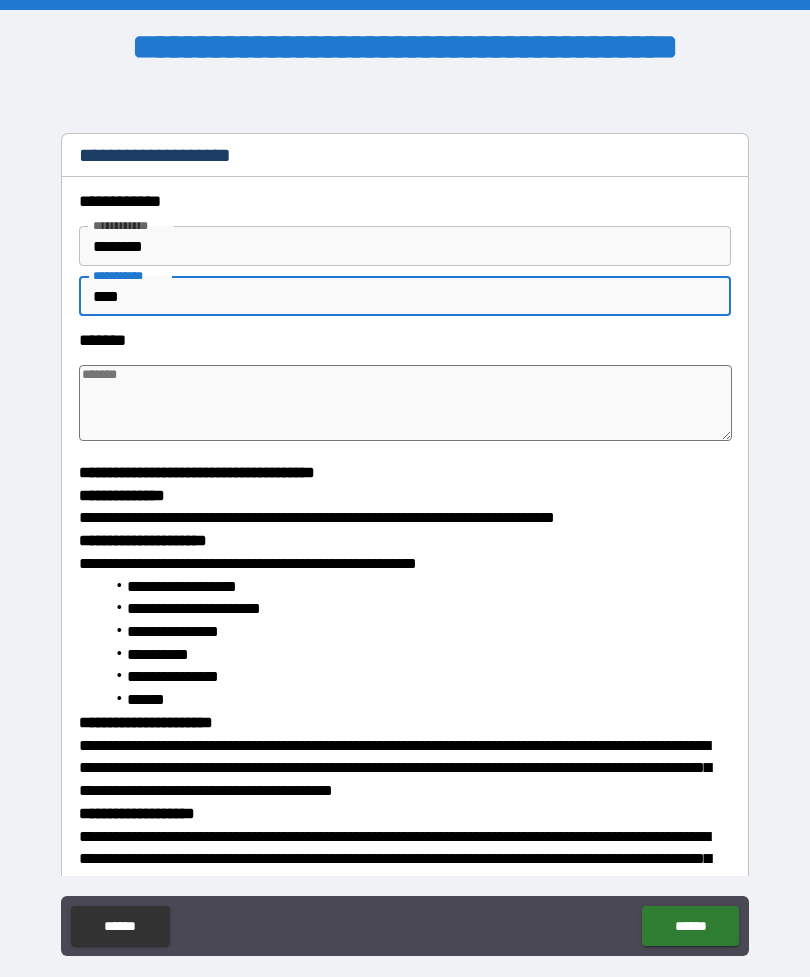 type on "*" 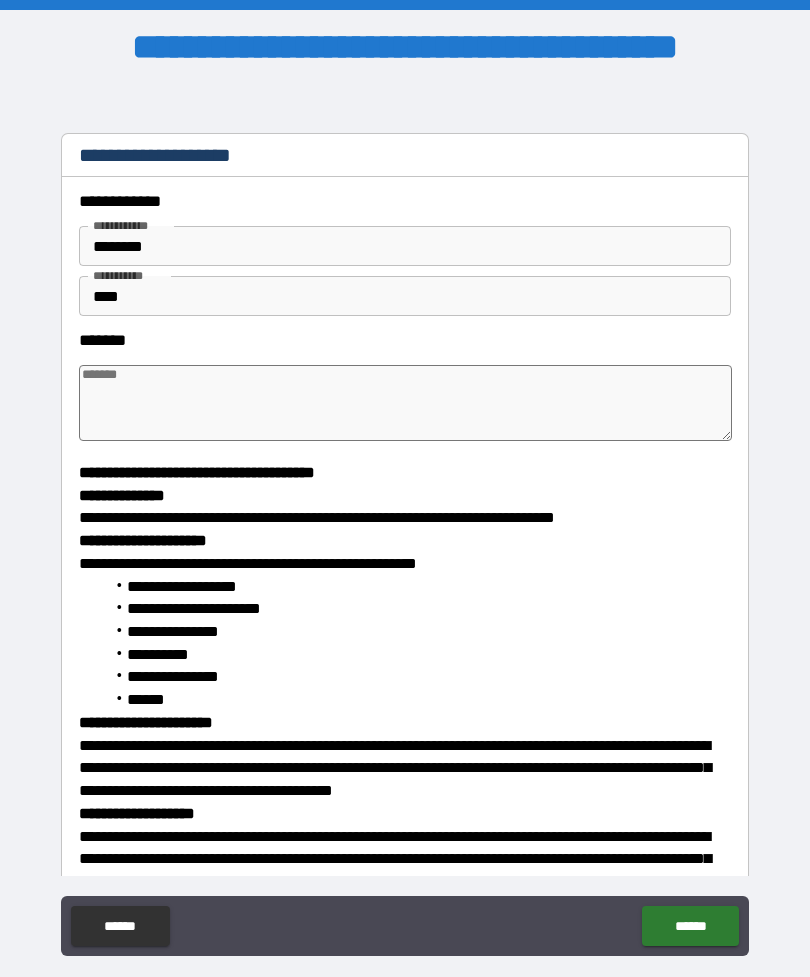 type on "*" 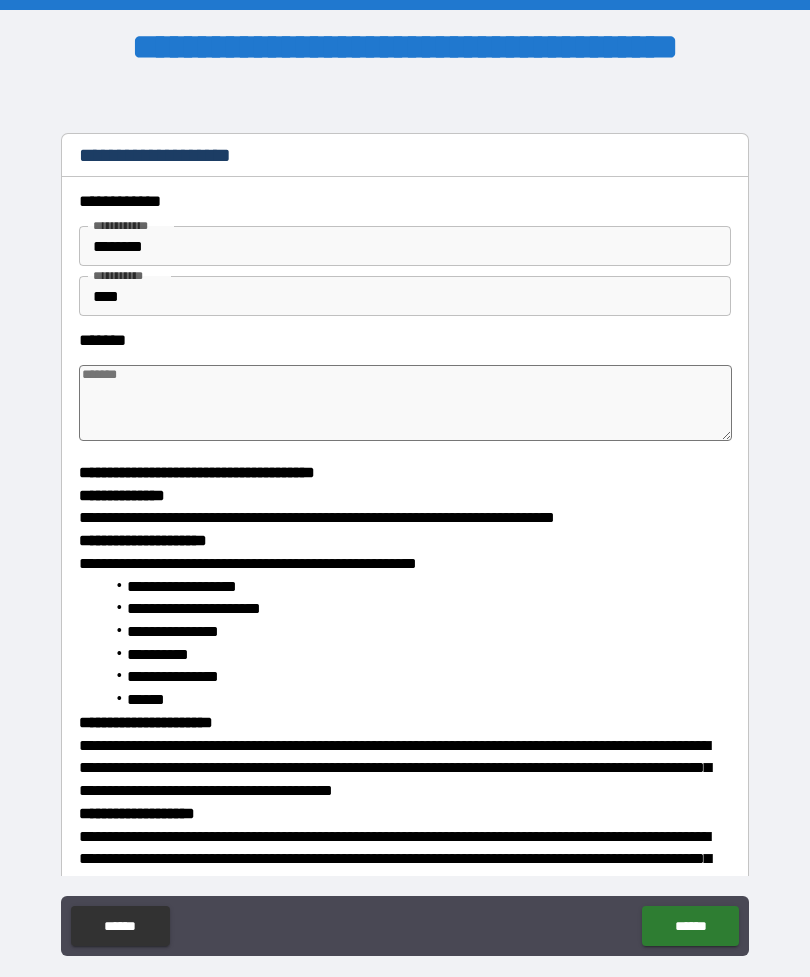 type on "*" 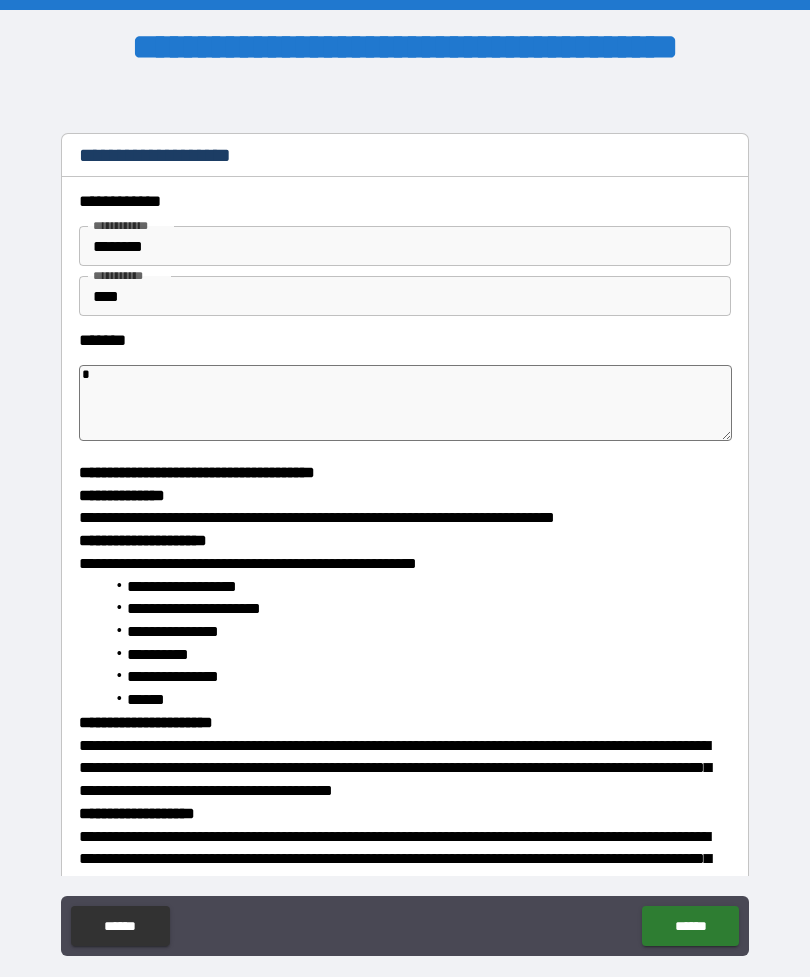 type on "**" 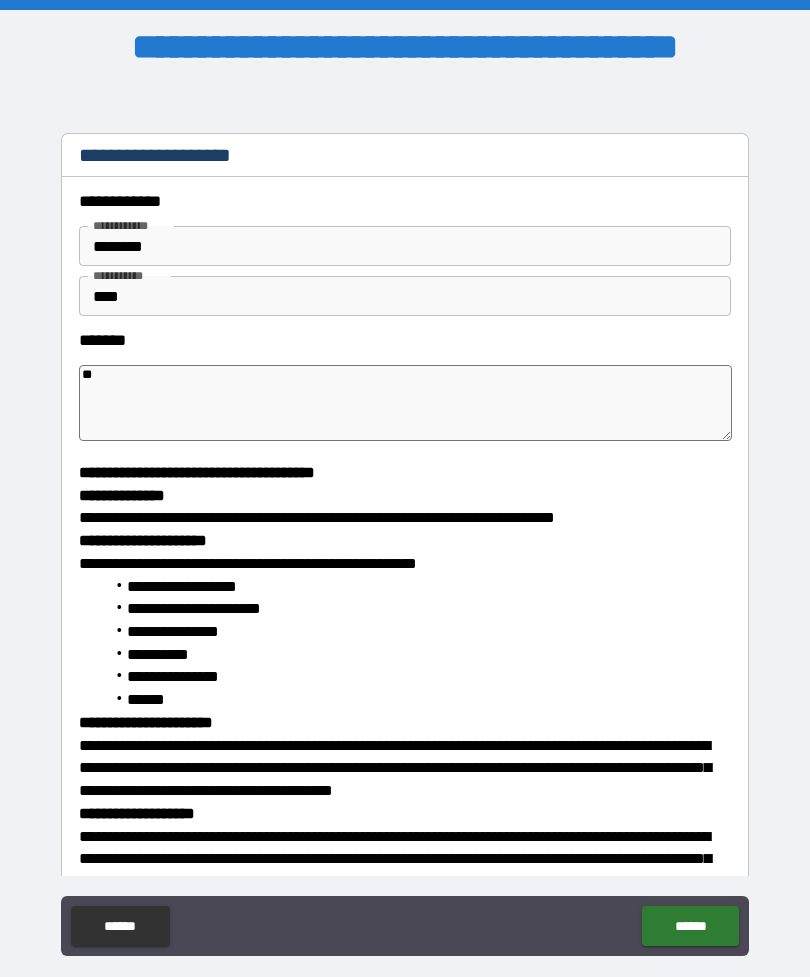 type on "*" 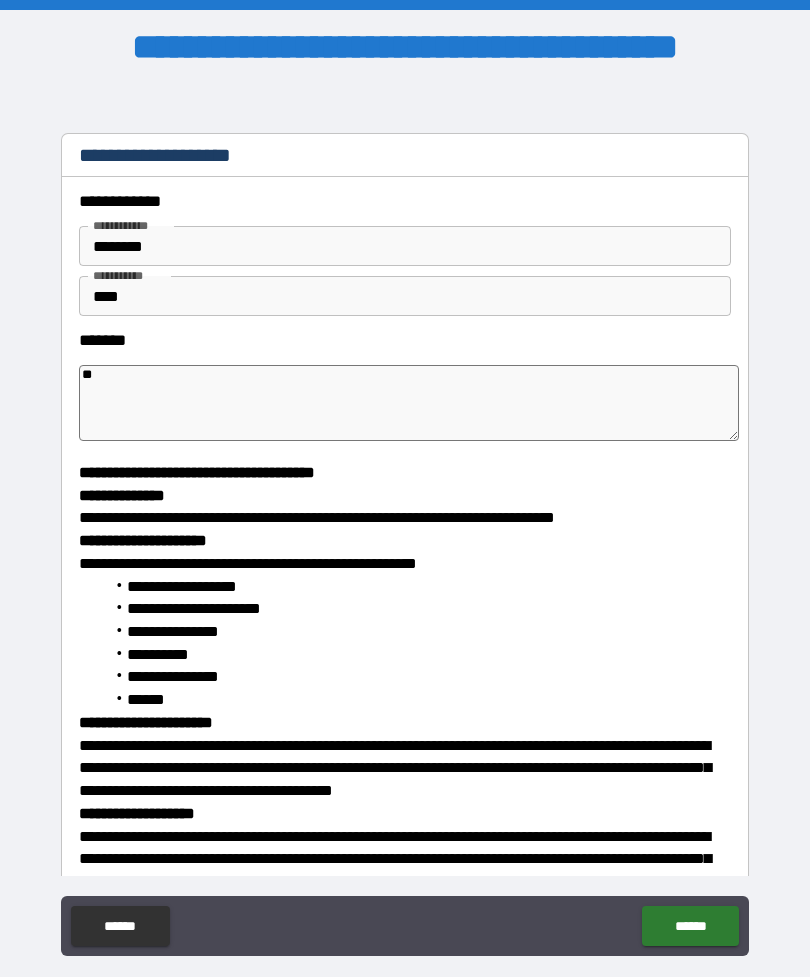 type on "***" 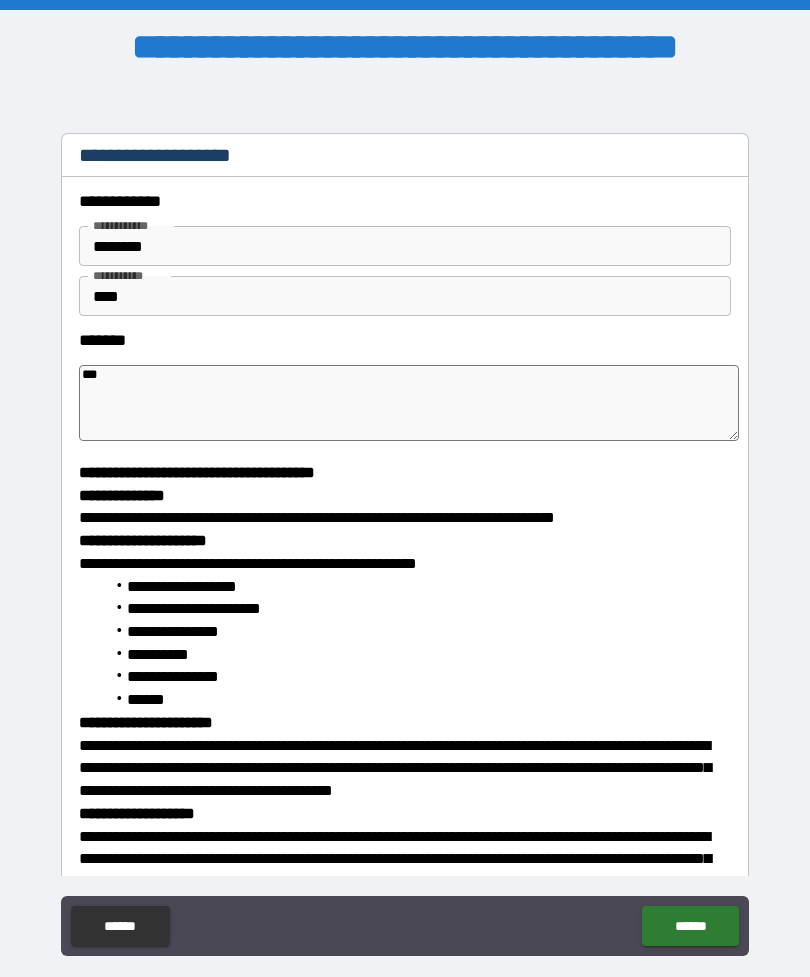 type on "*" 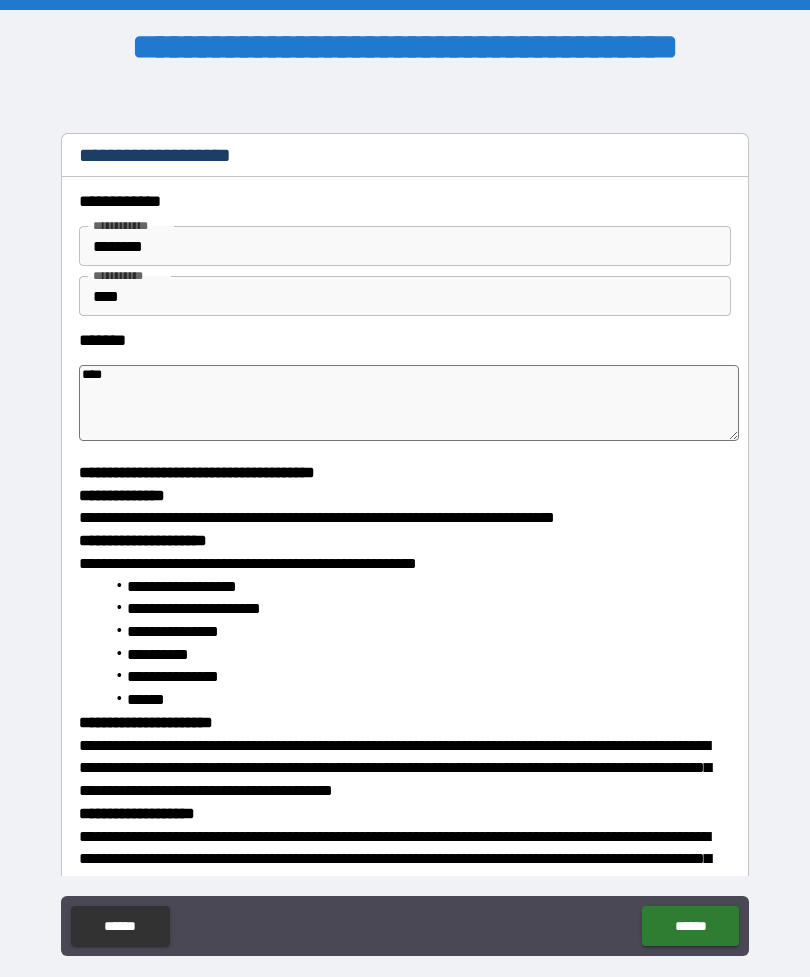 type on "*" 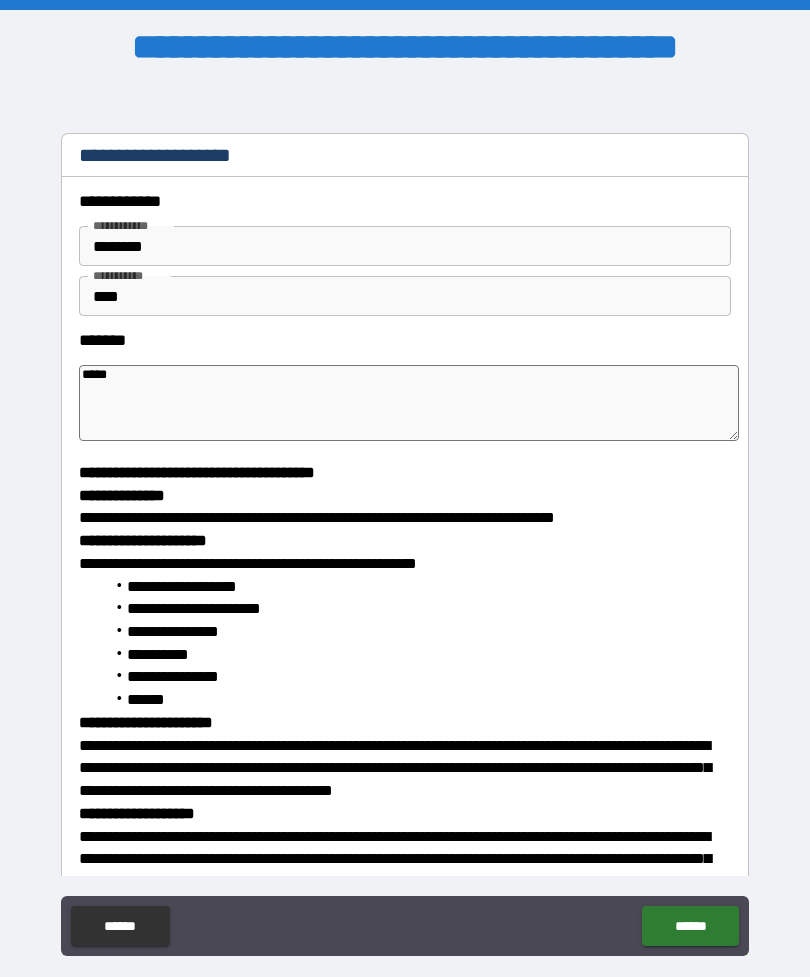 type on "*" 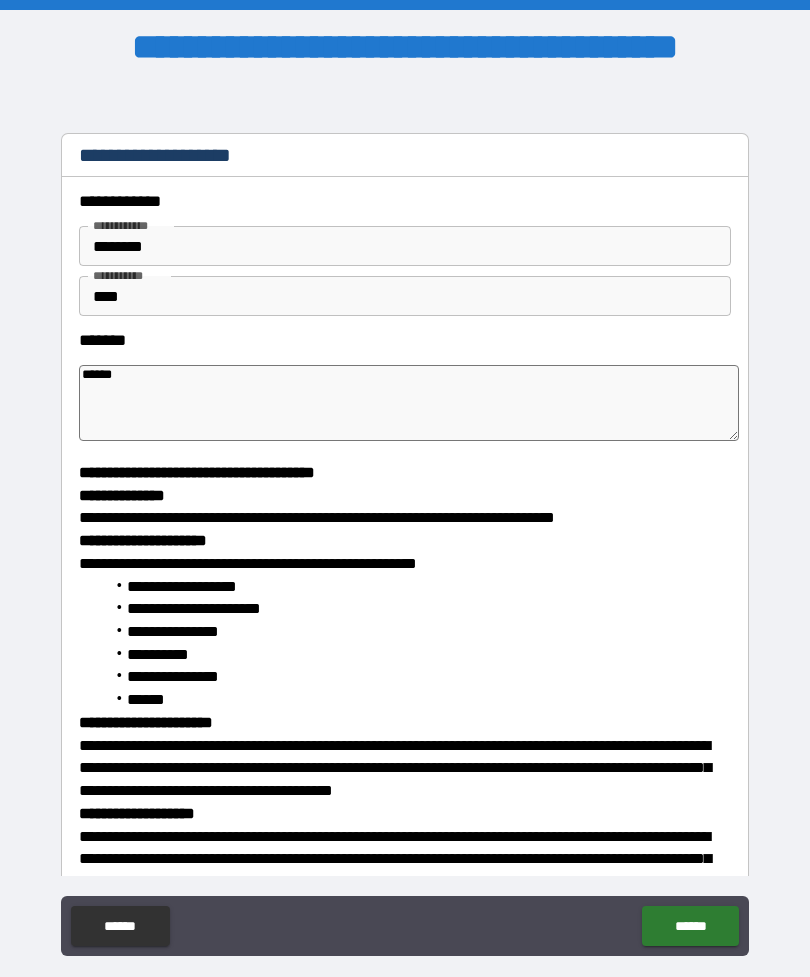 type on "*" 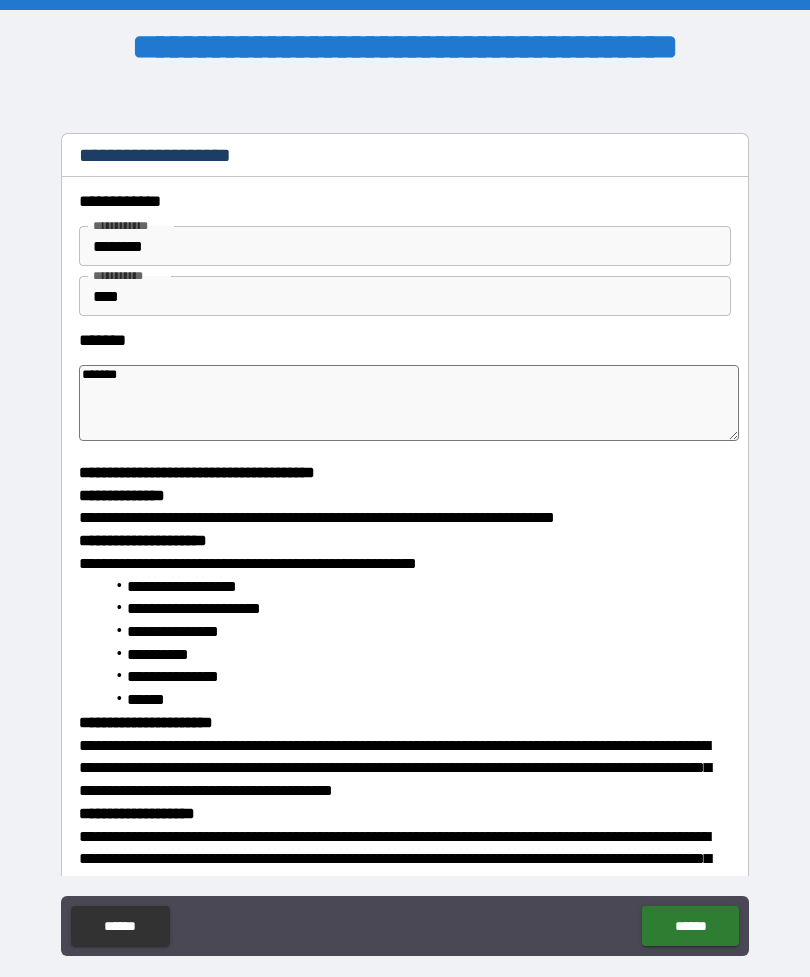 type on "*" 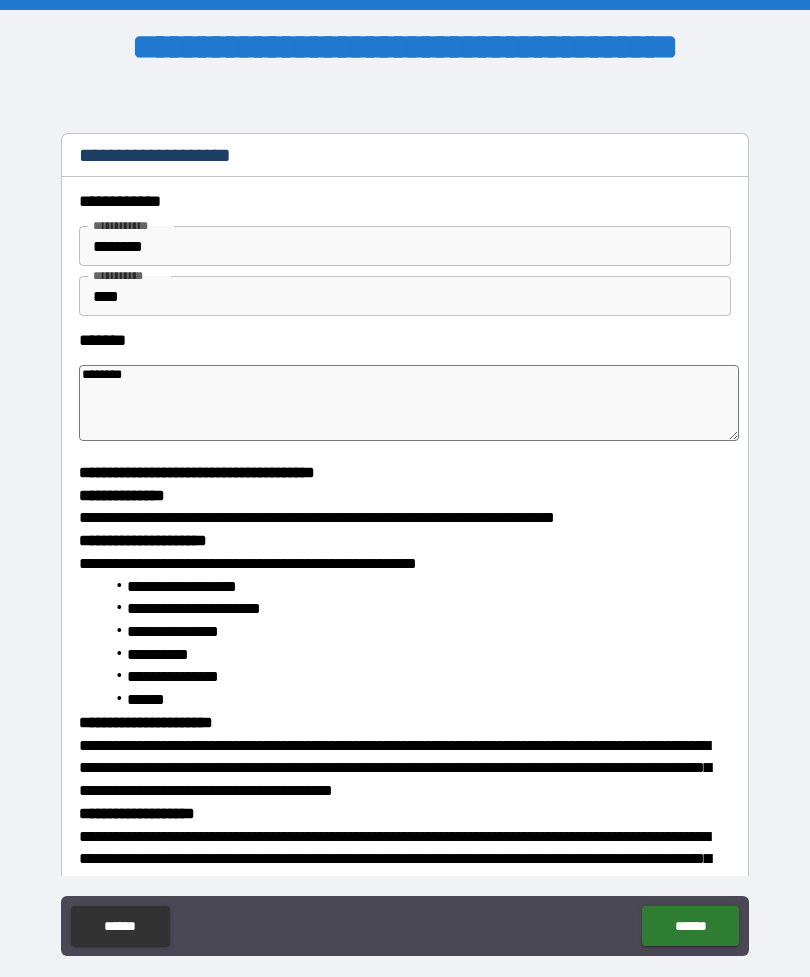 type on "*" 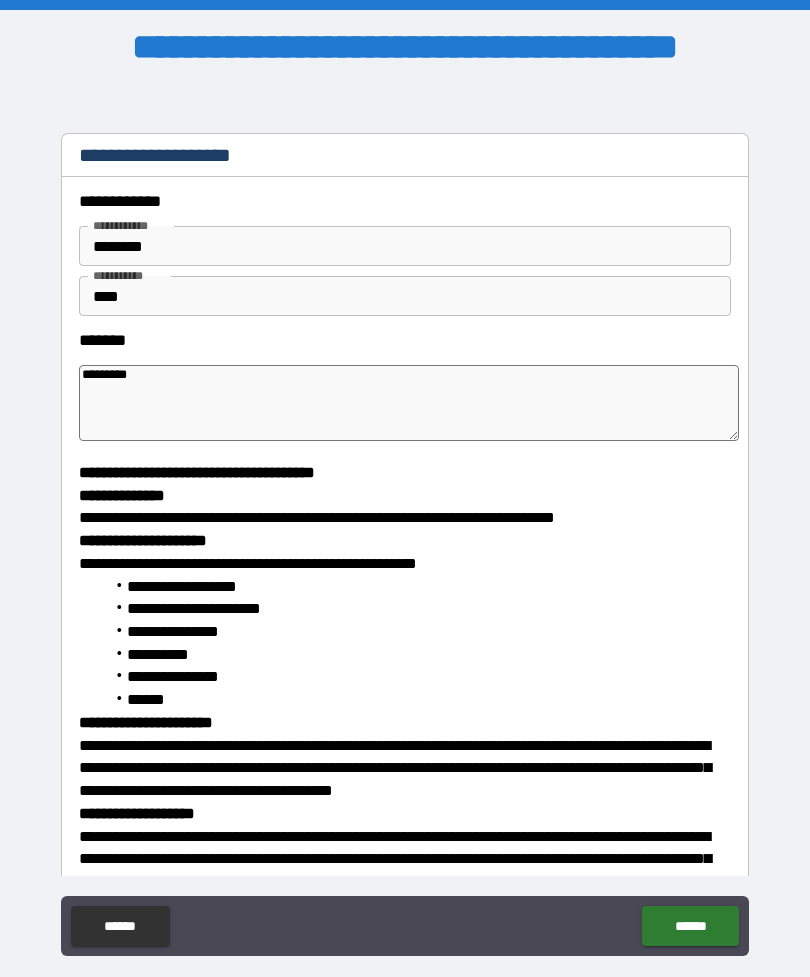 type on "*" 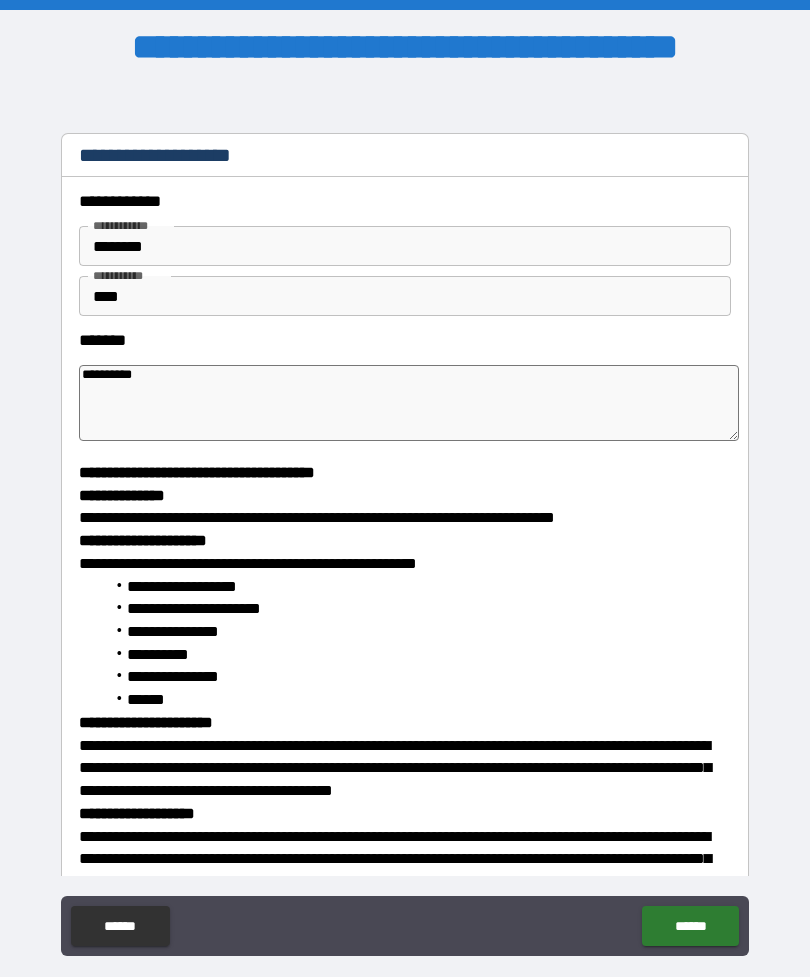 type on "*" 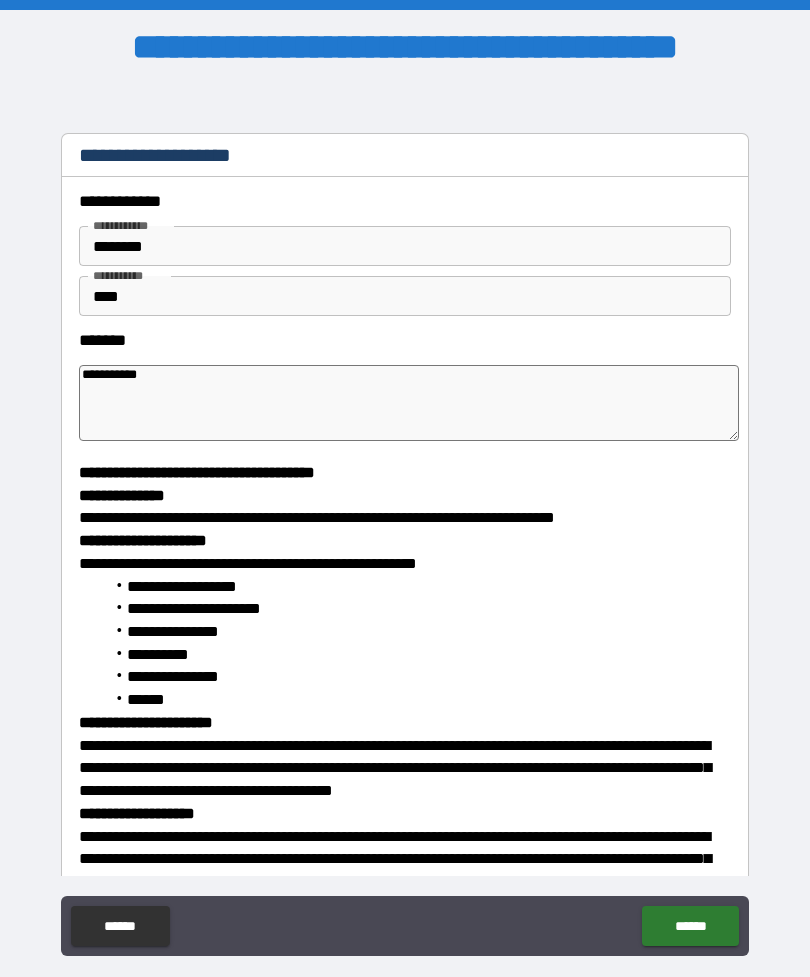 type on "*" 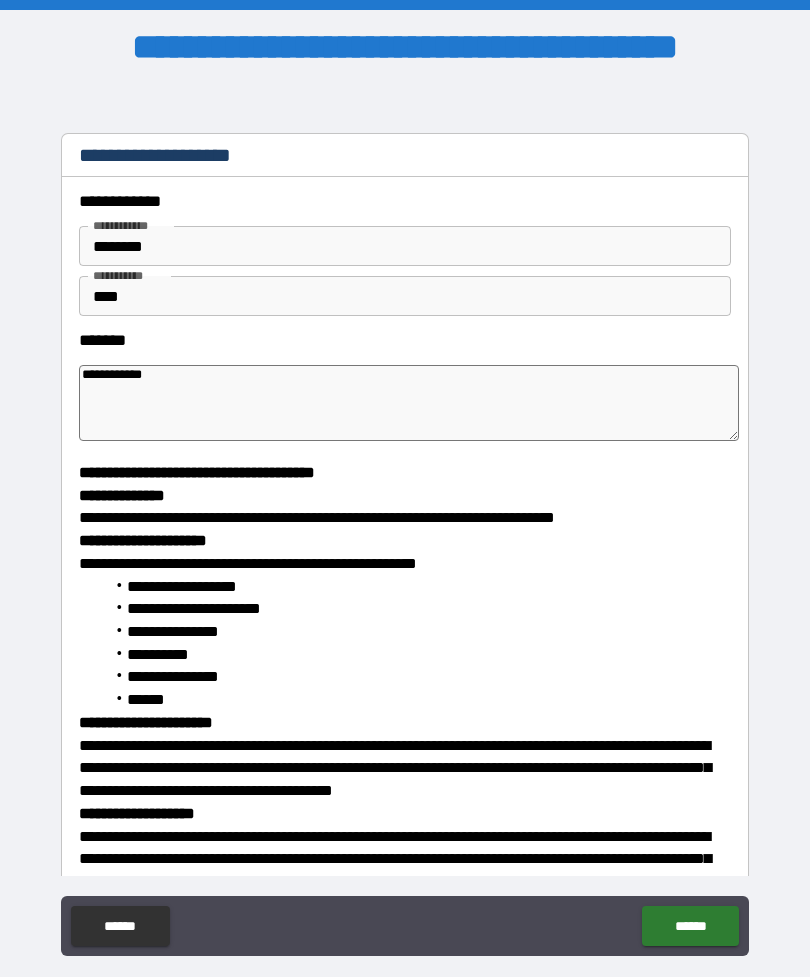 type on "*" 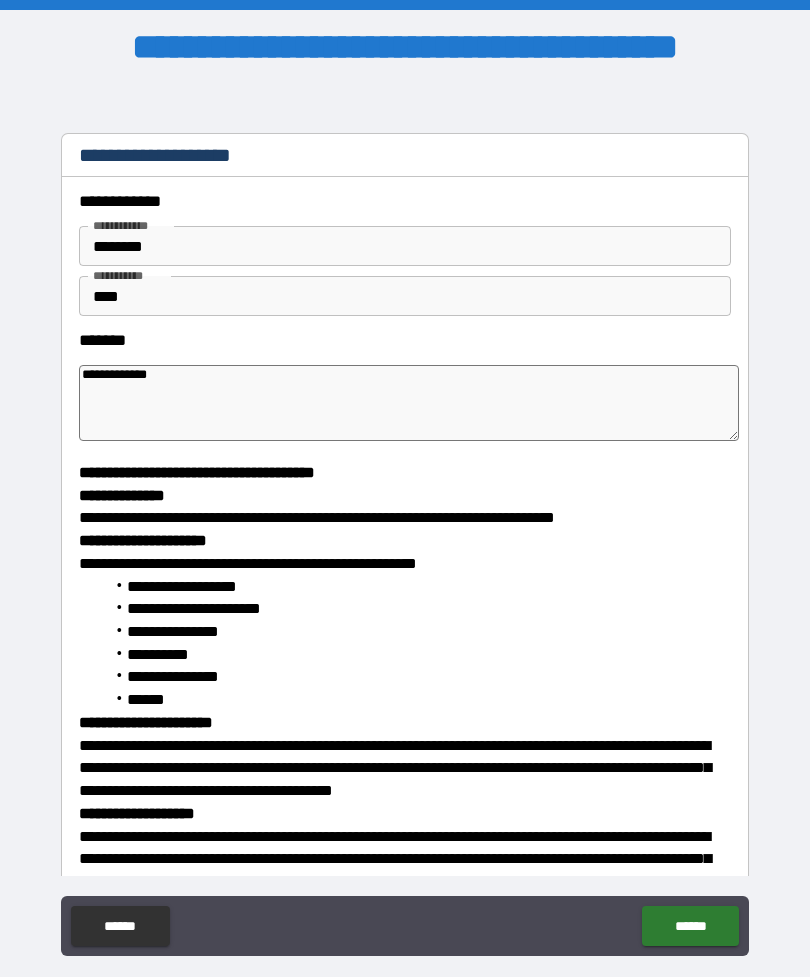 type on "*" 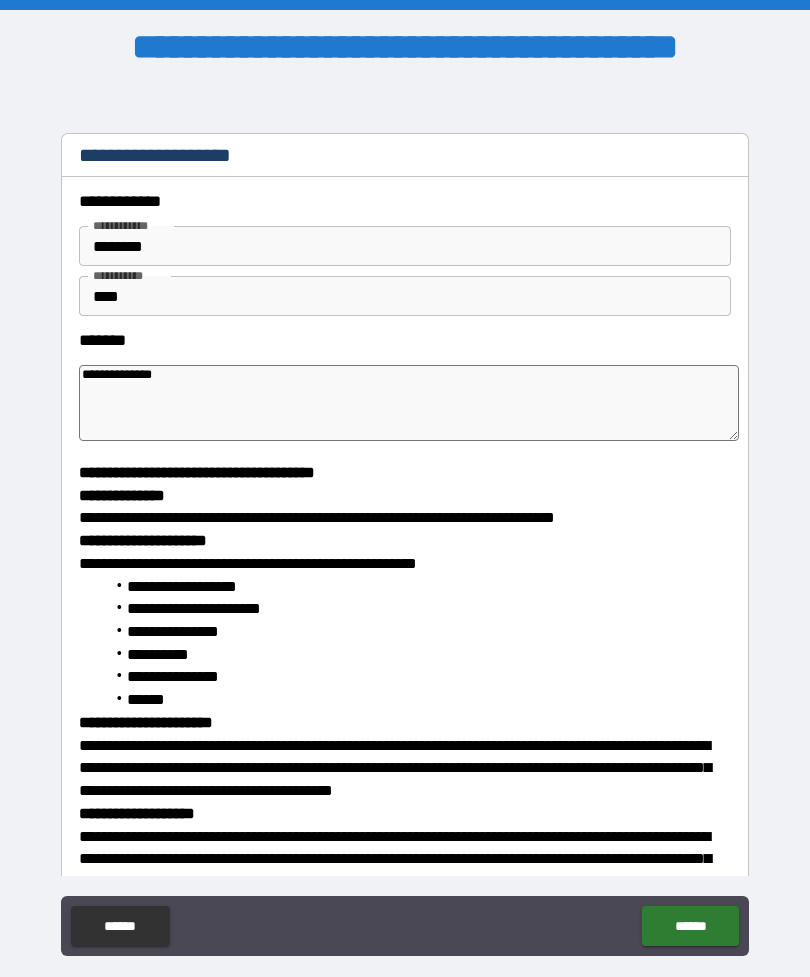 type on "*" 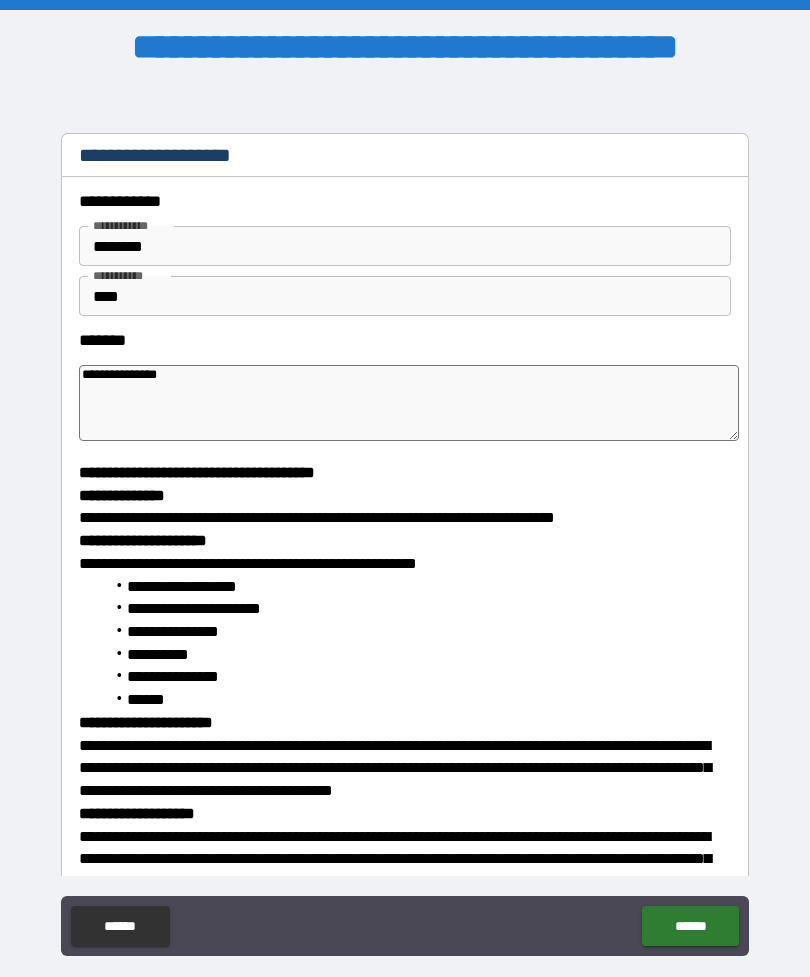 type on "*" 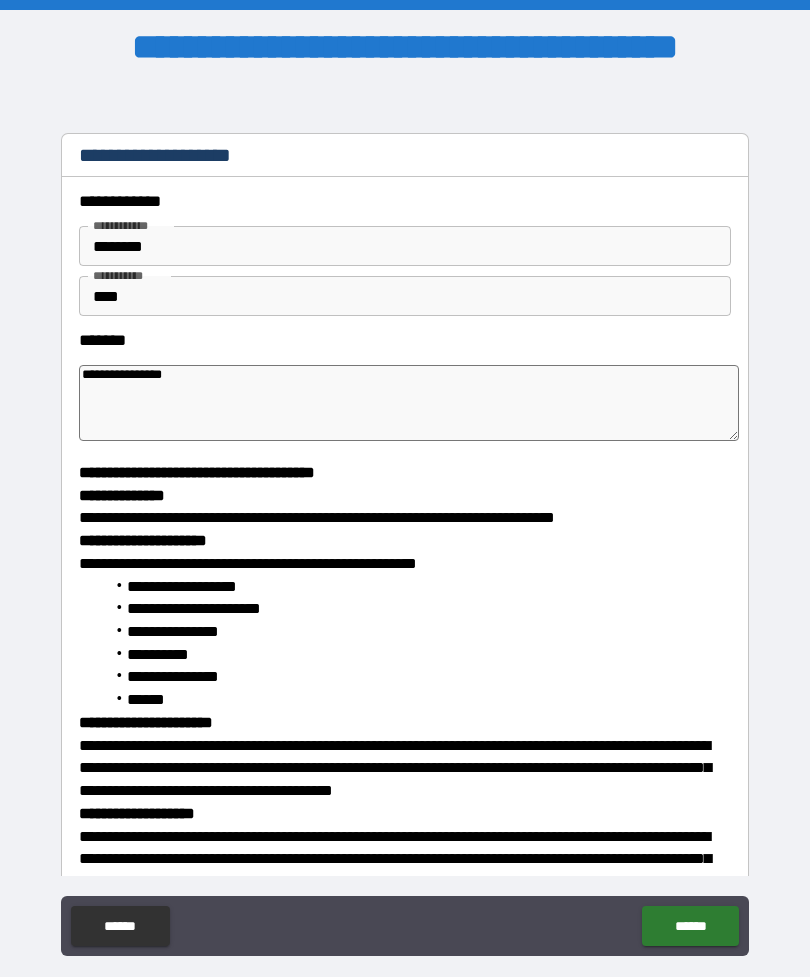 type on "*" 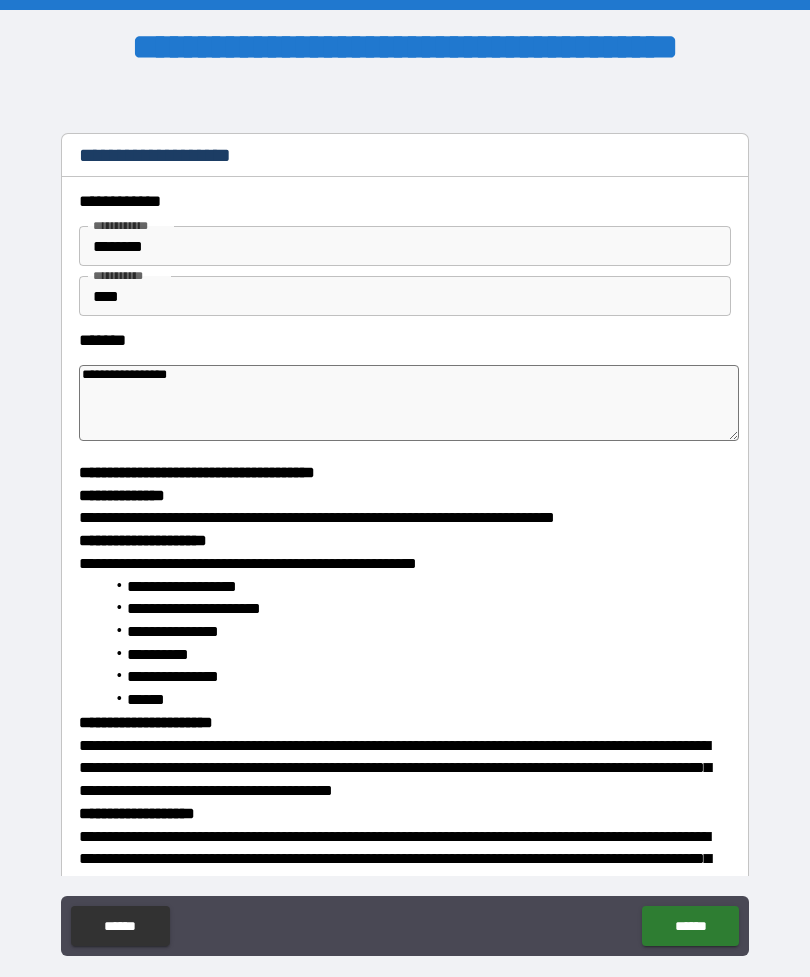 type on "*" 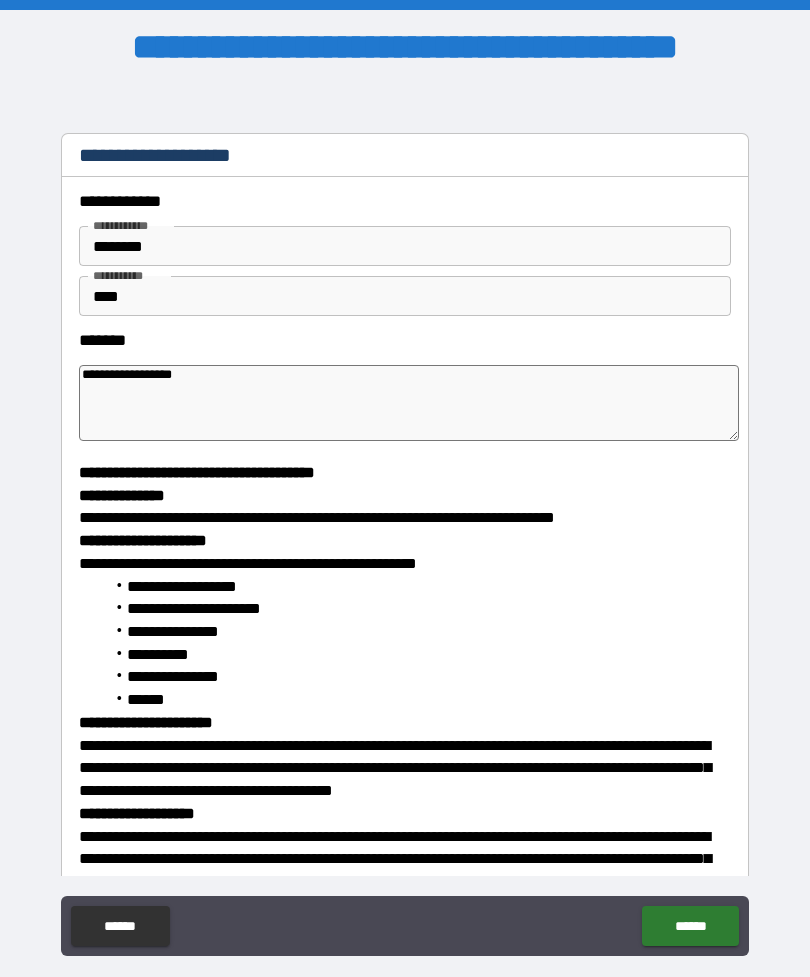 type on "*" 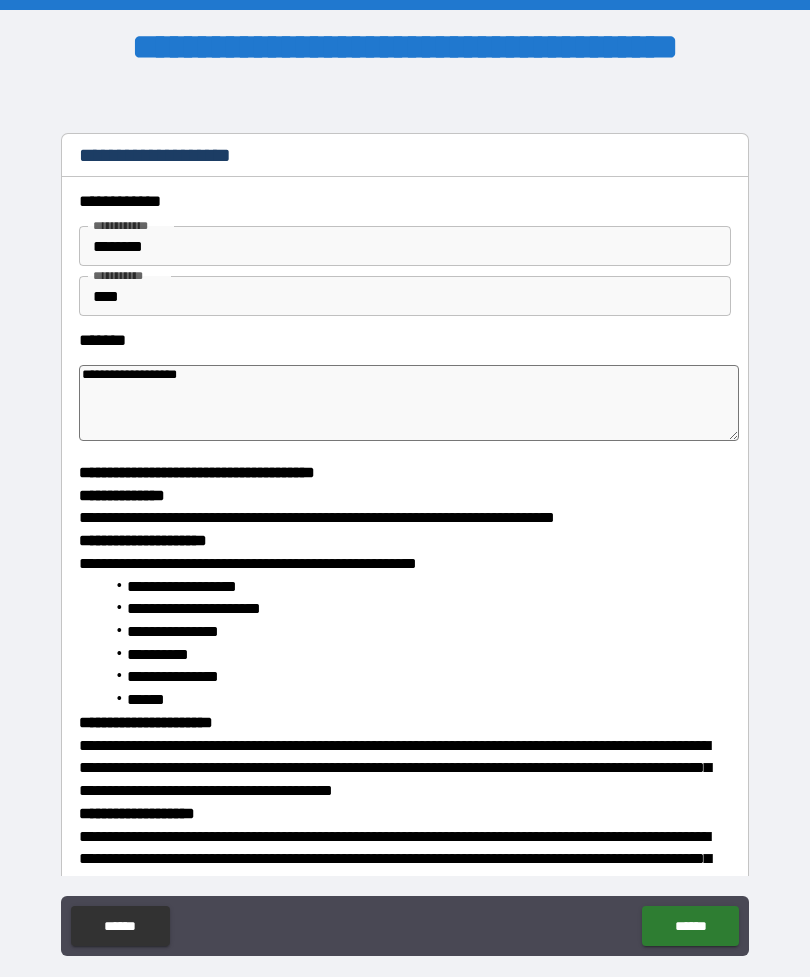 type on "*" 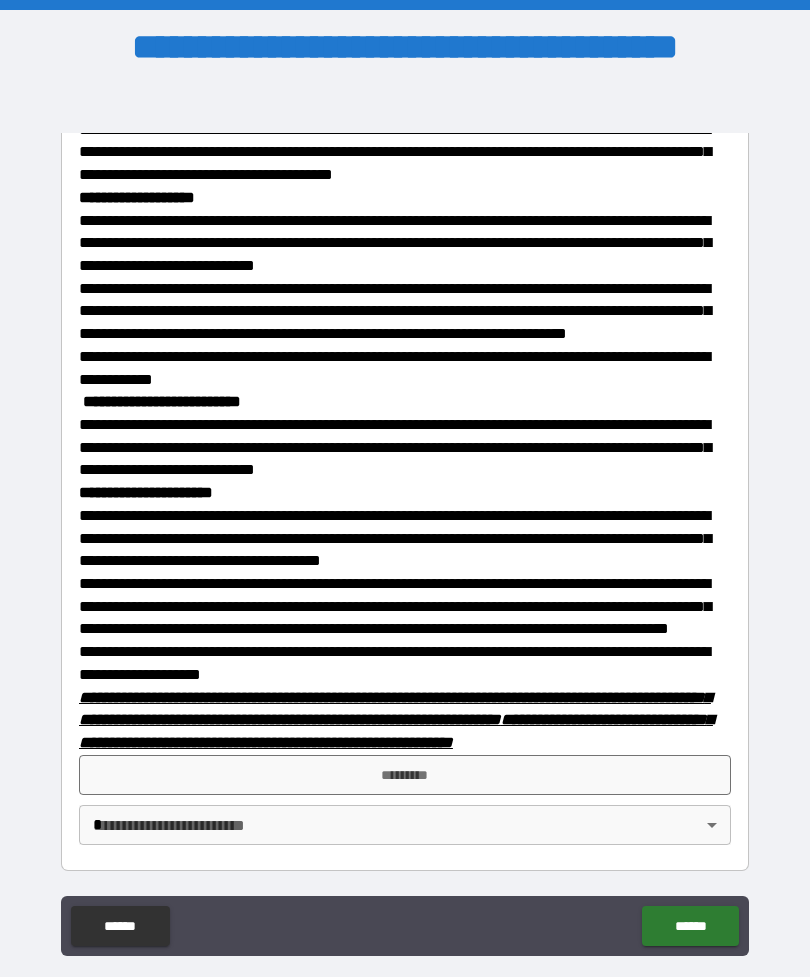 scroll, scrollTop: 653, scrollLeft: 0, axis: vertical 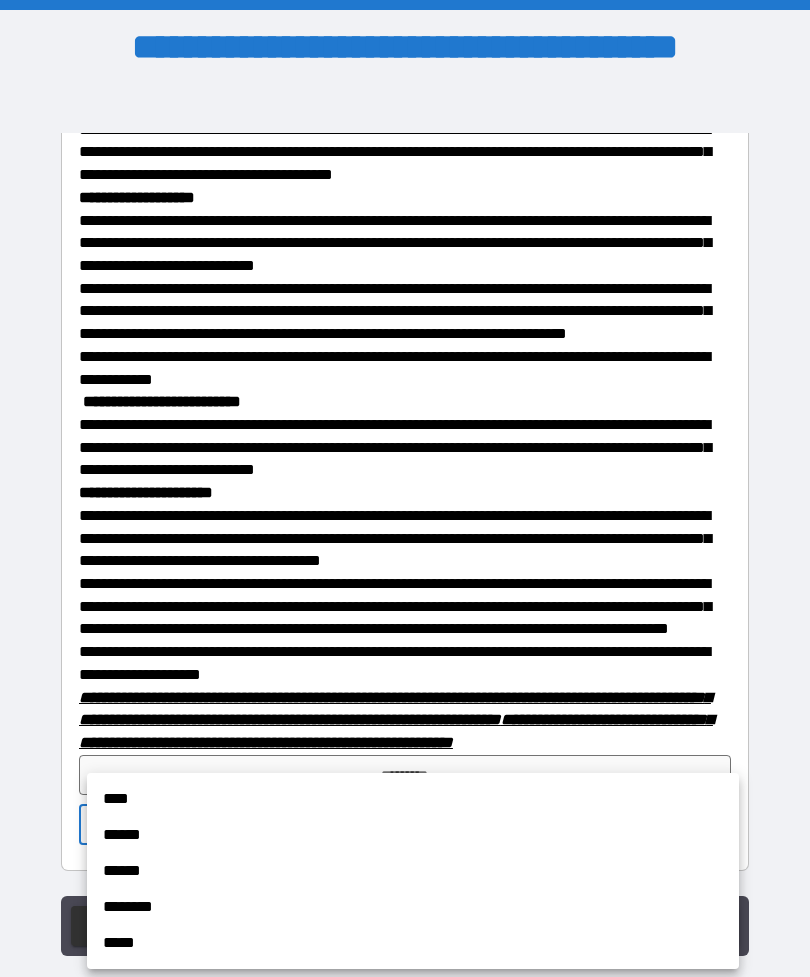 click on "****" at bounding box center (413, 799) 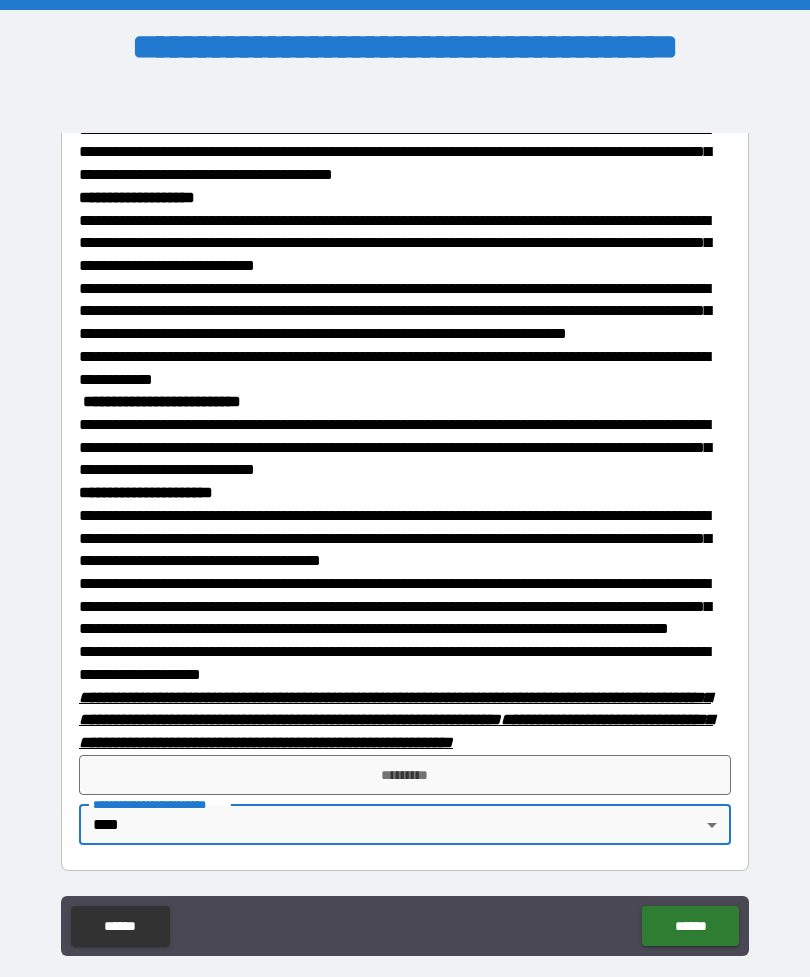 click on "**********" at bounding box center [405, 663] 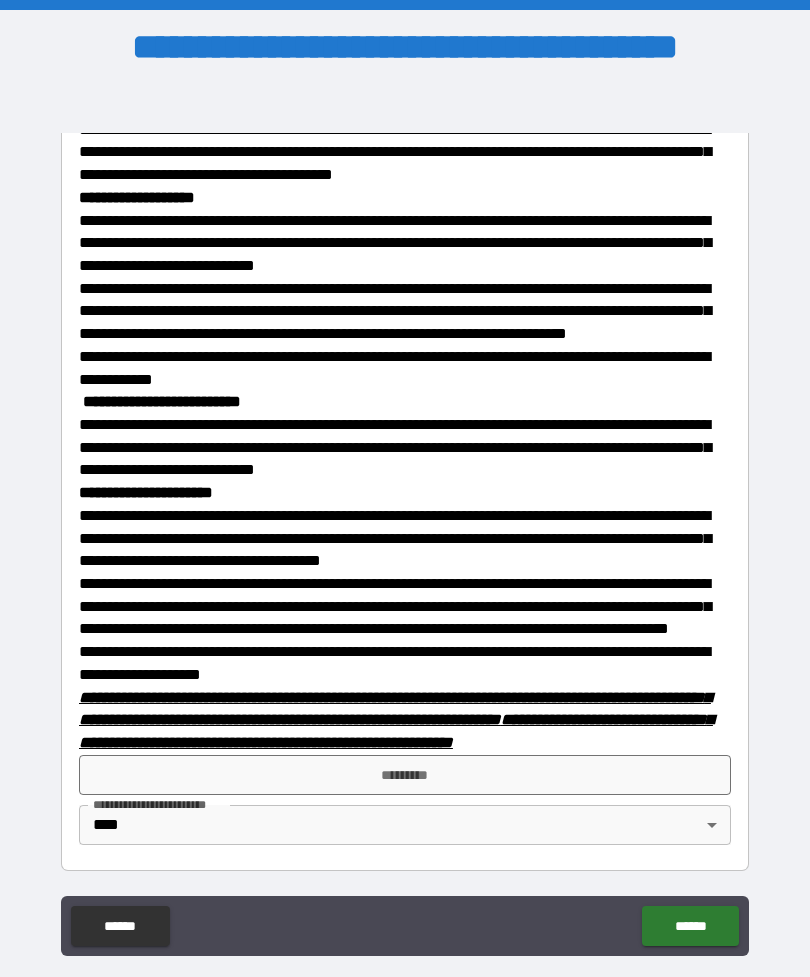 scroll, scrollTop: 653, scrollLeft: 0, axis: vertical 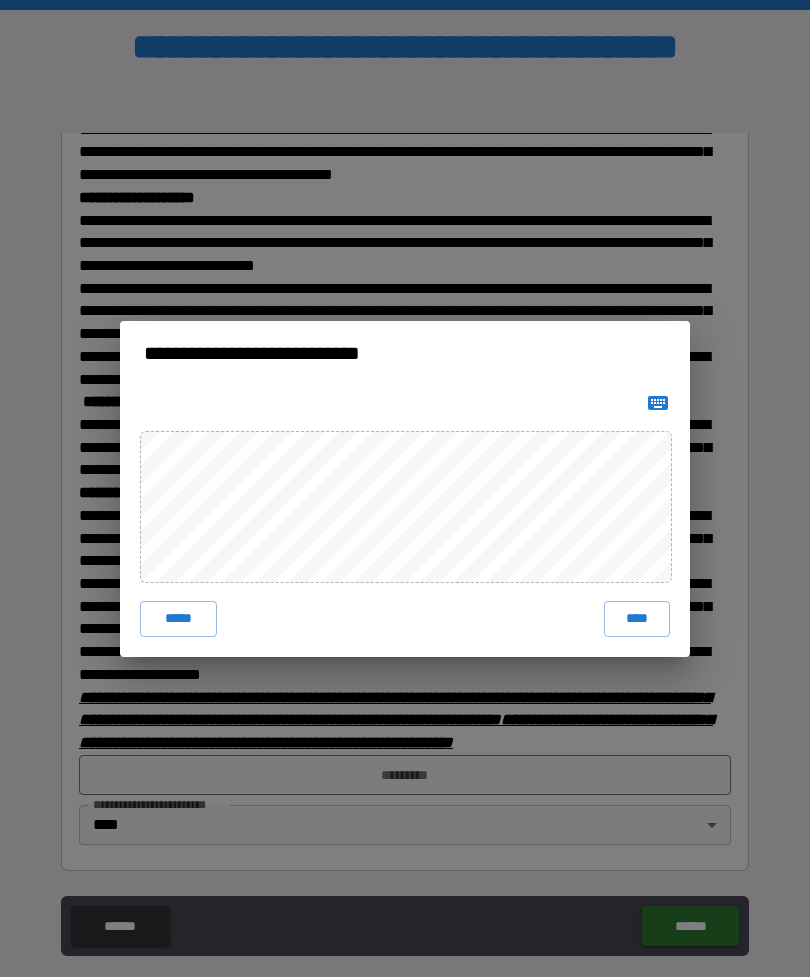 click on "****" at bounding box center (637, 619) 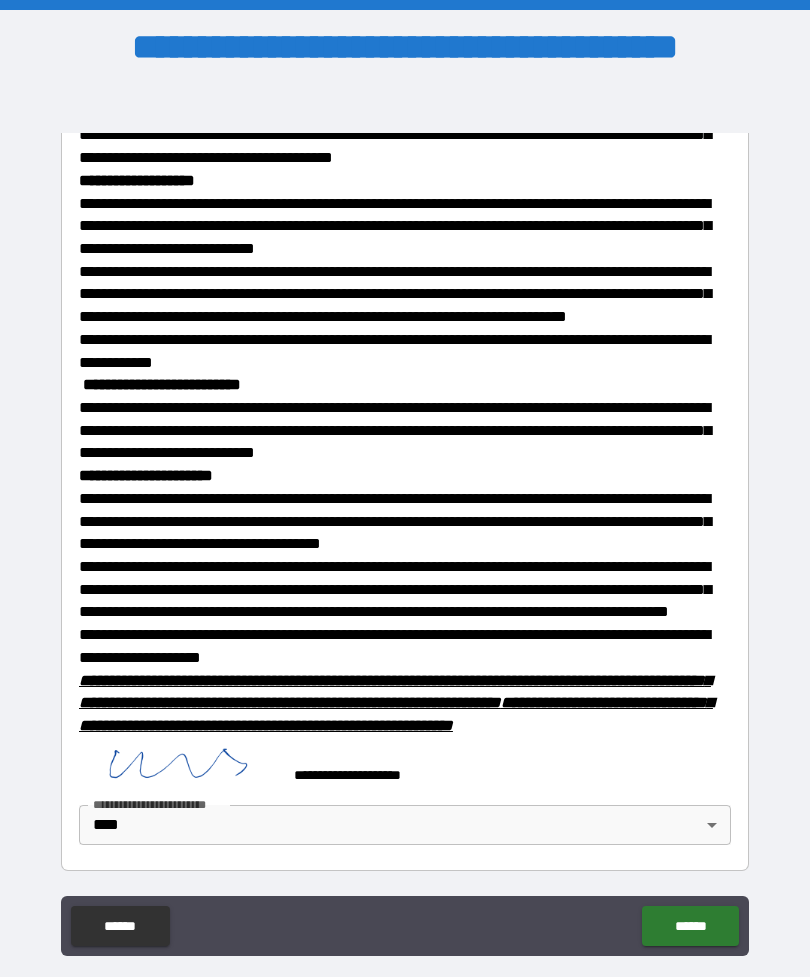 scroll, scrollTop: 643, scrollLeft: 0, axis: vertical 